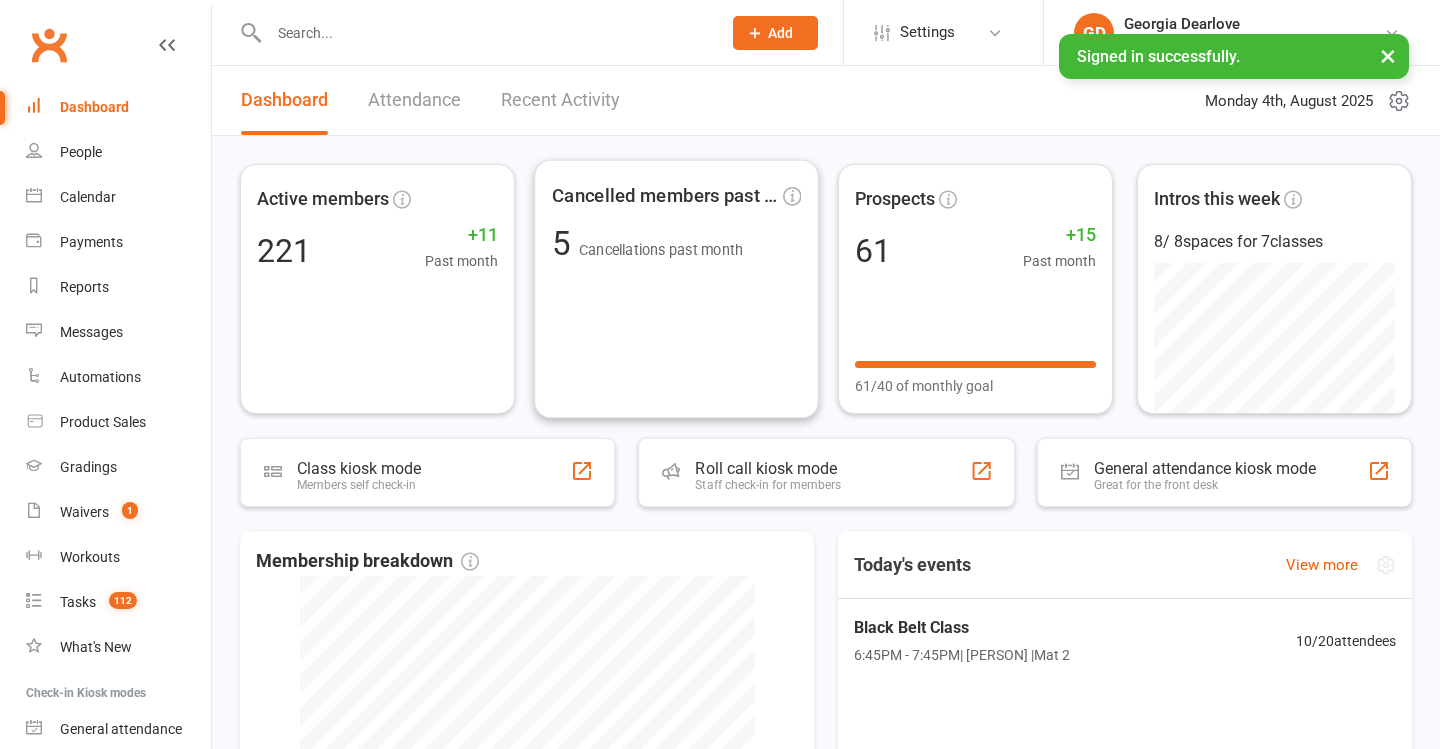 scroll, scrollTop: 137, scrollLeft: 0, axis: vertical 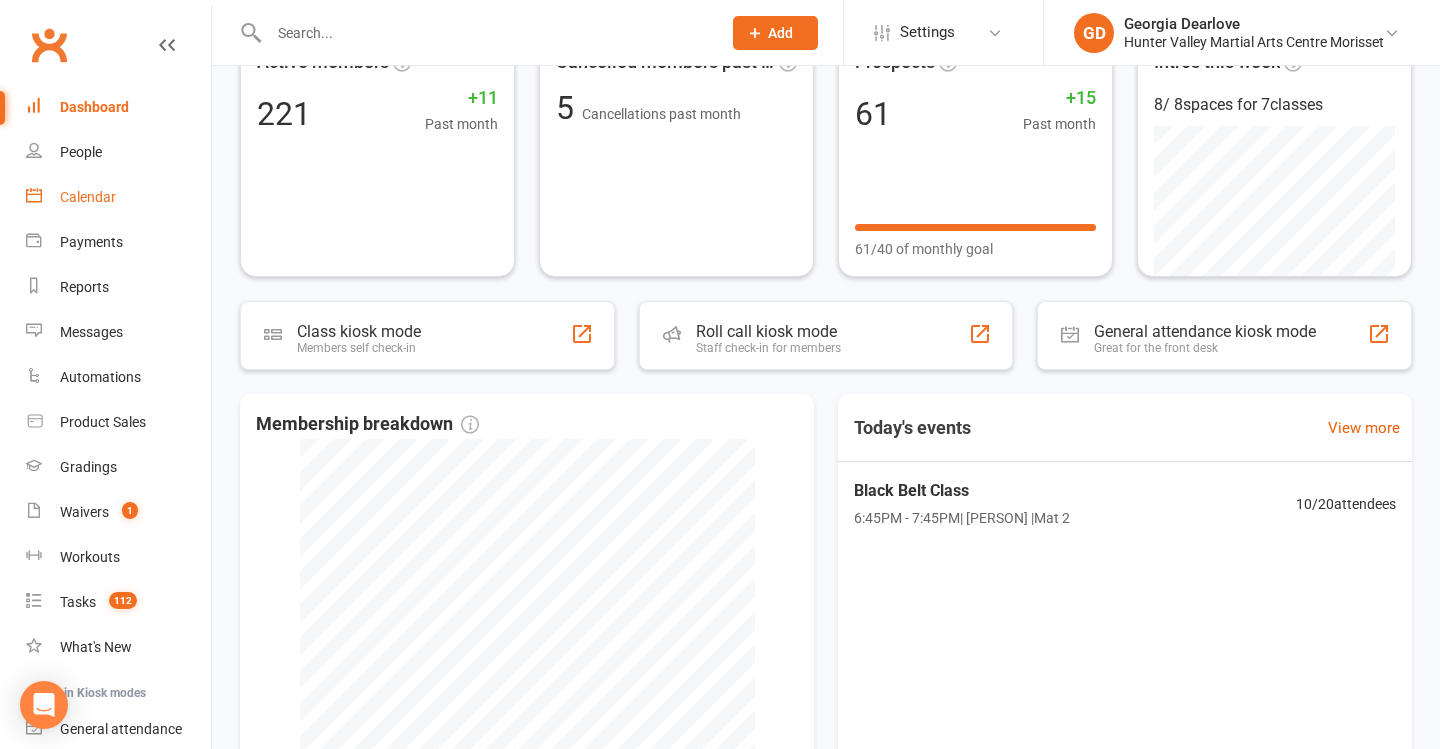 click on "Calendar" at bounding box center (88, 197) 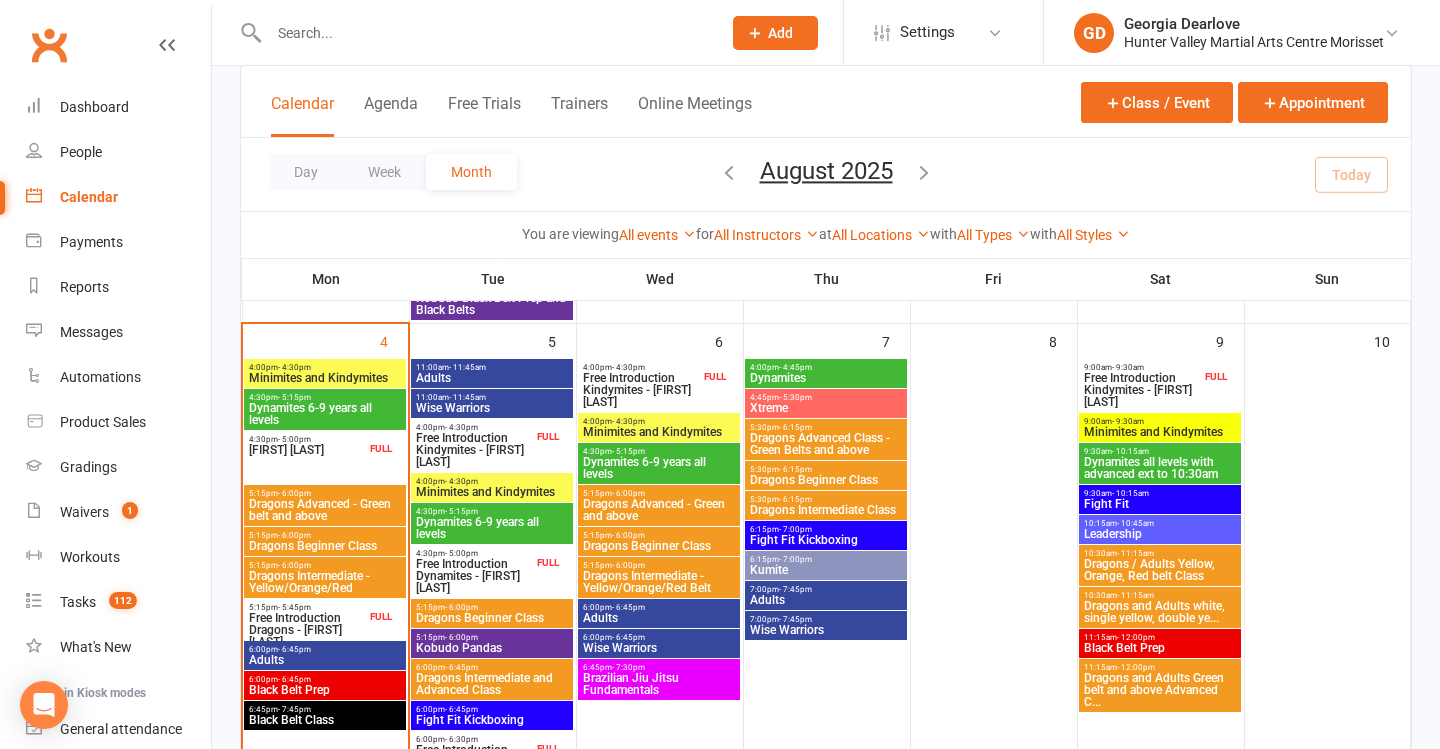 scroll, scrollTop: 609, scrollLeft: 0, axis: vertical 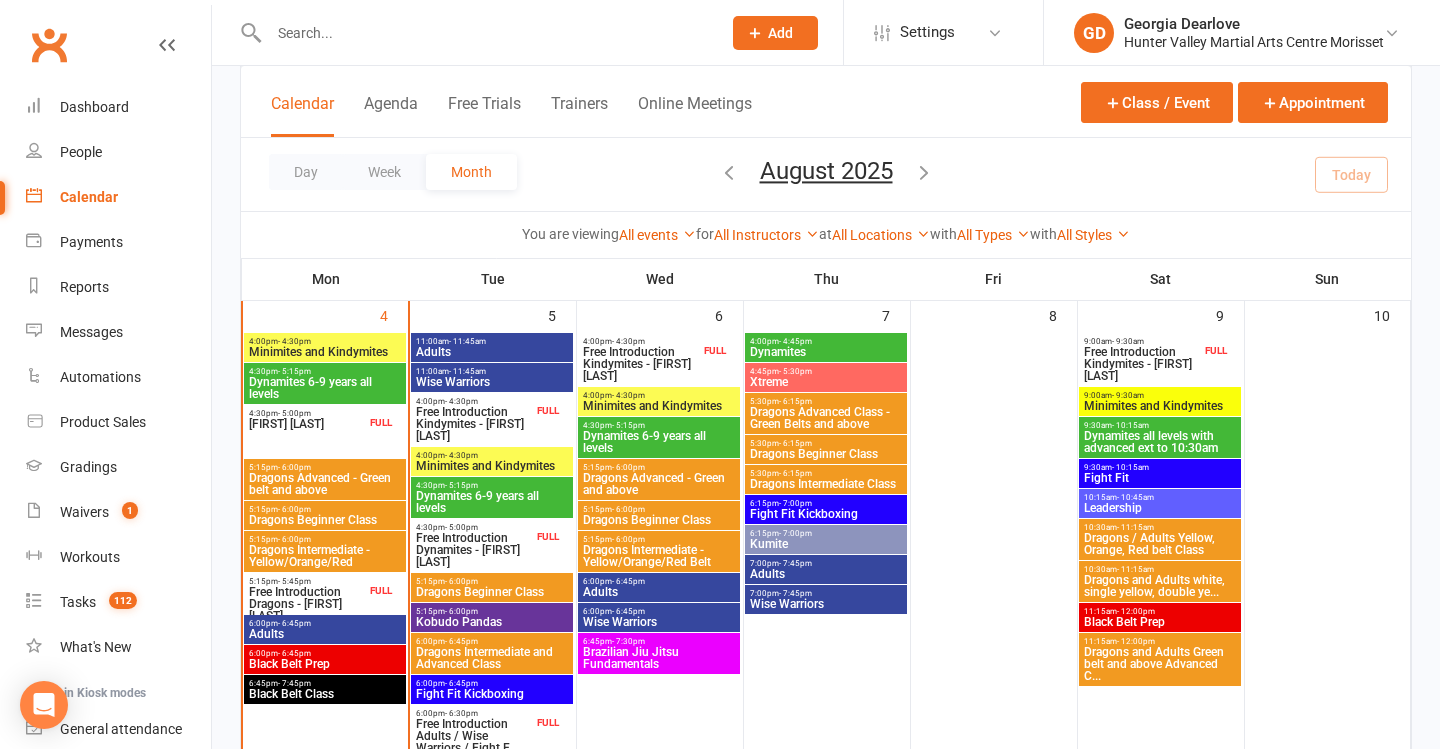 click on "4:00pm  - 4:30pm" at bounding box center (325, 341) 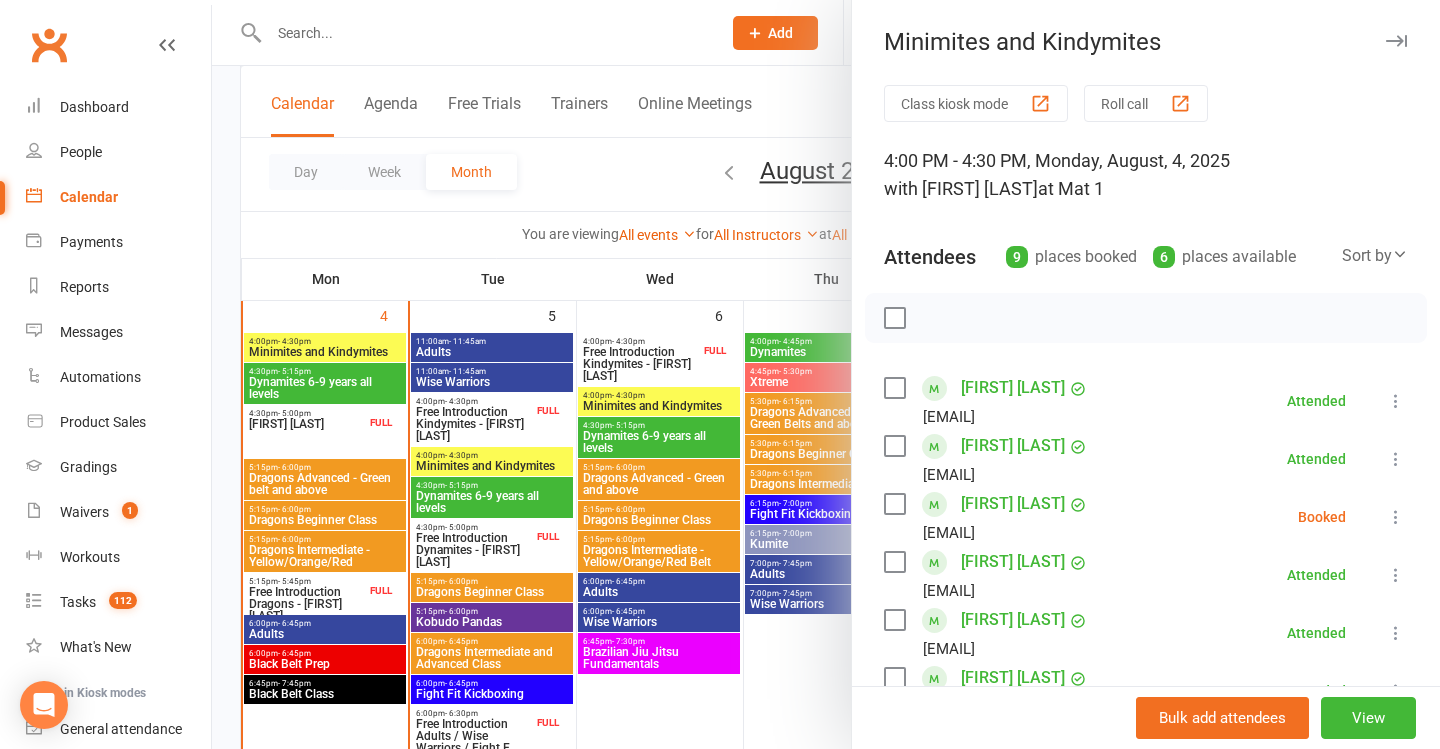scroll, scrollTop: 37, scrollLeft: 0, axis: vertical 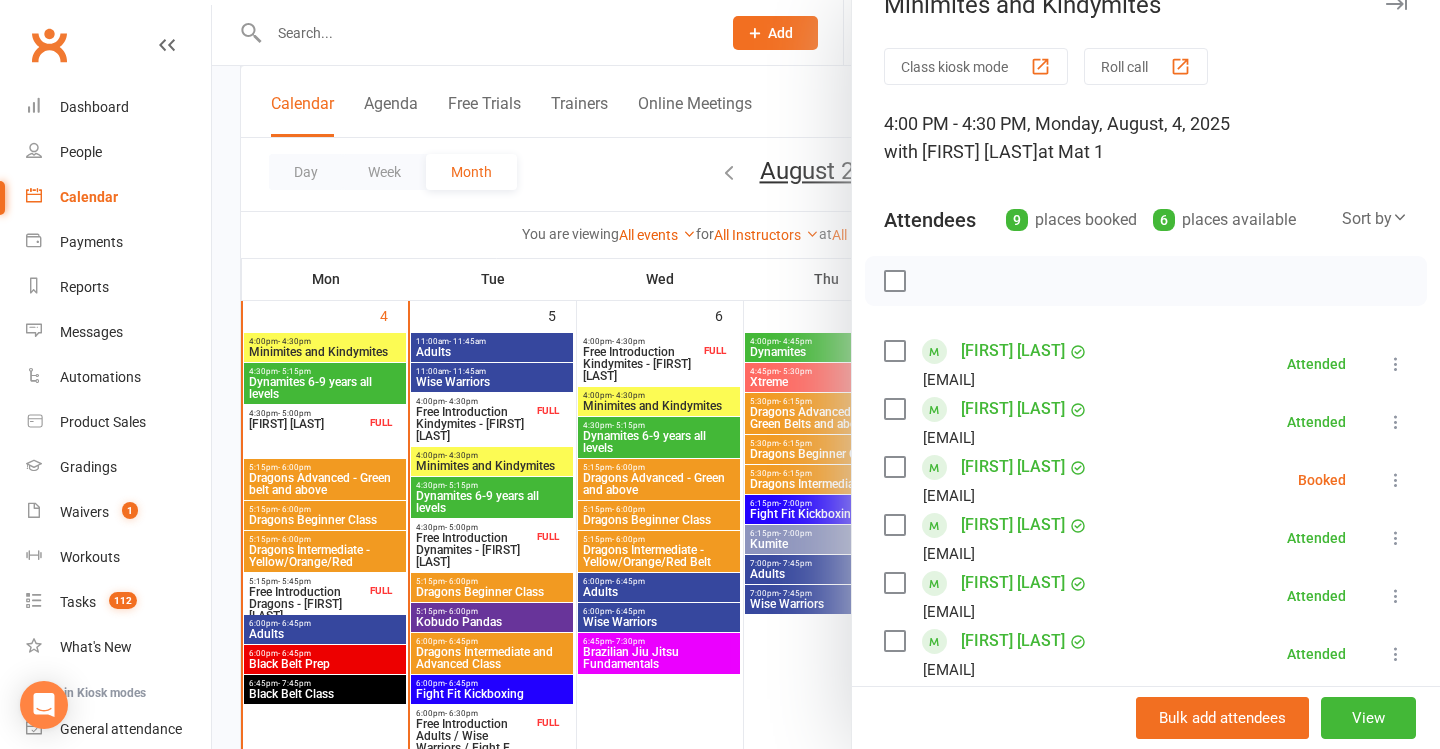 click at bounding box center (1396, 480) 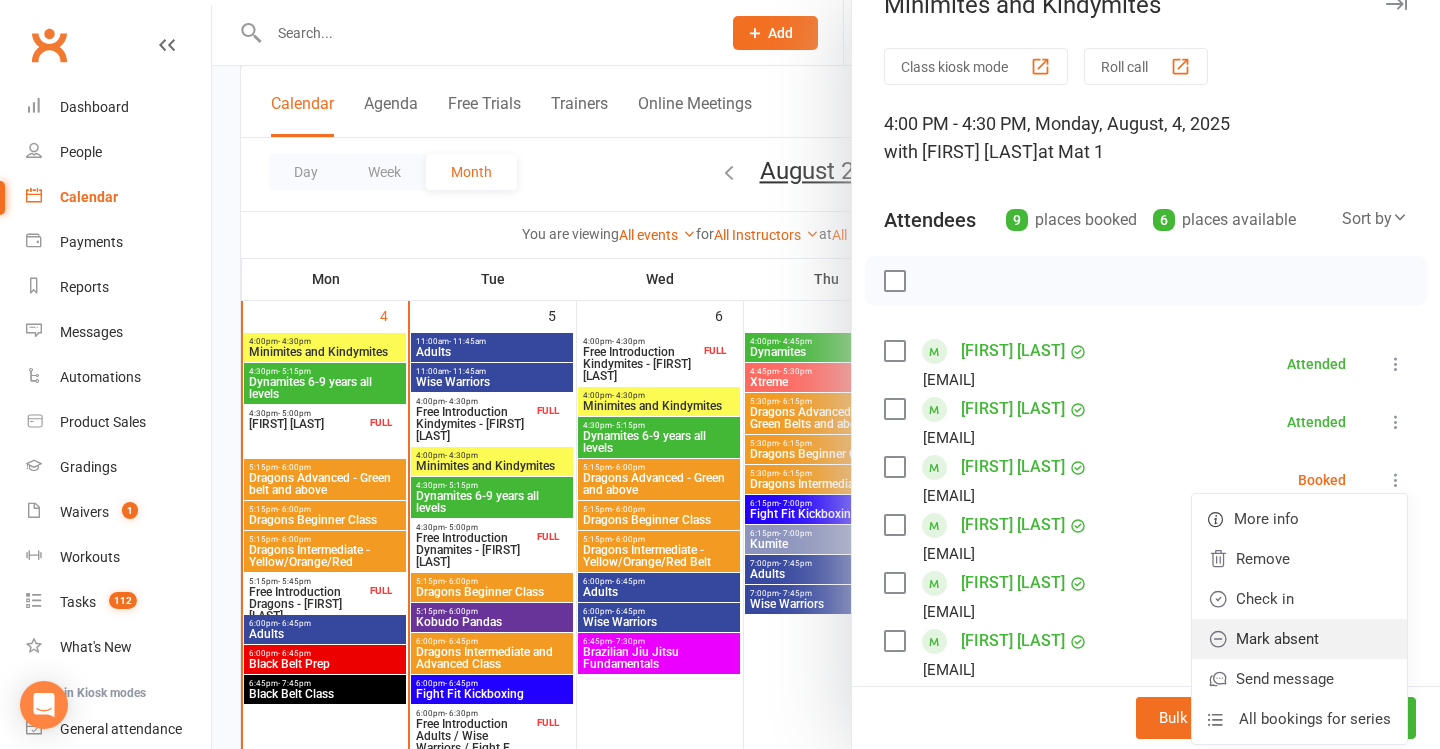 click on "Mark absent" at bounding box center (1299, 639) 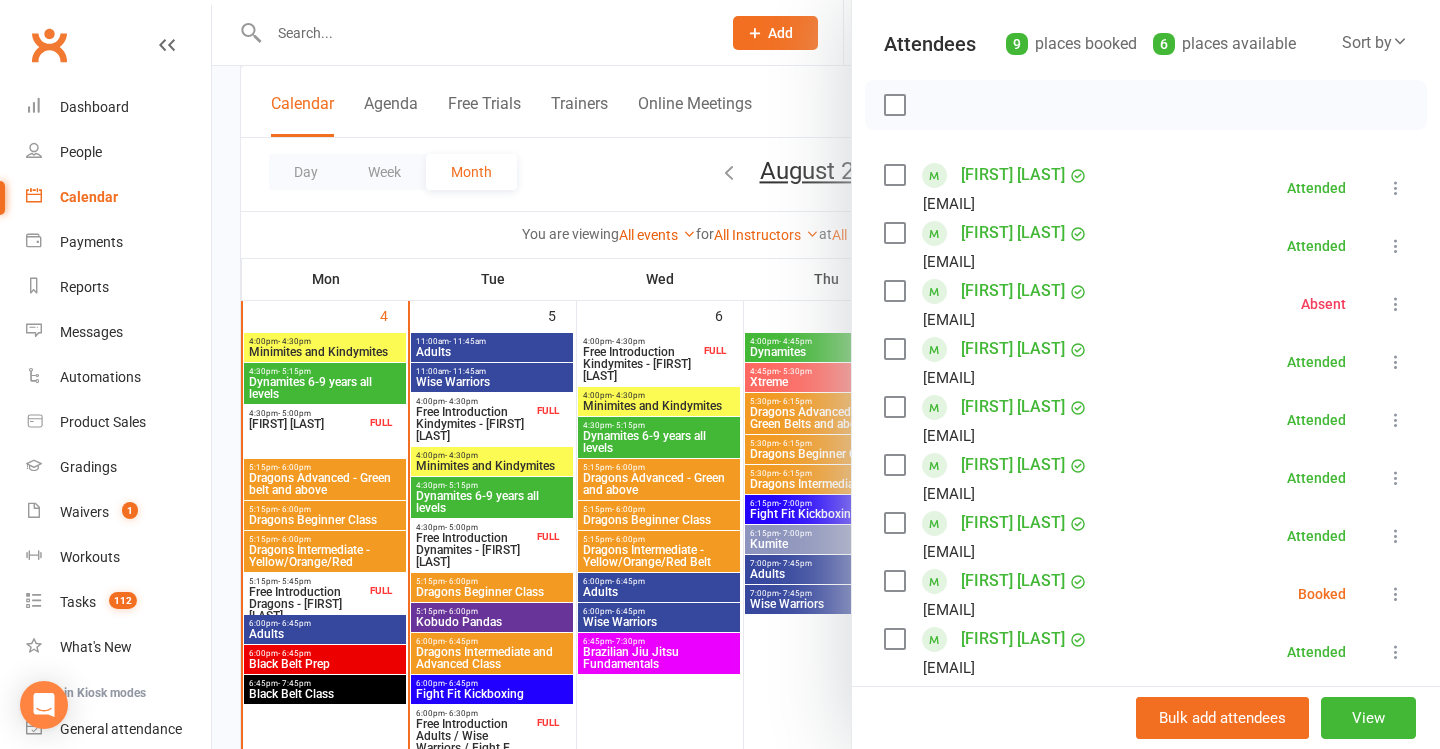 scroll, scrollTop: 306, scrollLeft: 0, axis: vertical 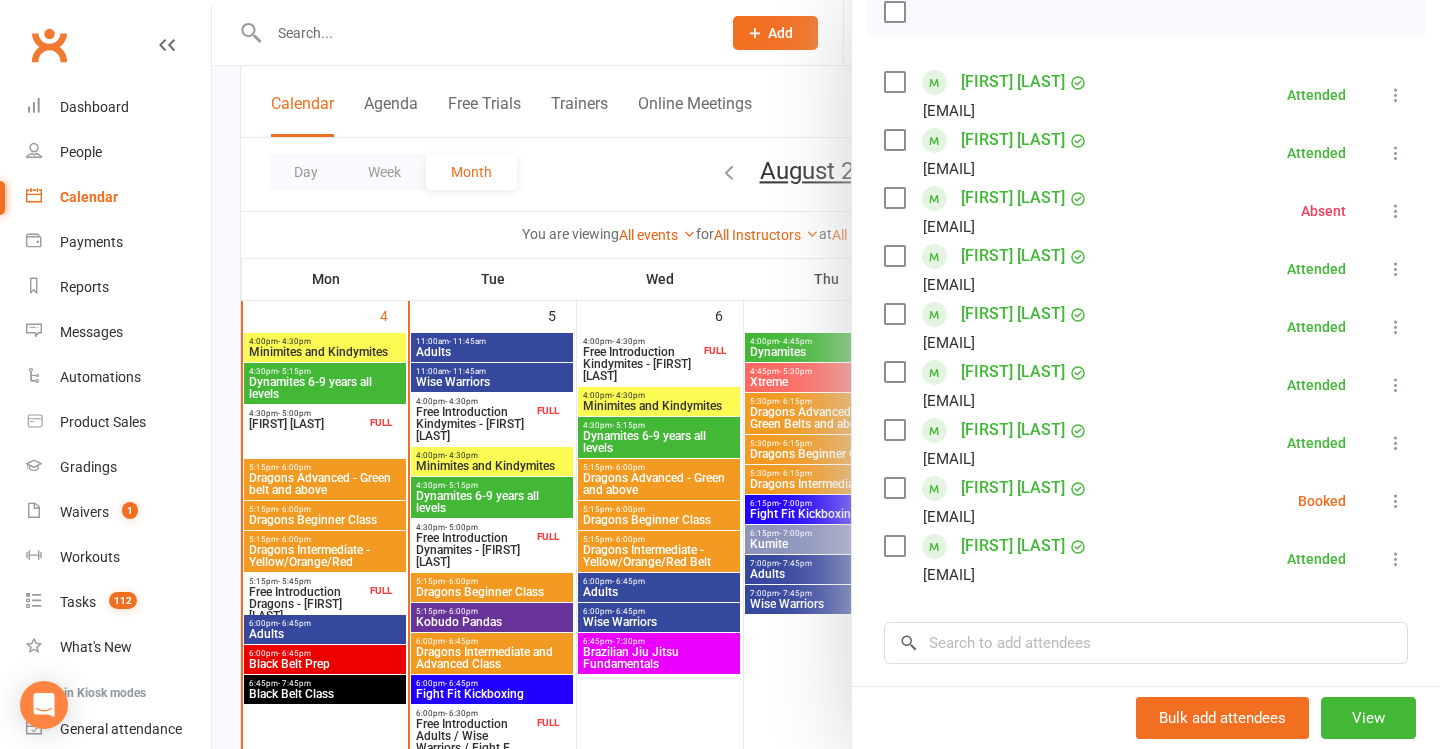 click at bounding box center (1396, 501) 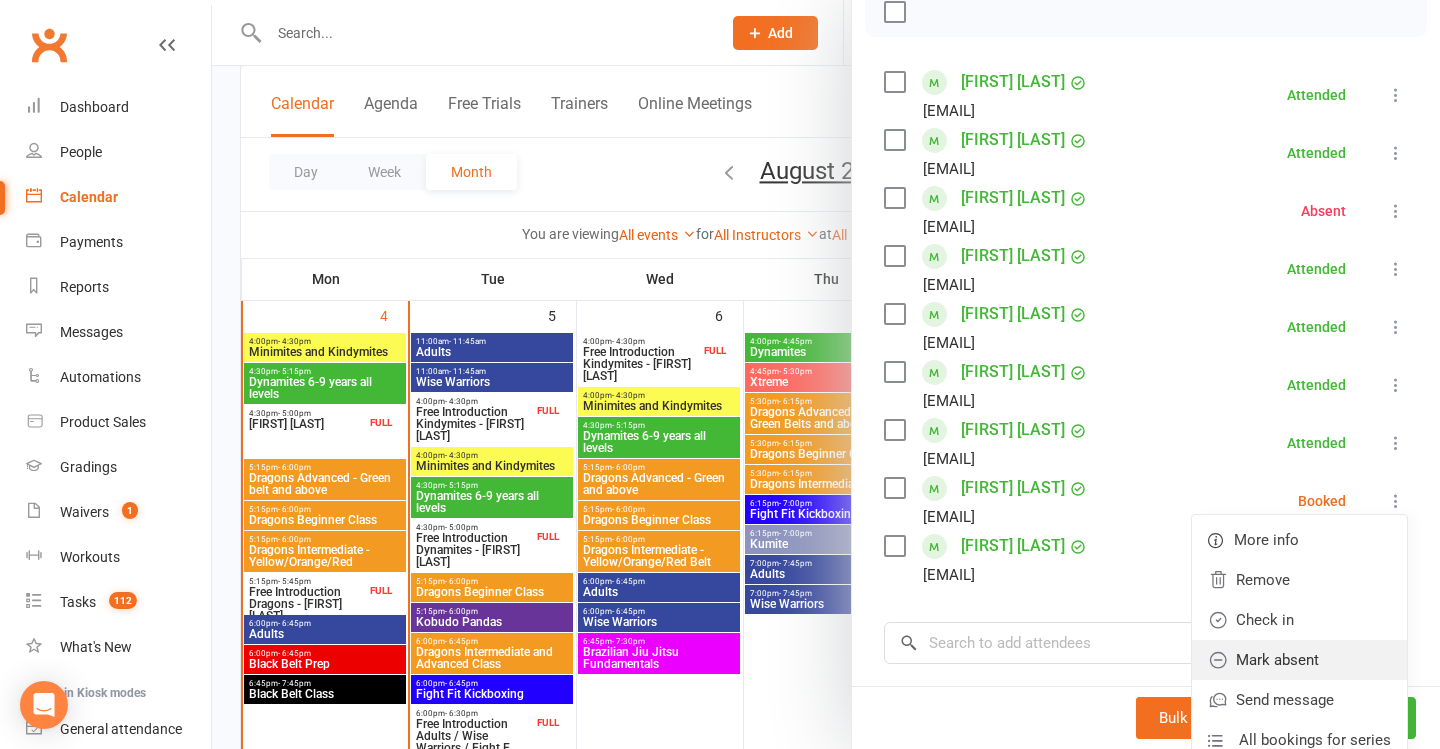click on "Mark absent" at bounding box center [1299, 660] 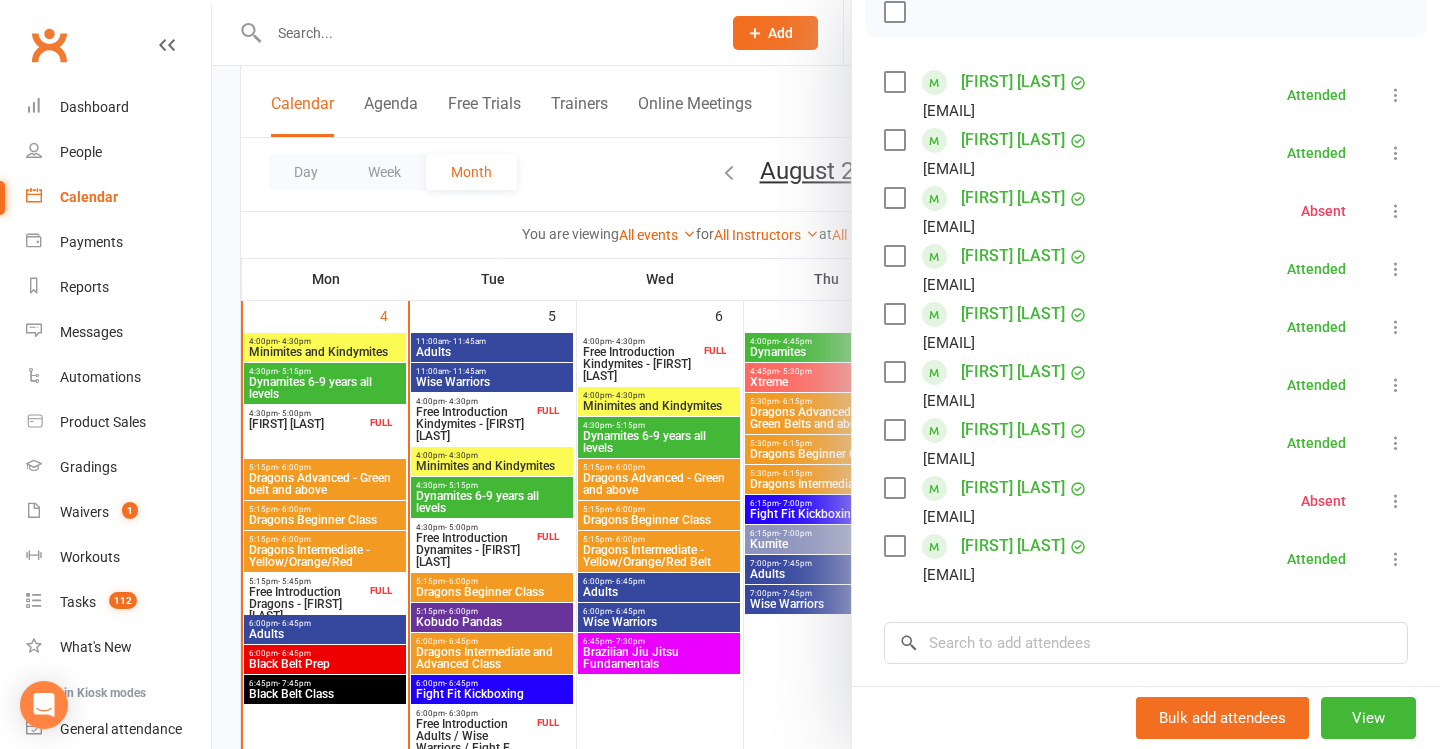 click at bounding box center (826, 374) 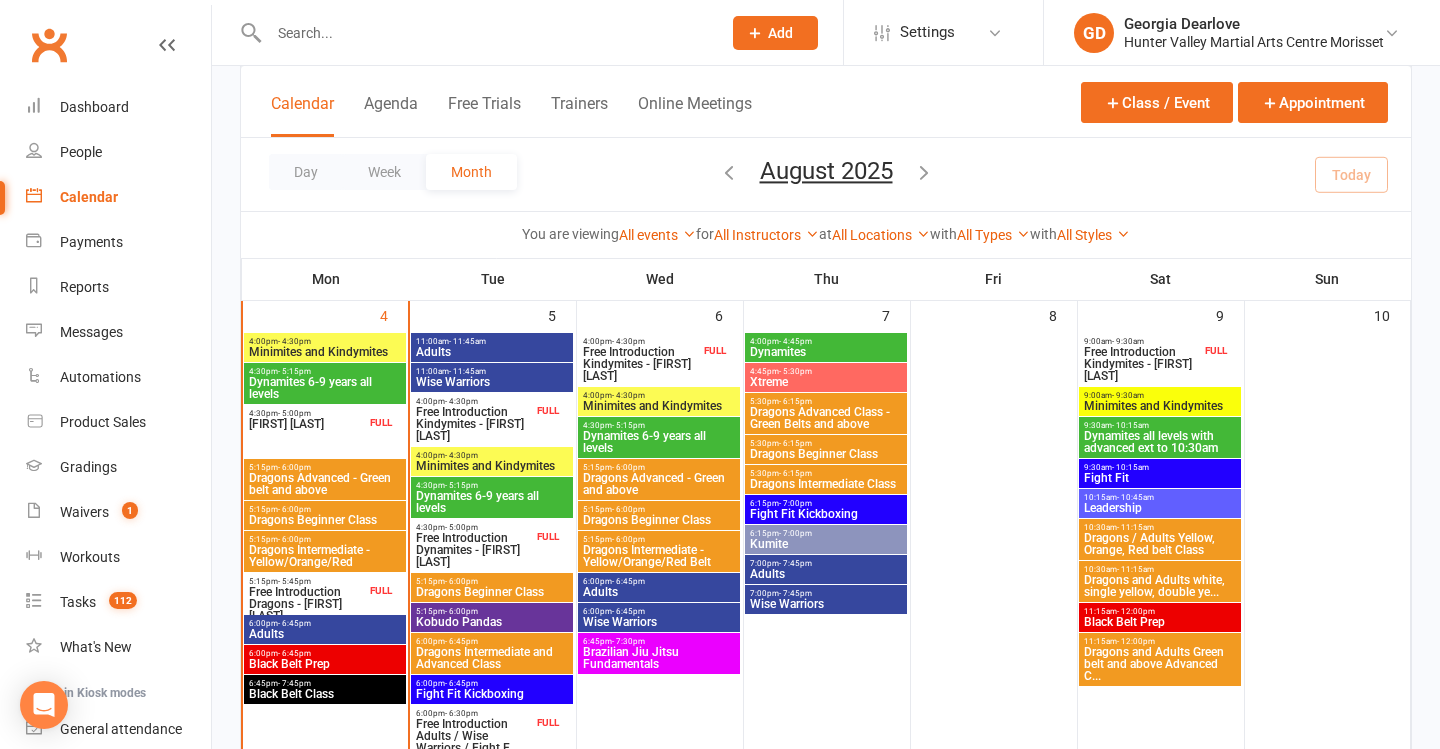 click on "Dynamites 6-9 years all levels" at bounding box center [325, 388] 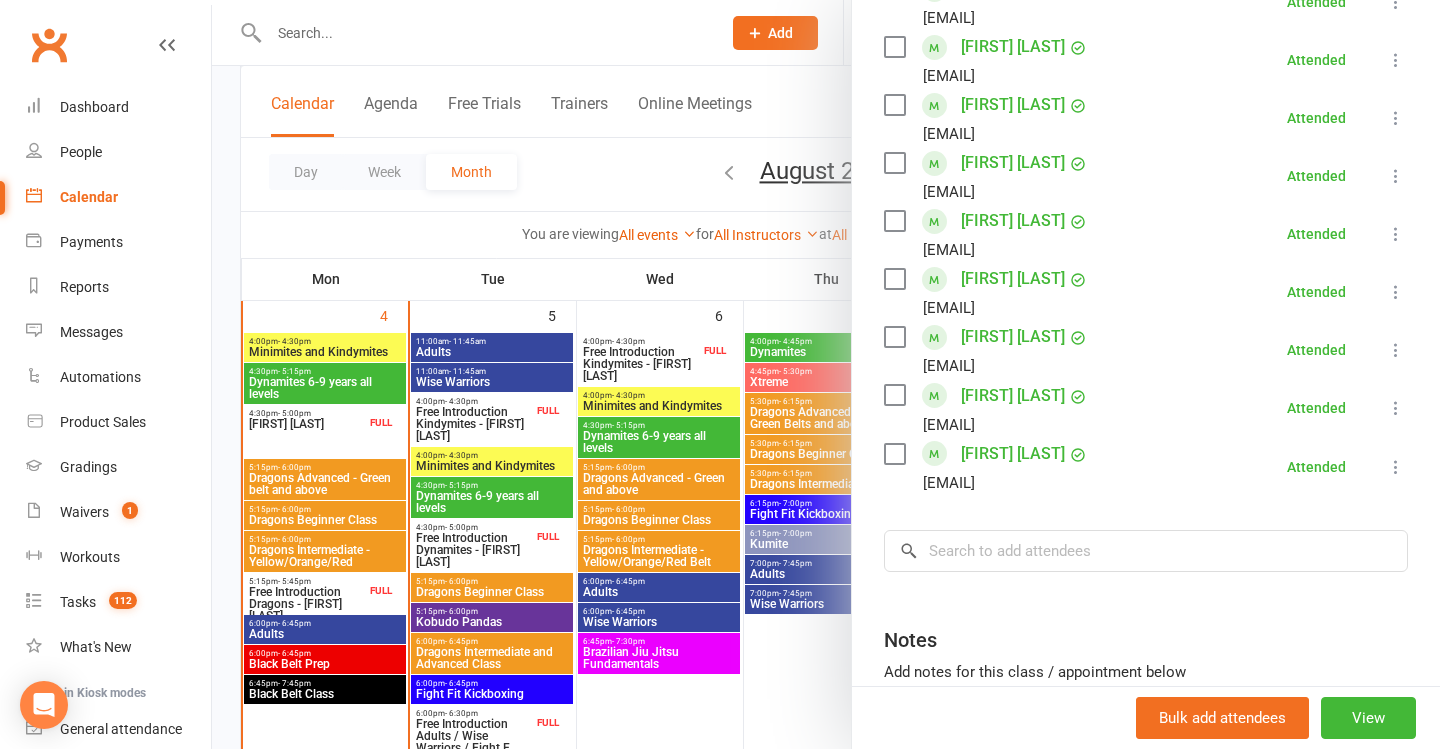 scroll, scrollTop: 895, scrollLeft: 0, axis: vertical 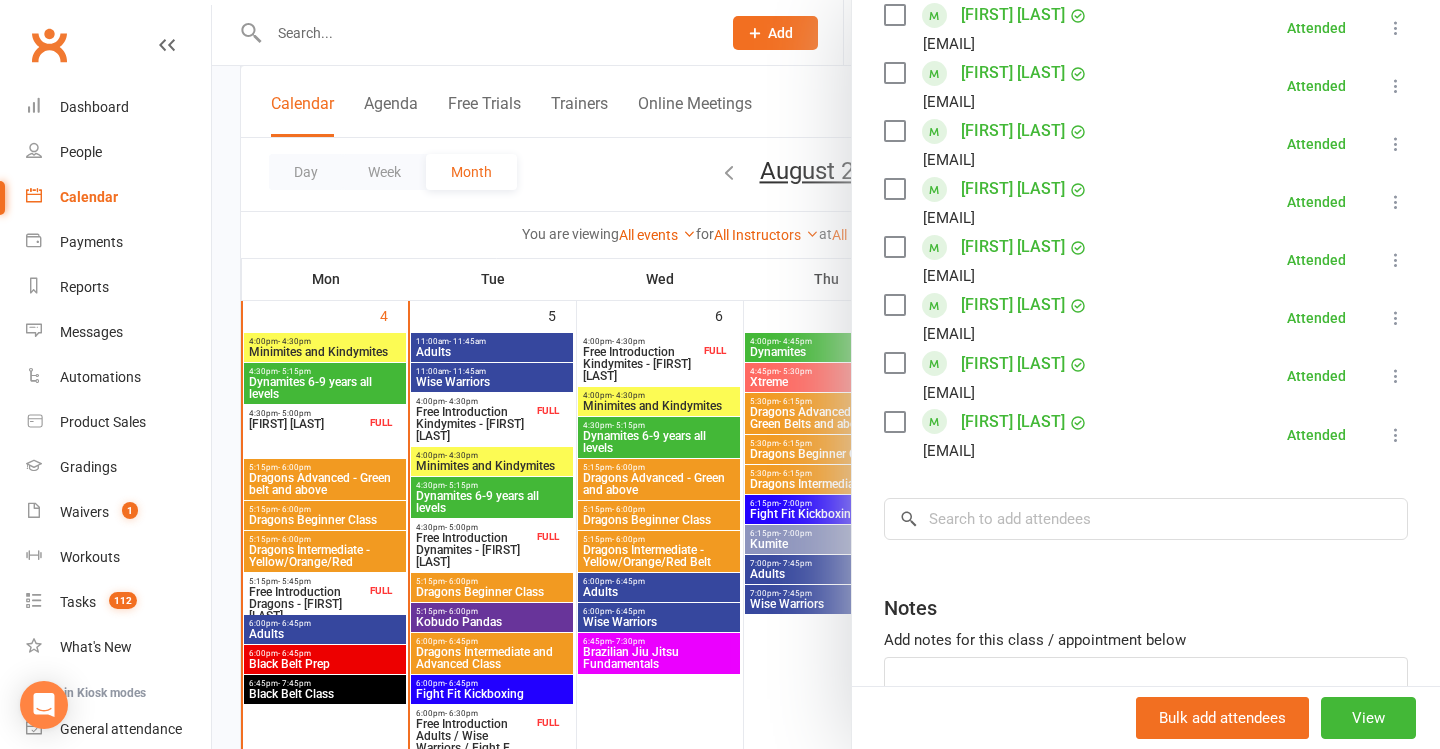 click at bounding box center (826, 374) 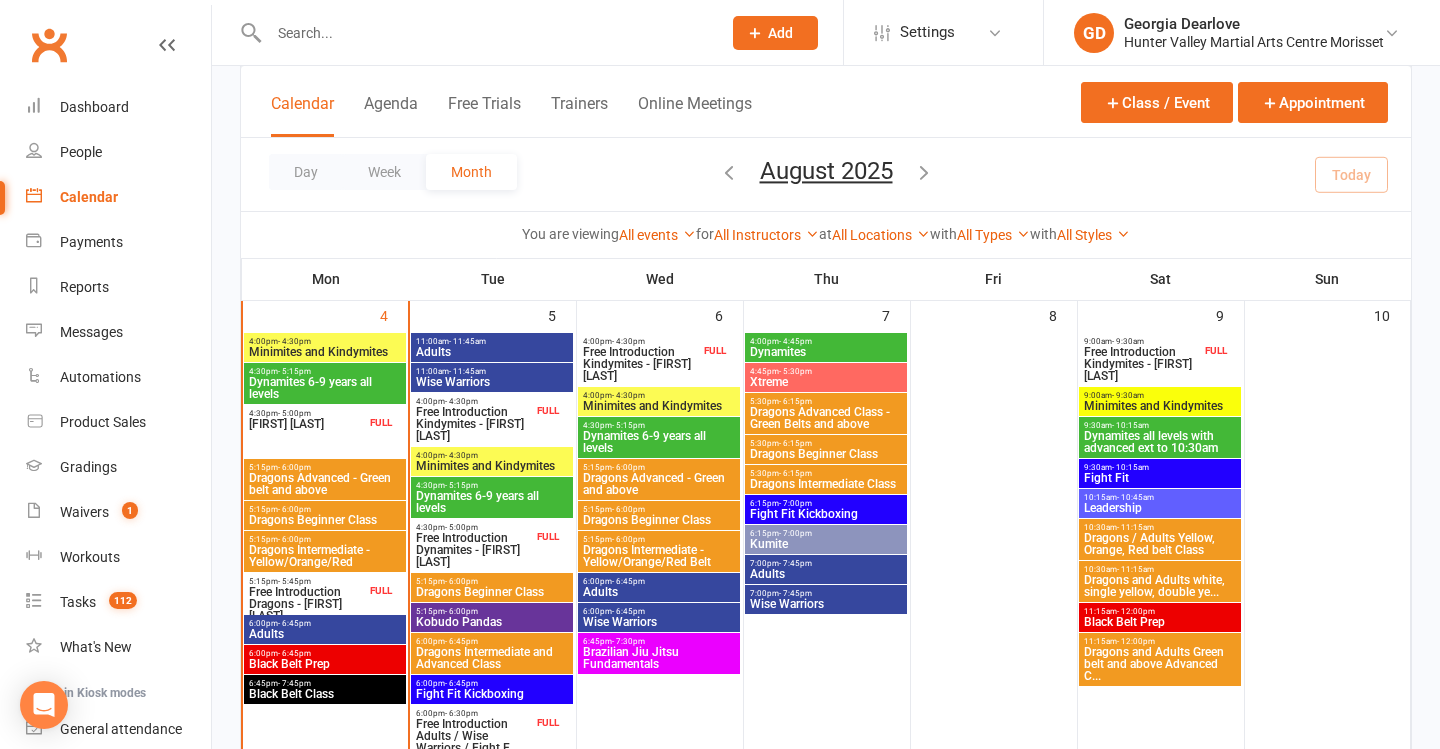 click on "[FIRST] [LAST]" at bounding box center (307, 424) 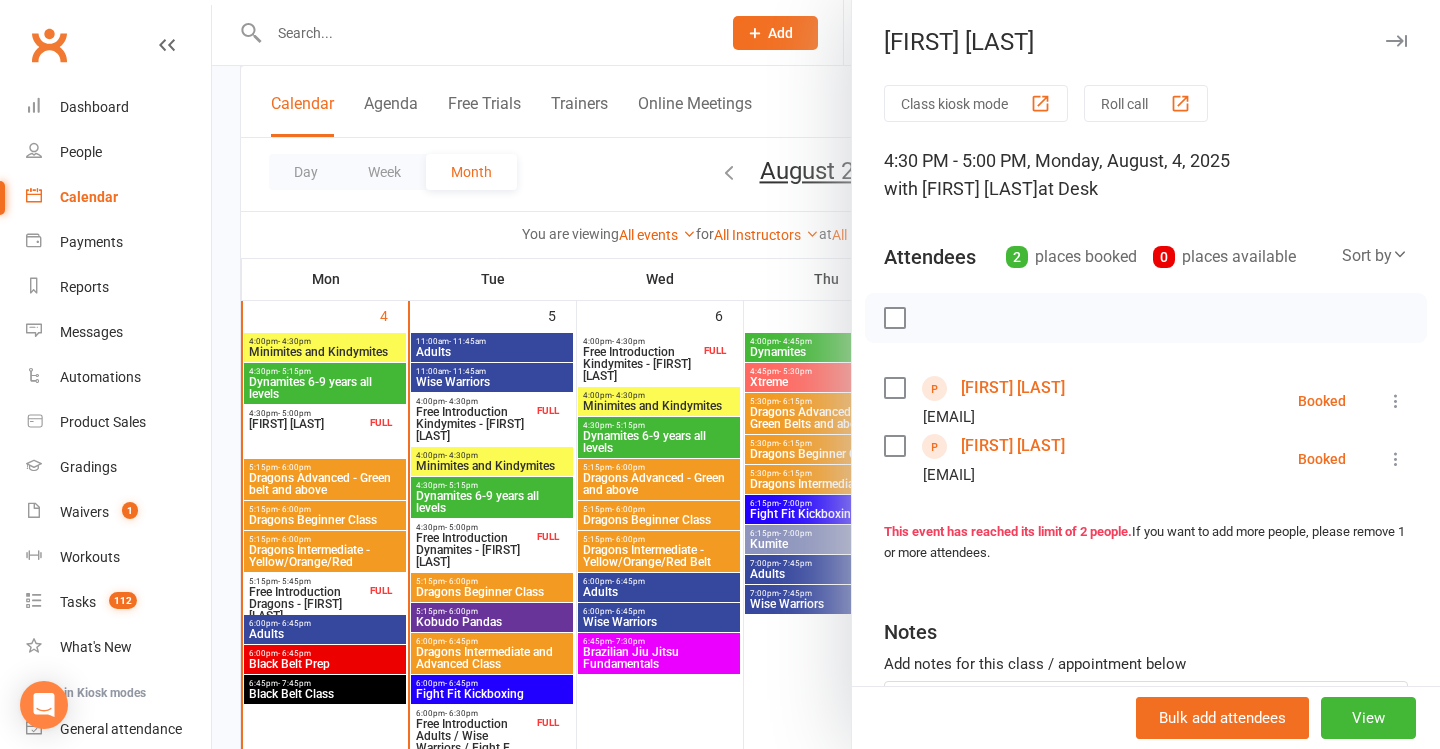 click at bounding box center [1396, 401] 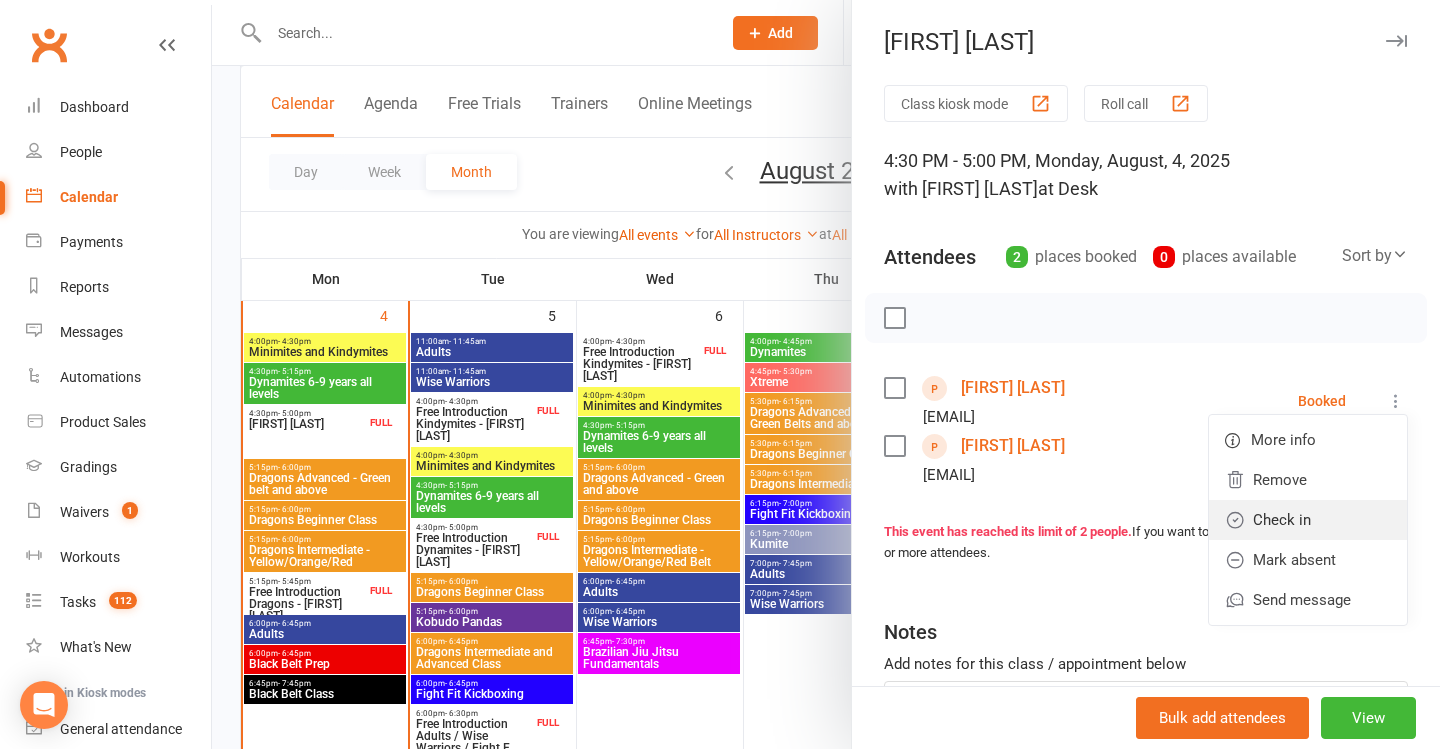 click on "Check in" at bounding box center (1308, 520) 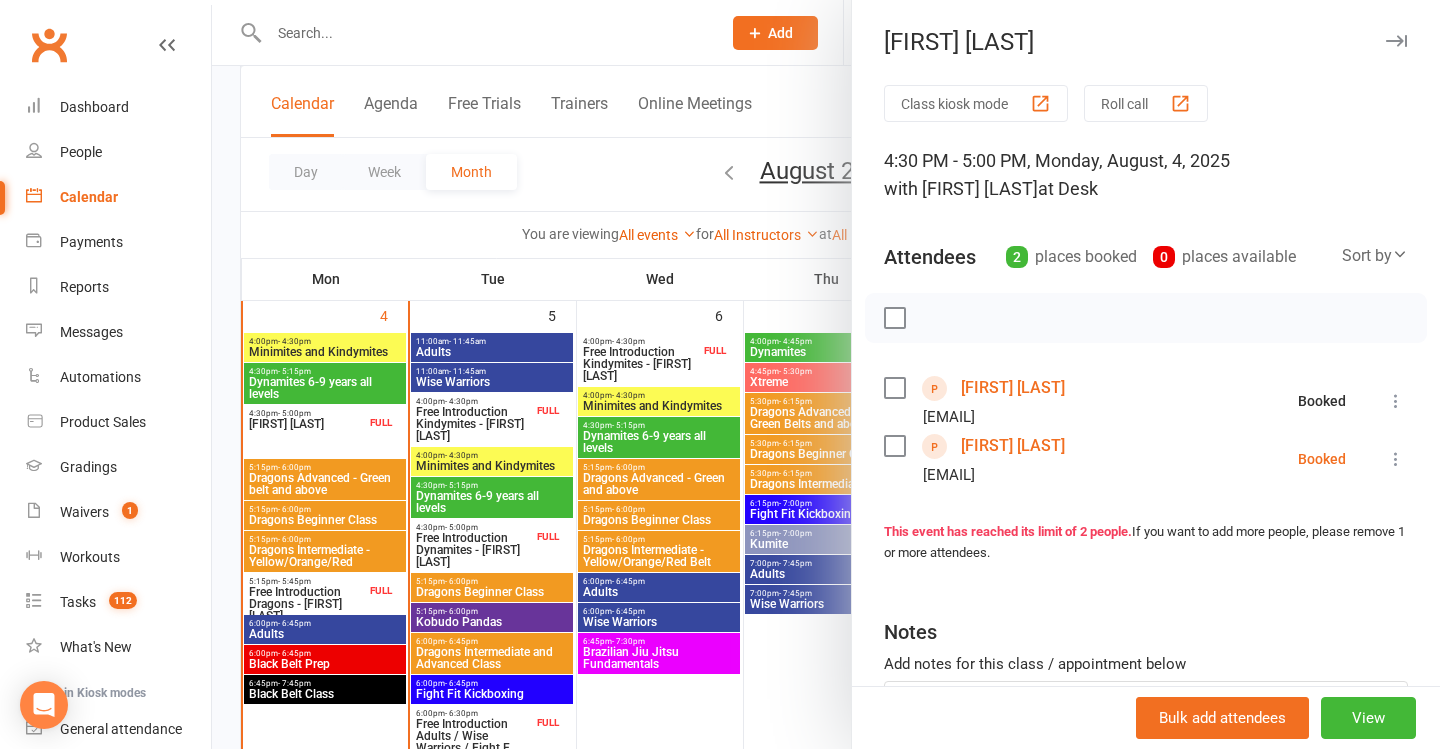 click at bounding box center [1396, 459] 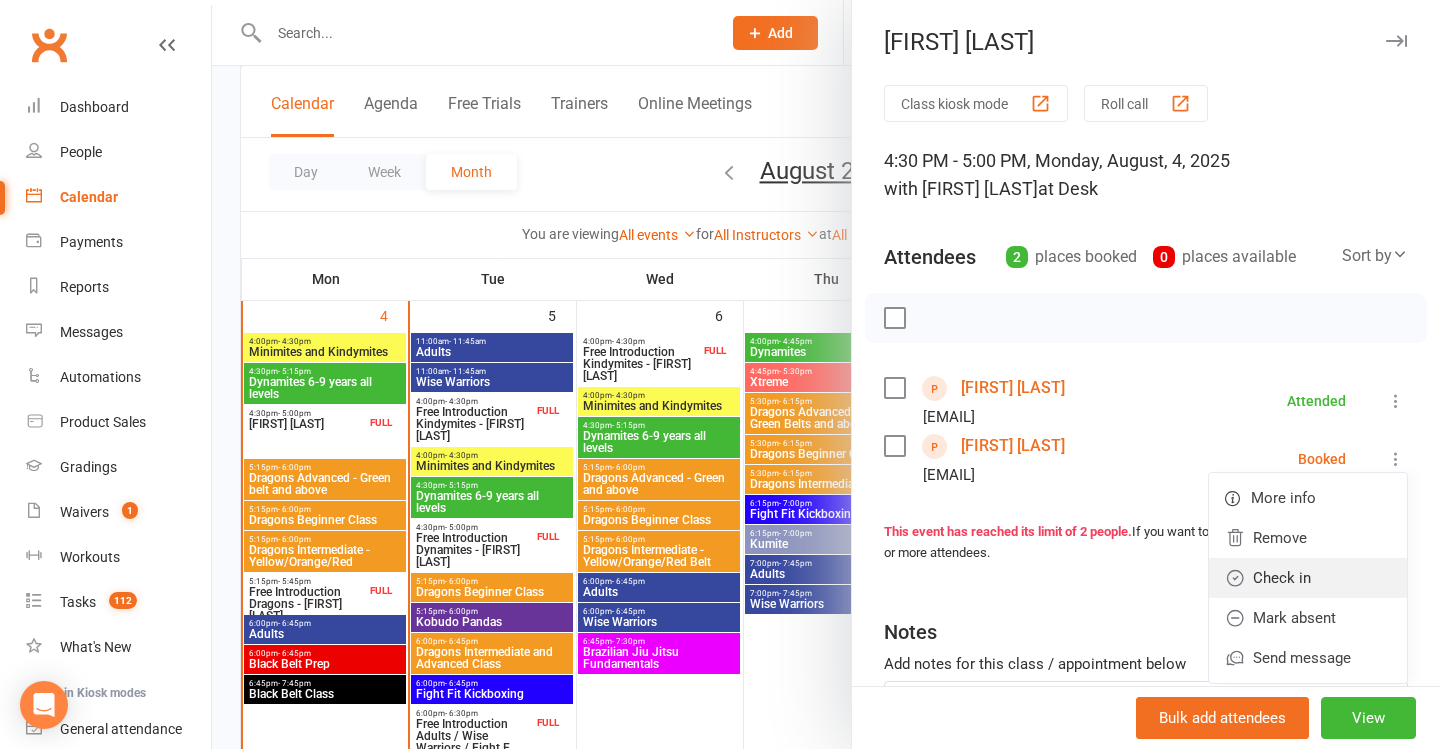 click on "Check in" at bounding box center [1308, 578] 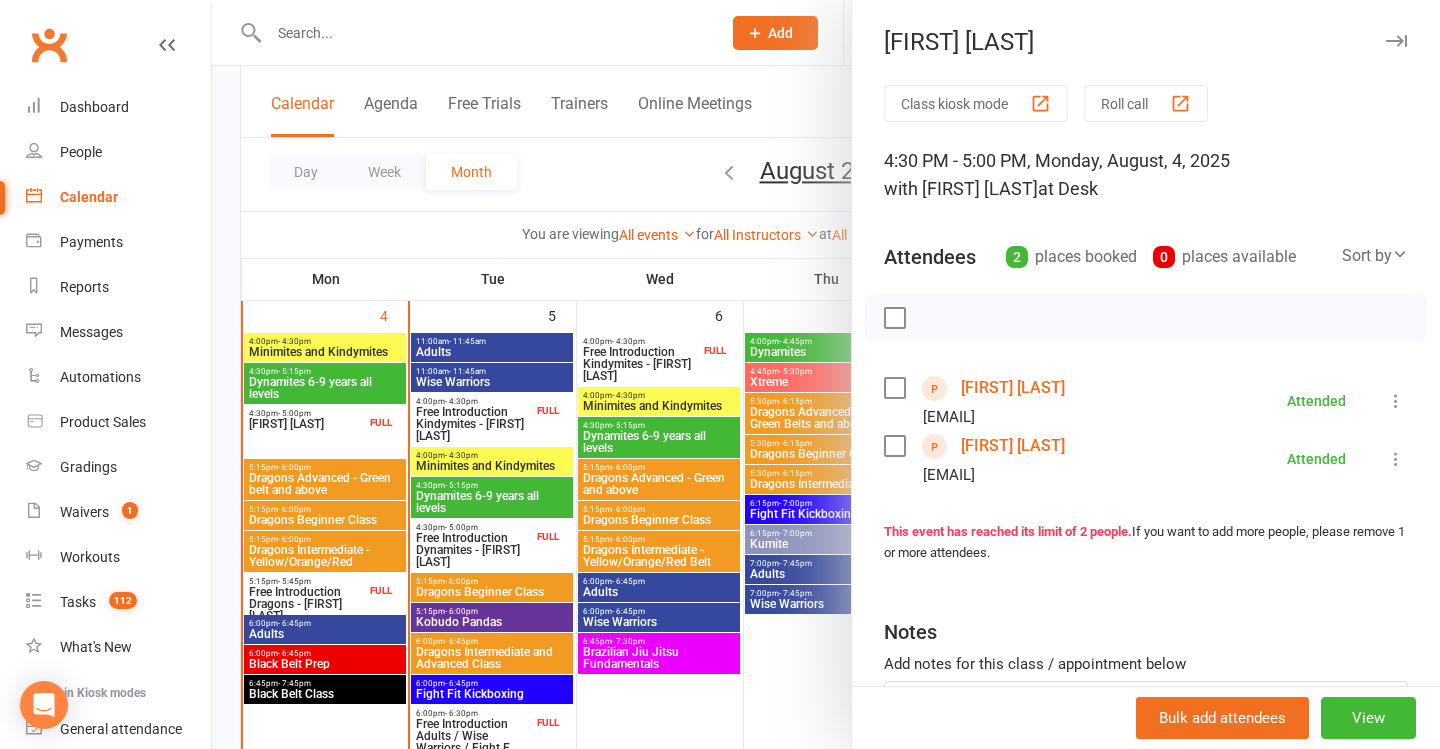 click at bounding box center [826, 374] 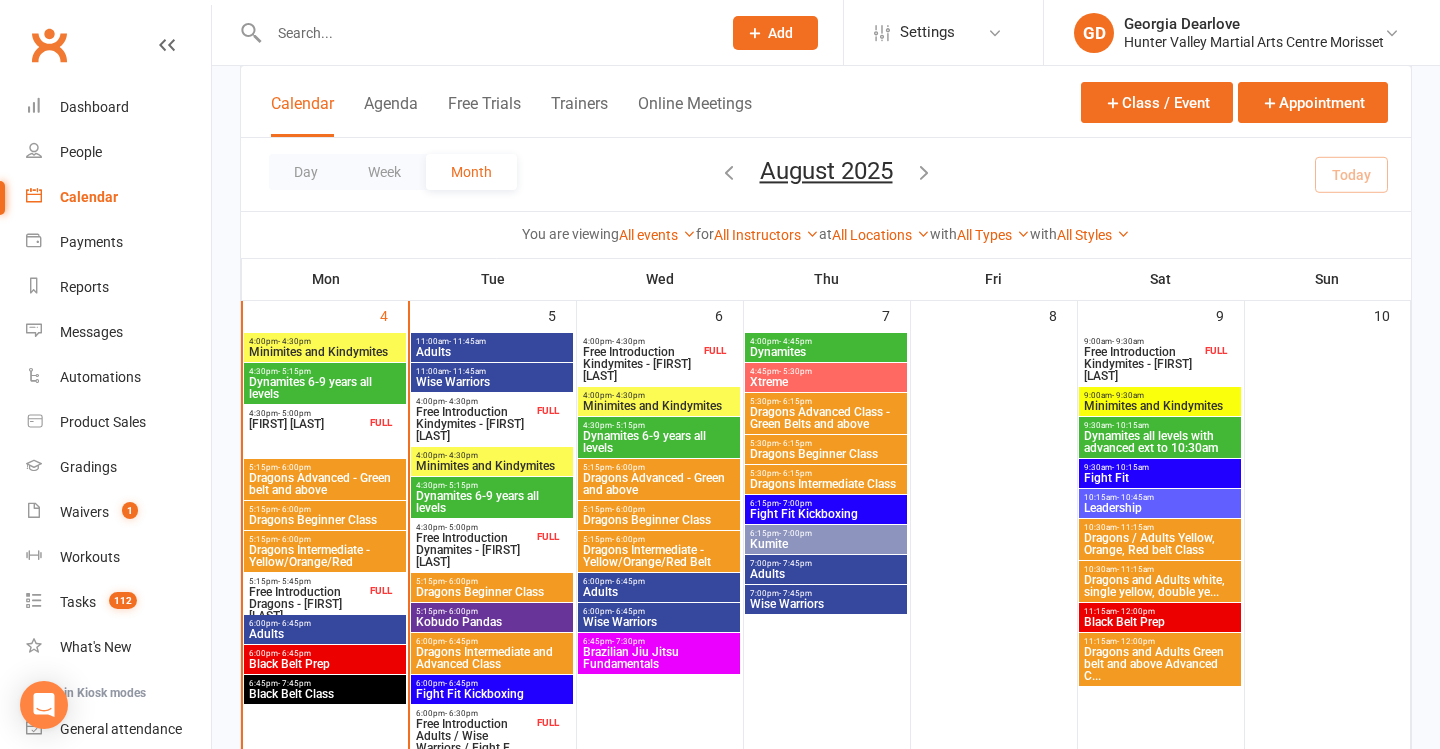 click on "Dragons Advanced - Green belt and above" at bounding box center (325, 484) 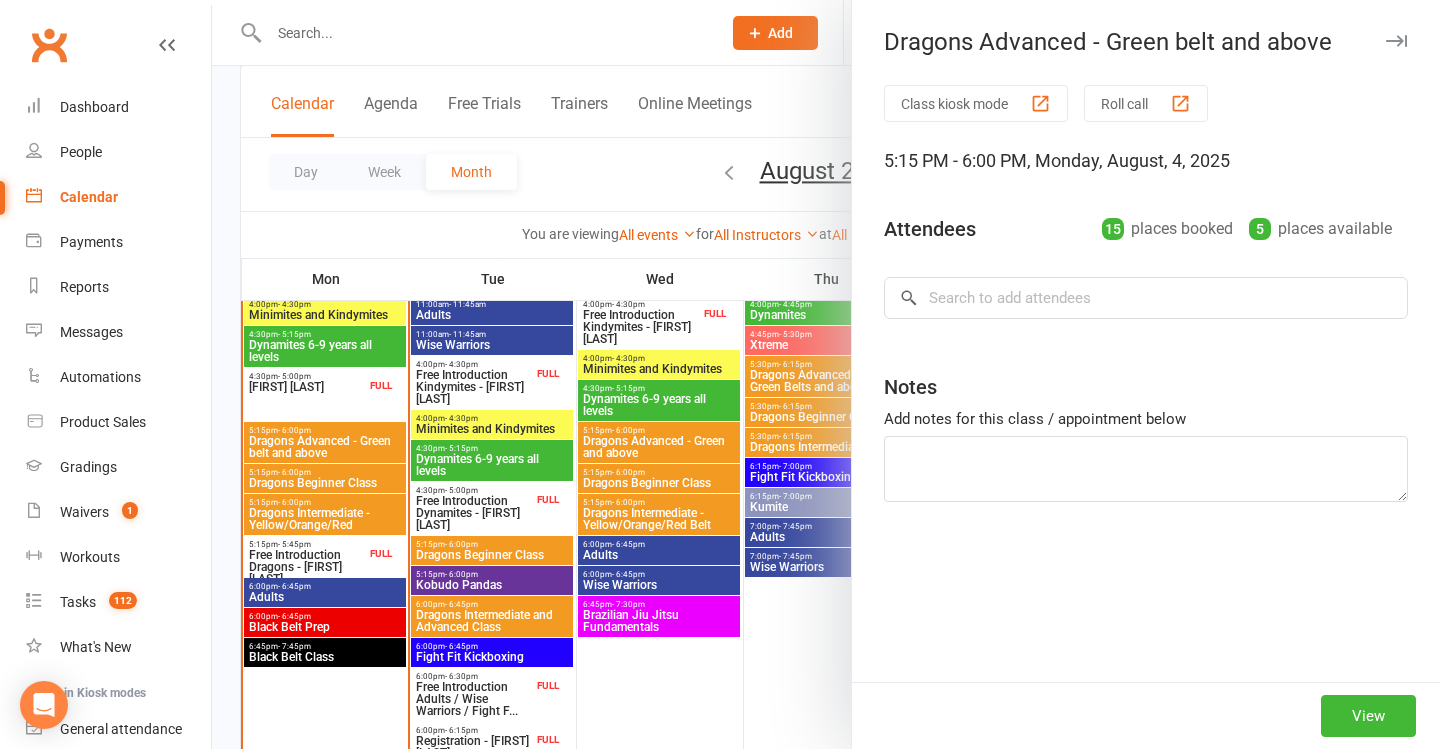 scroll, scrollTop: 648, scrollLeft: 0, axis: vertical 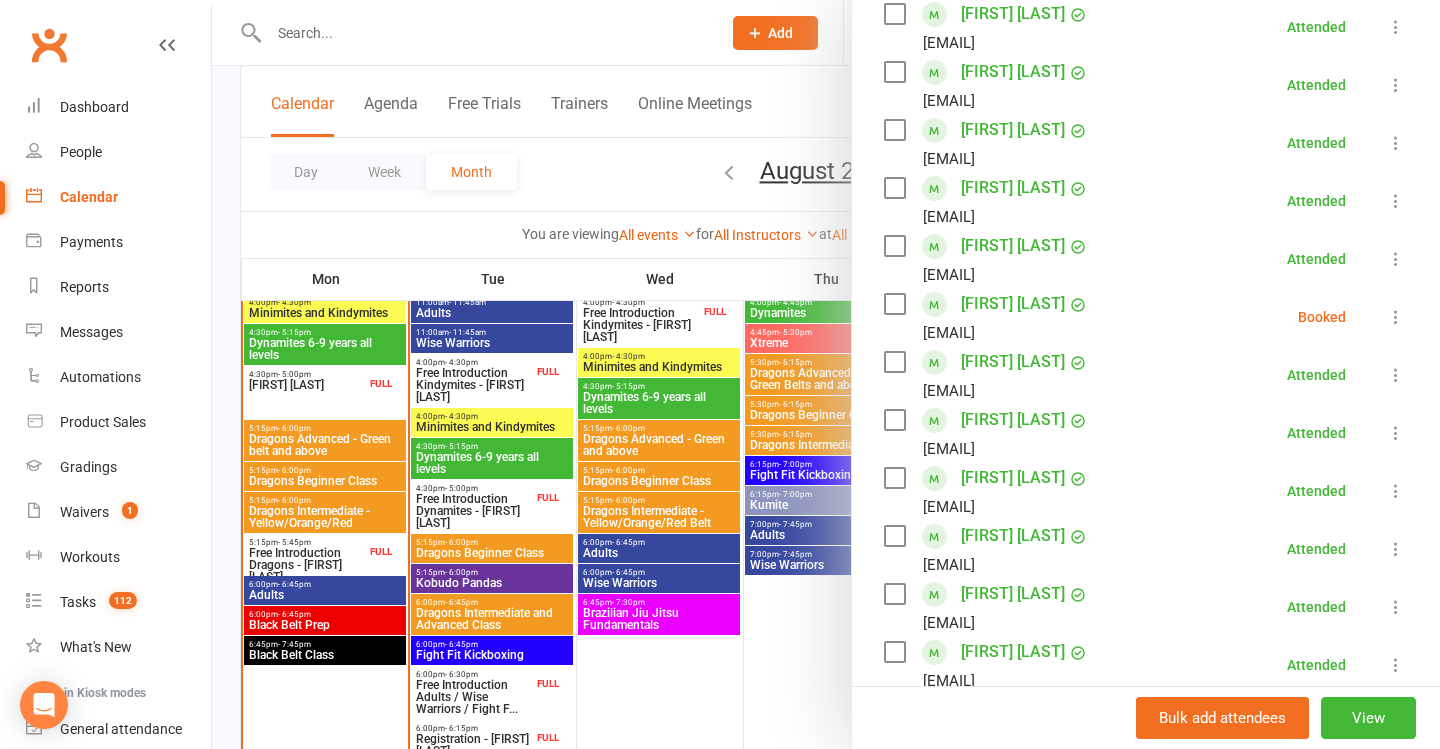 click at bounding box center [1396, 317] 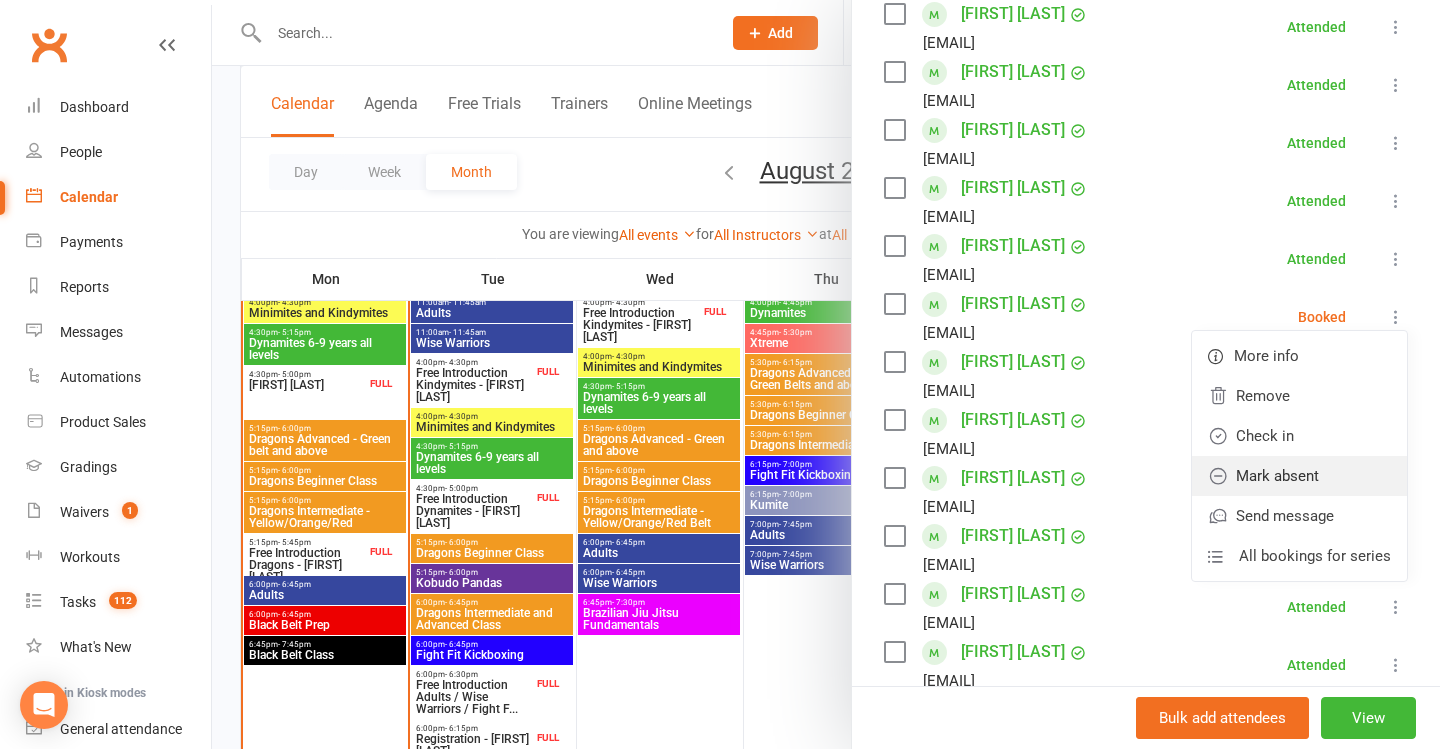 click on "Mark absent" at bounding box center (1299, 476) 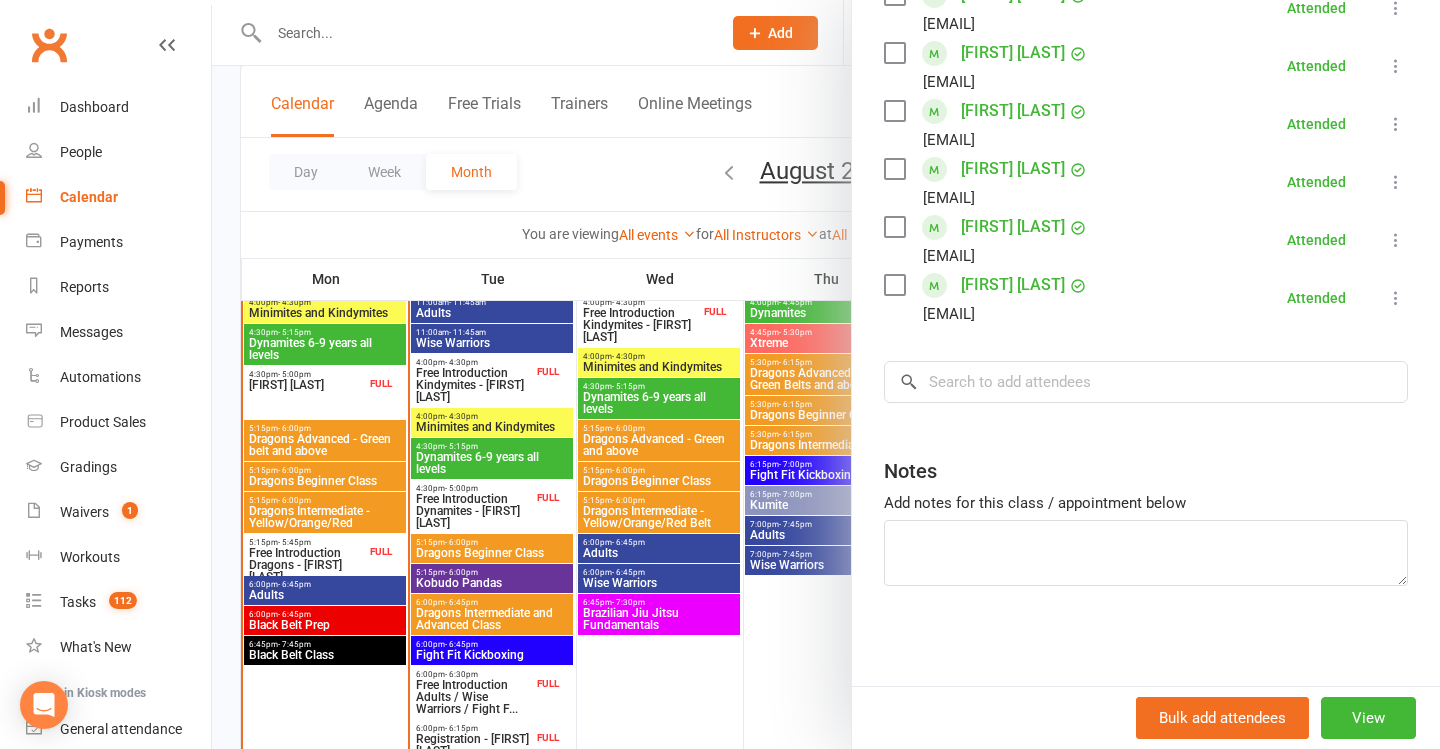 scroll, scrollTop: 915, scrollLeft: 0, axis: vertical 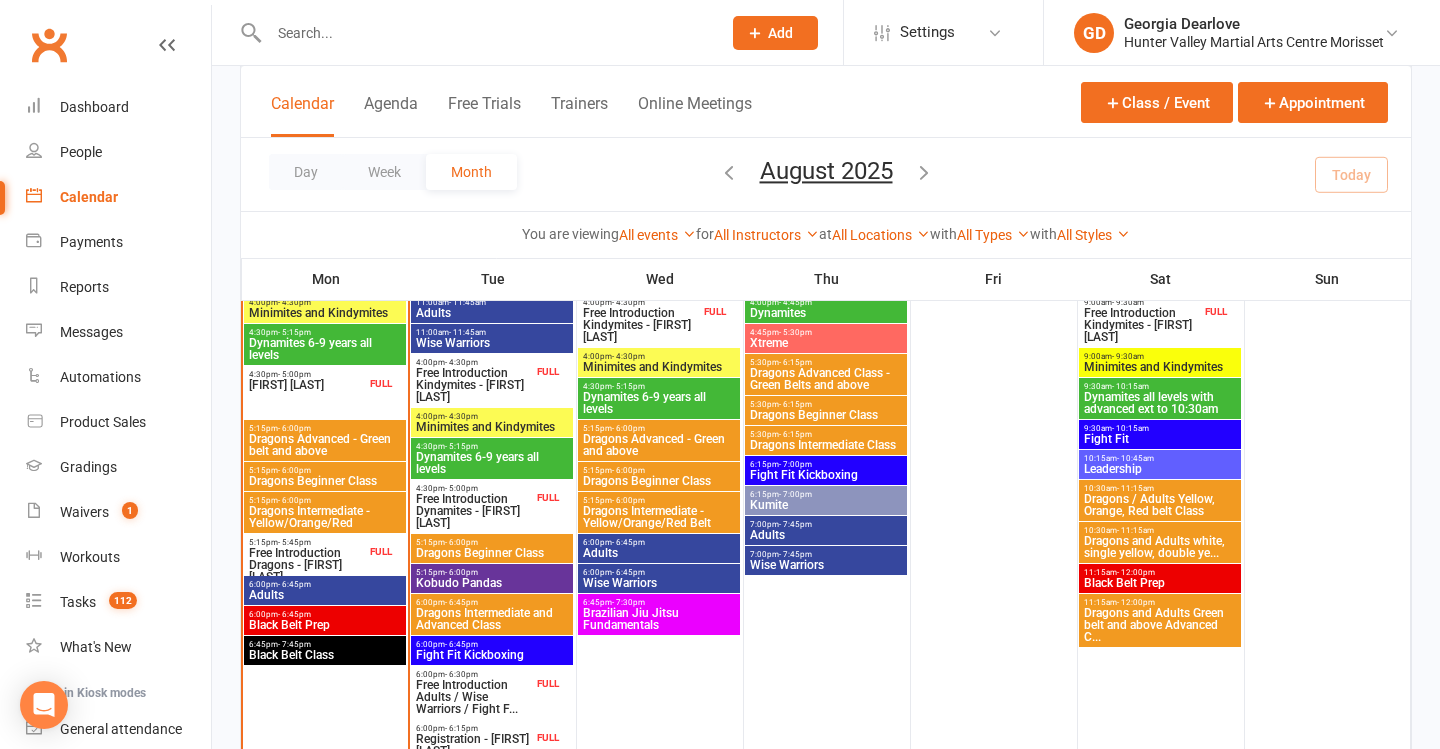 click on "Dragons Beginner Class" at bounding box center (325, 481) 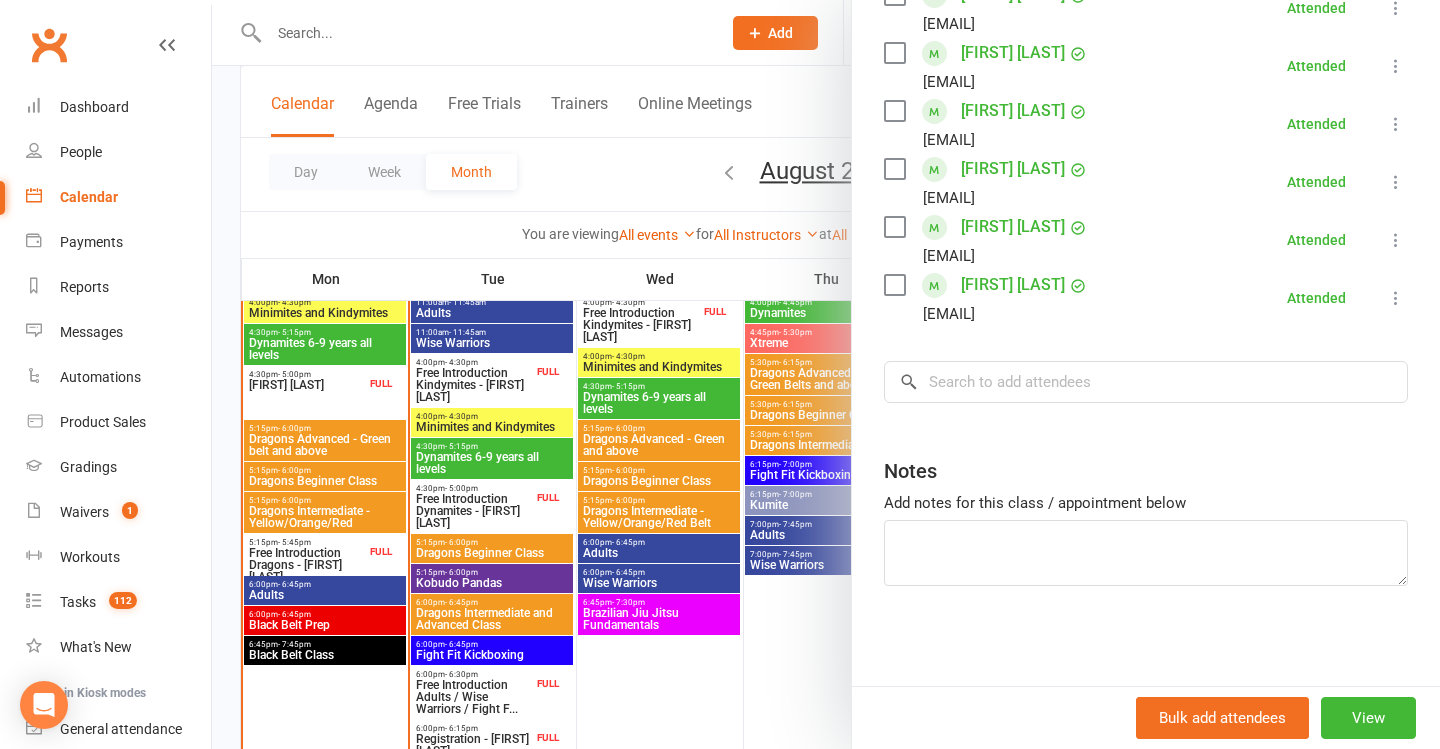 scroll, scrollTop: 393, scrollLeft: 0, axis: vertical 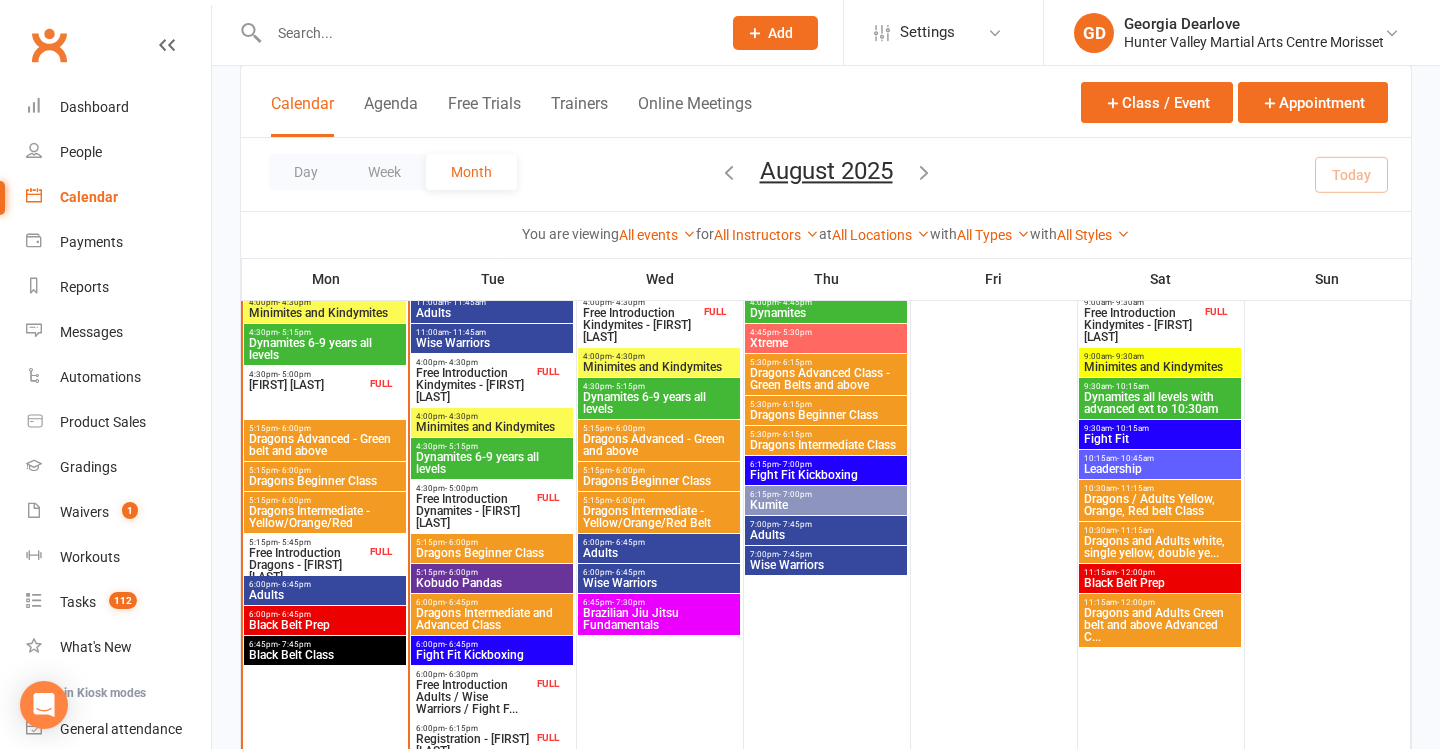 click on "Dragons Intermediate - Yellow/Orange/Red" at bounding box center (325, 517) 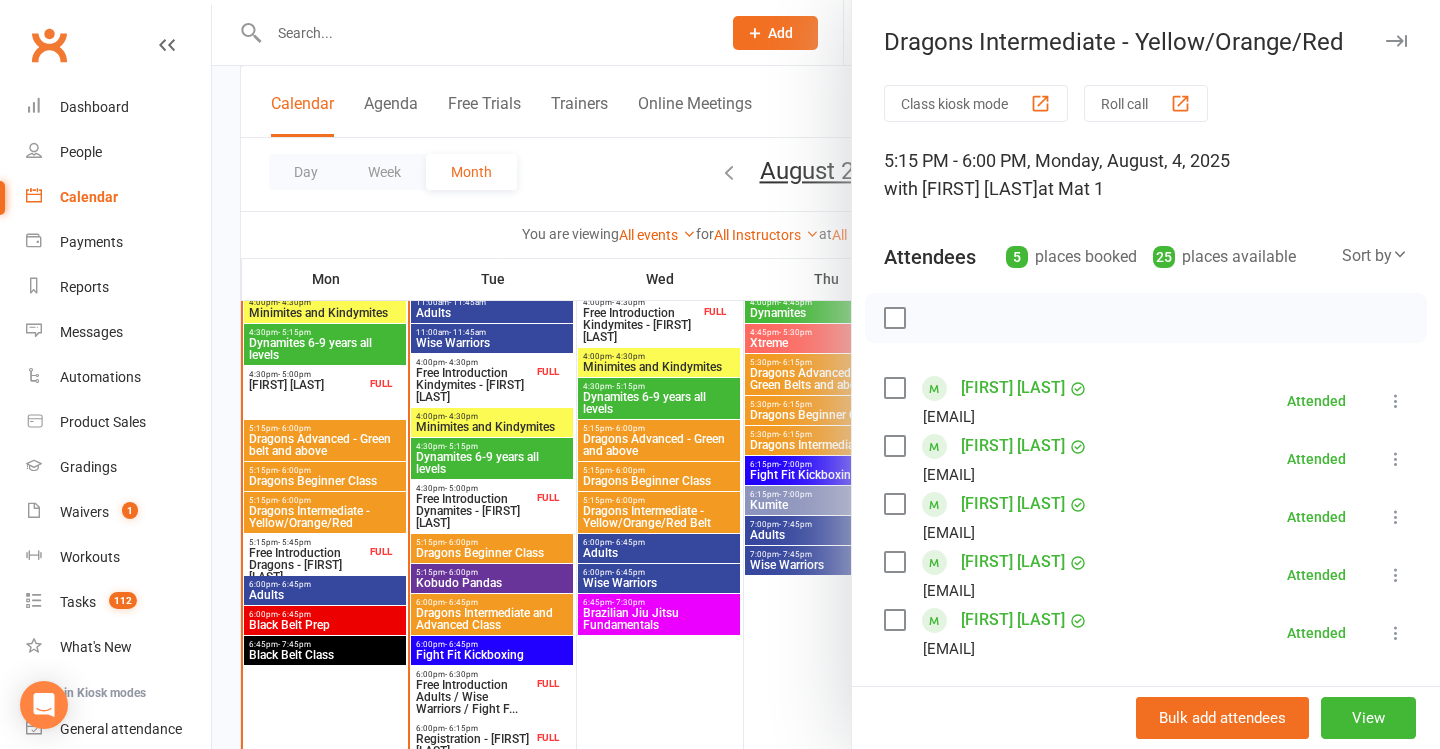 scroll, scrollTop: 72, scrollLeft: 0, axis: vertical 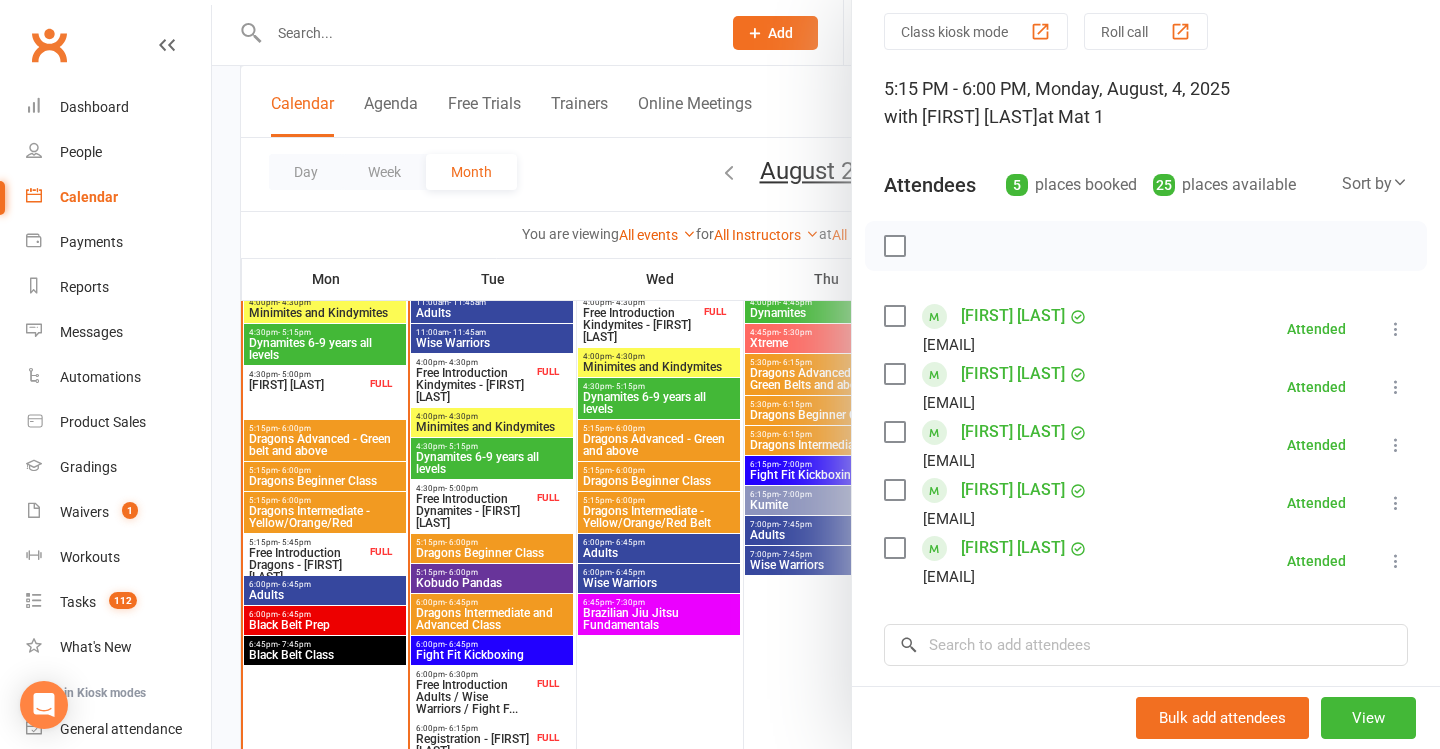click at bounding box center (826, 374) 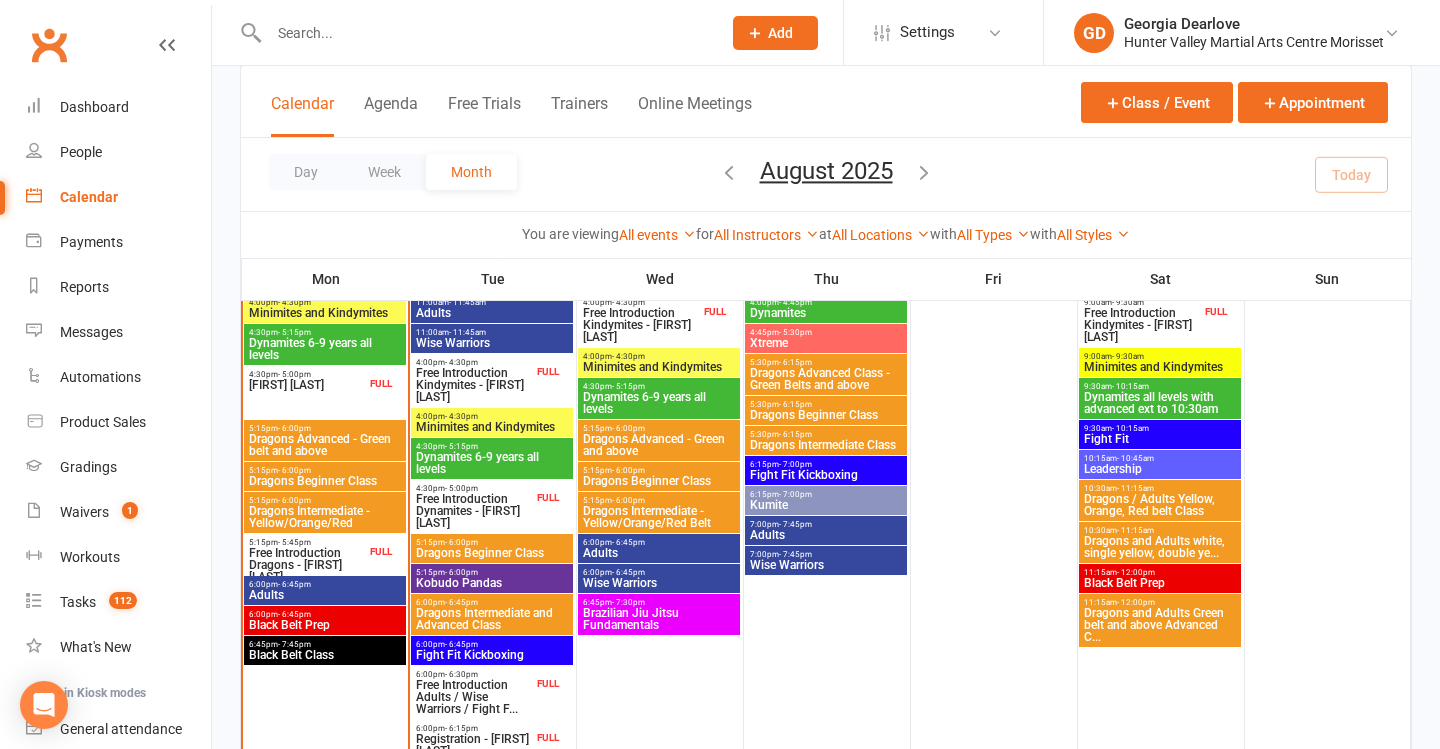 click on "Free Introduction Dragons - [FIRST] [LAST]" at bounding box center [307, 565] 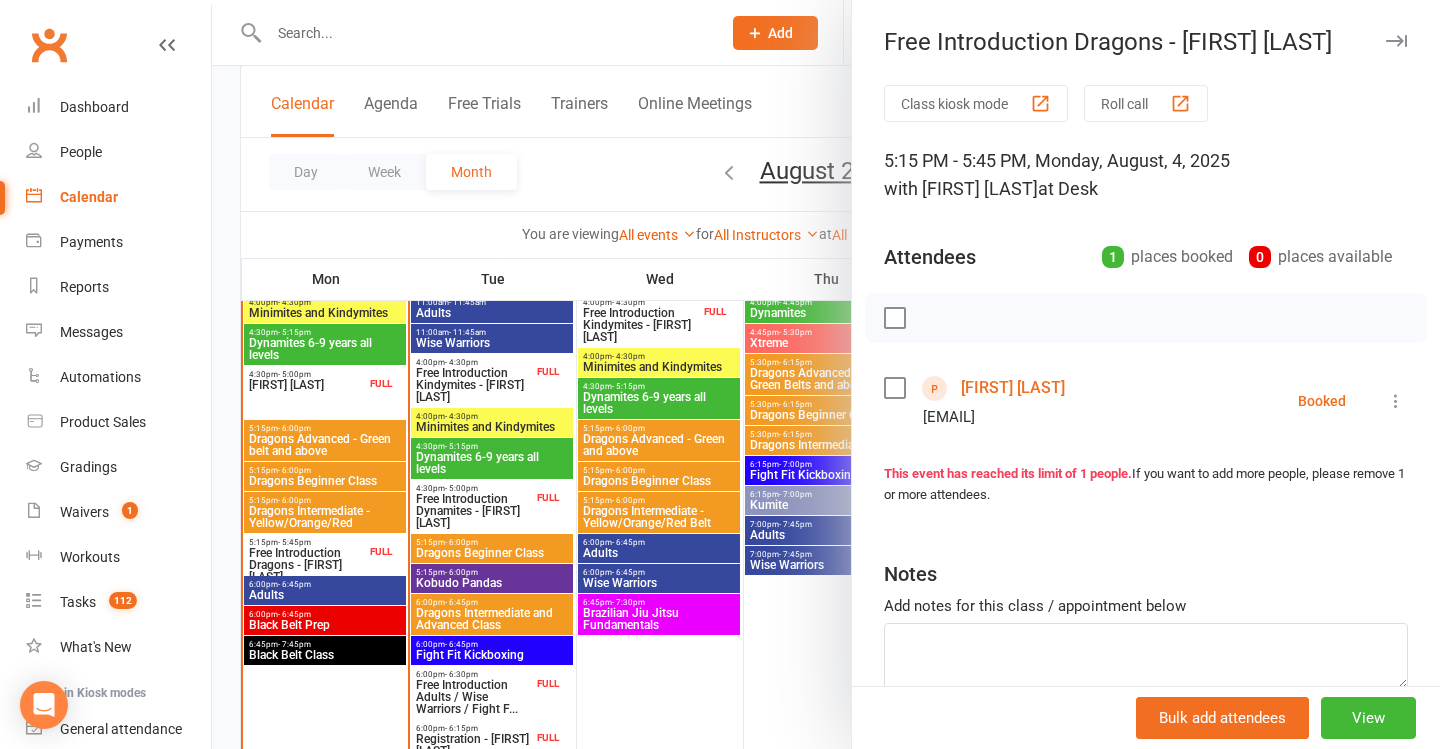 drag, startPoint x: 1392, startPoint y: 403, endPoint x: 1351, endPoint y: 482, distance: 89.005615 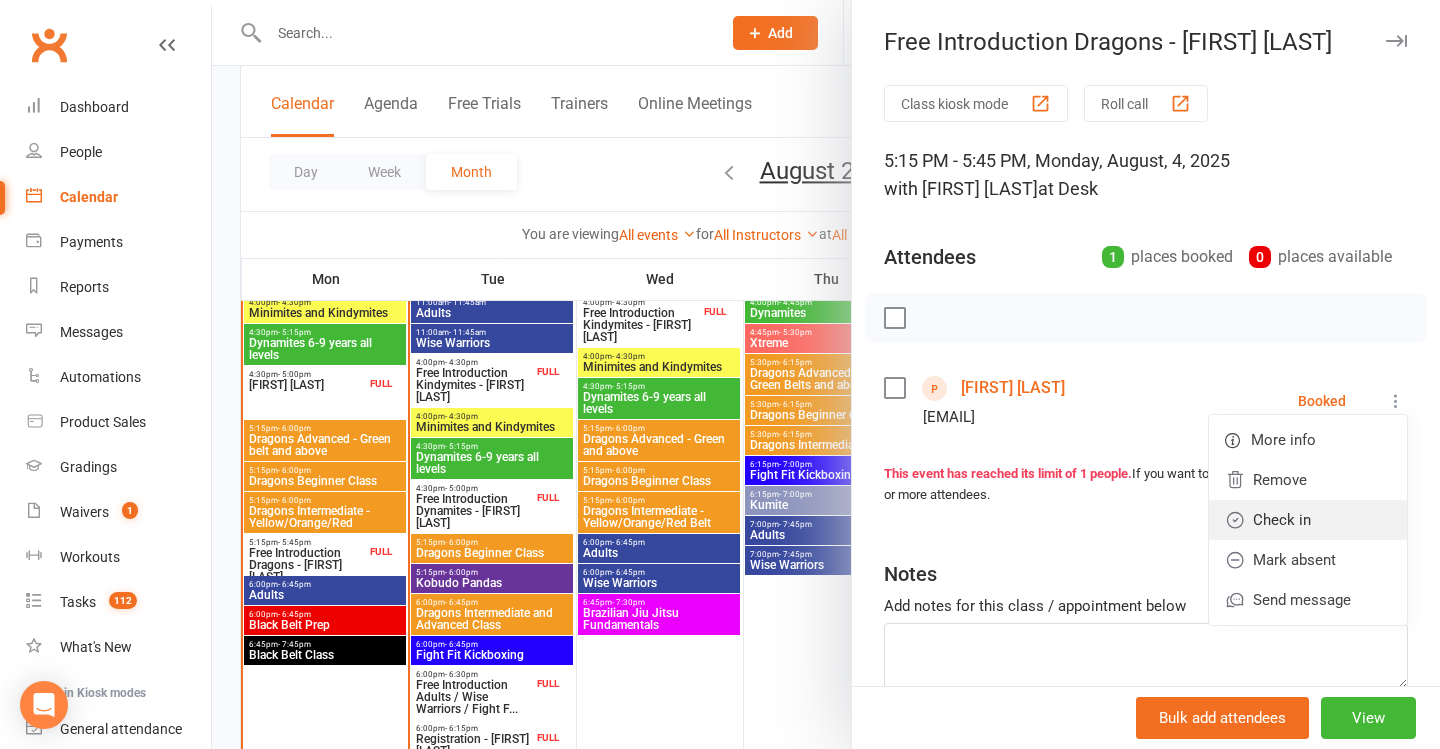 click on "Check in" at bounding box center (1308, 520) 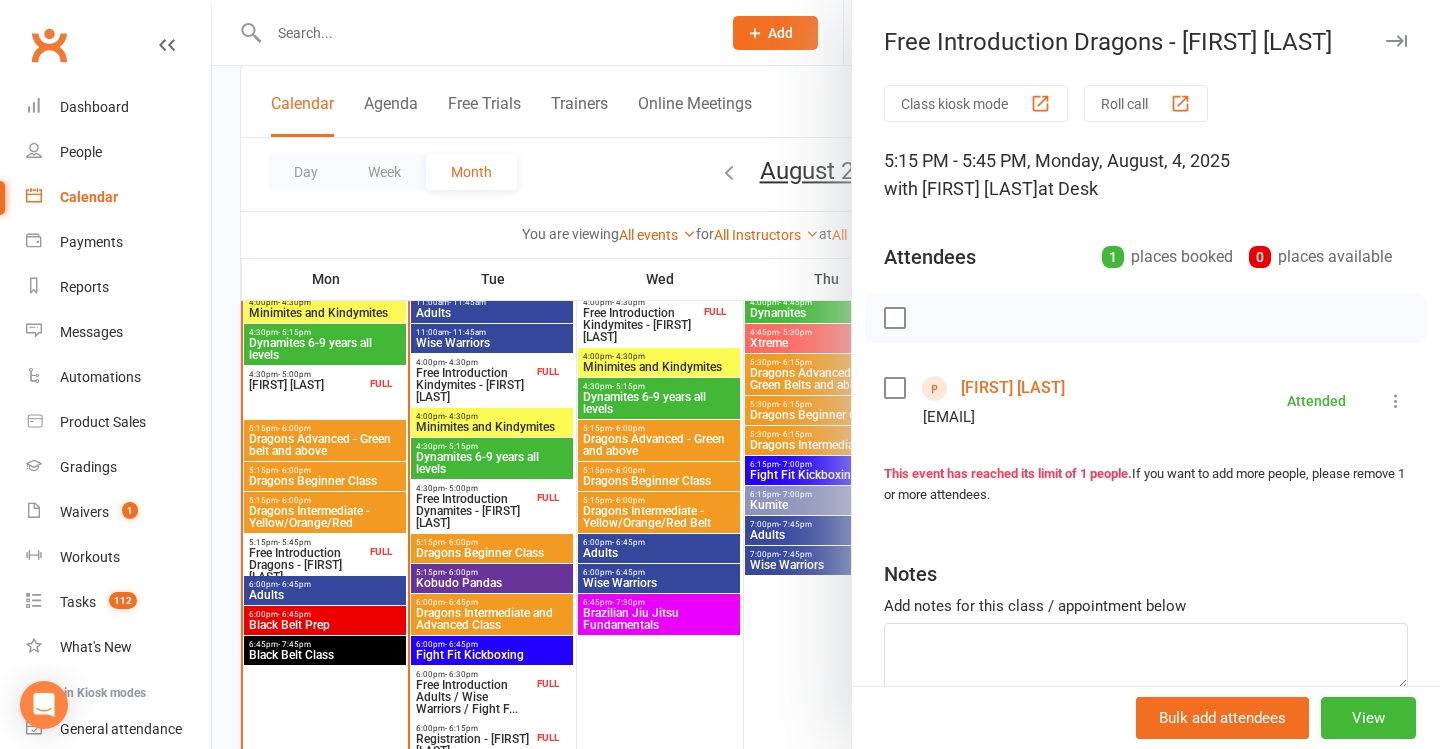 click on "[FIRST] [LAST]" at bounding box center (1013, 388) 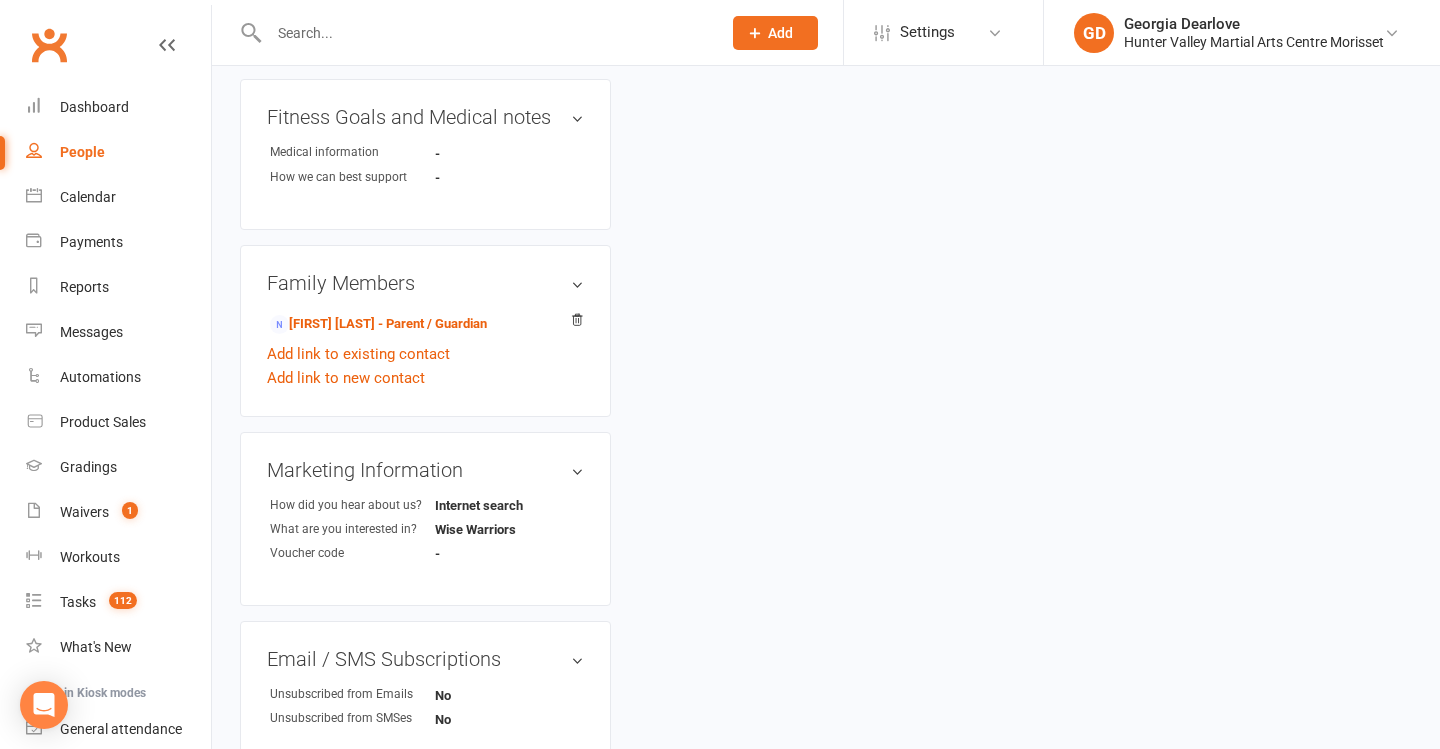 scroll, scrollTop: 0, scrollLeft: 0, axis: both 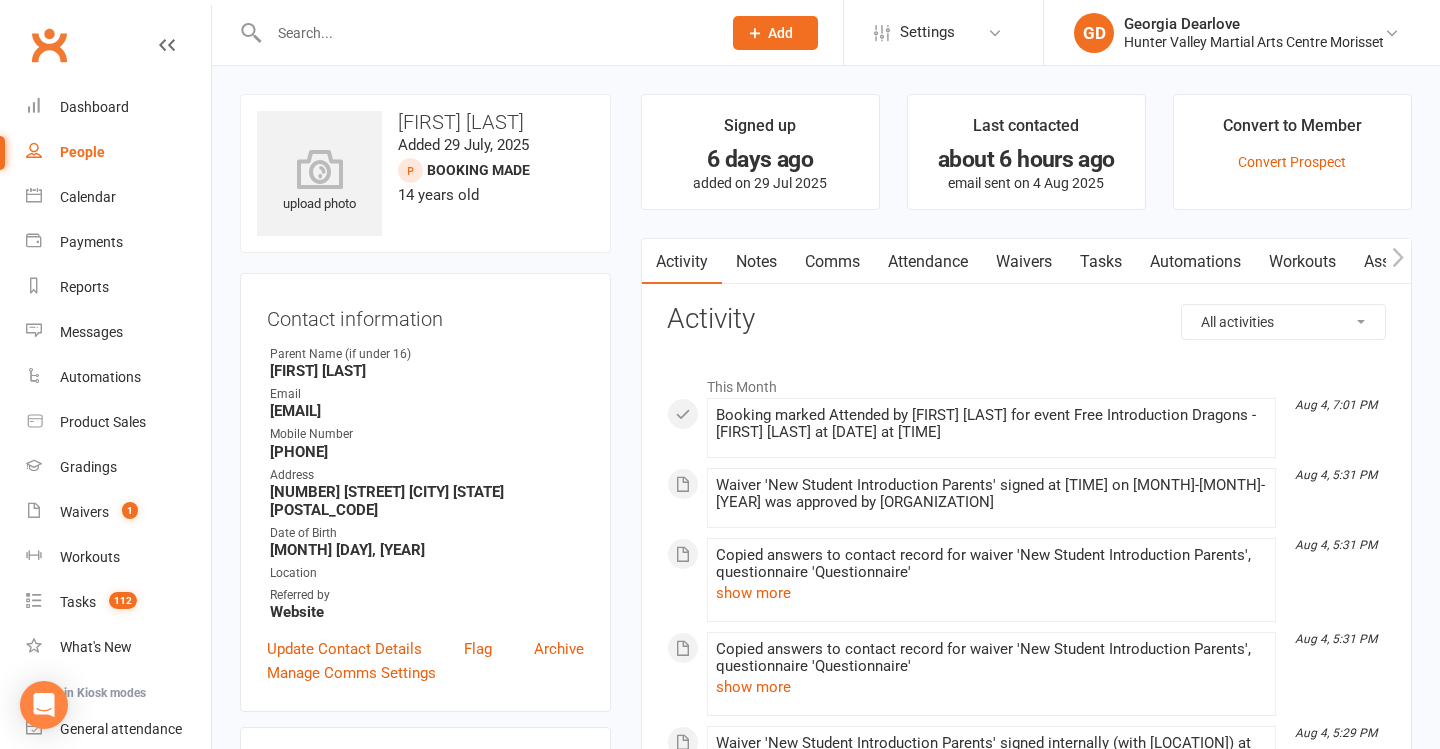 drag, startPoint x: 767, startPoint y: 238, endPoint x: 772, endPoint y: 249, distance: 12.083046 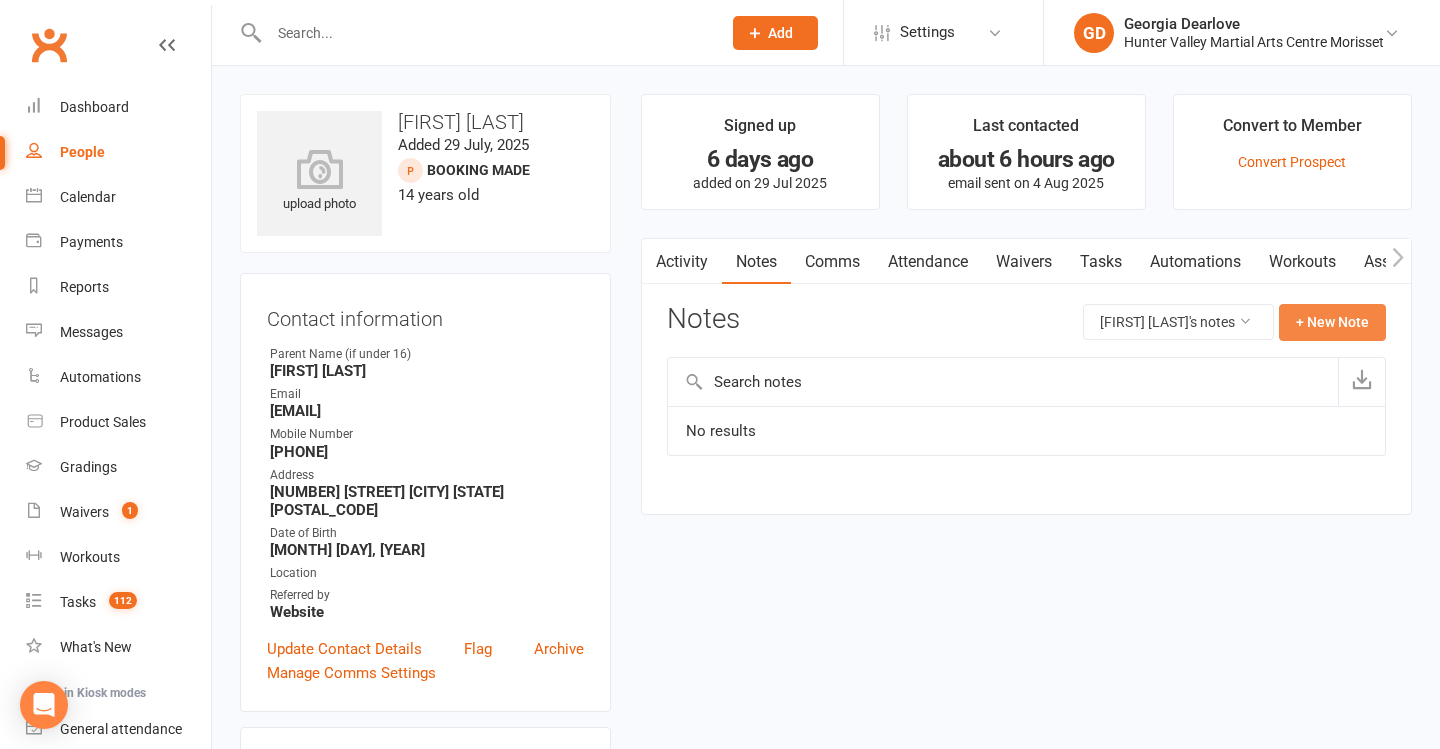 click on "+ New Note" at bounding box center [1332, 322] 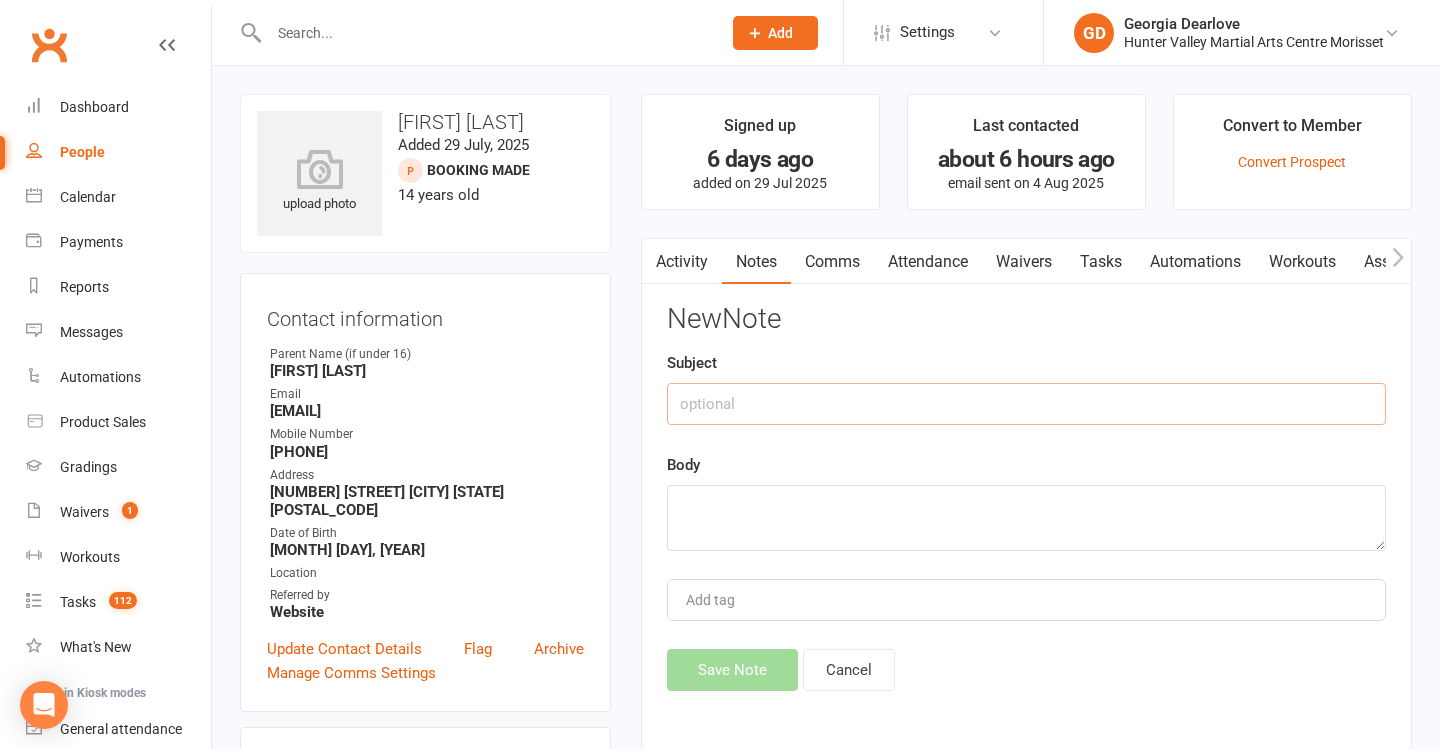 click at bounding box center [1026, 404] 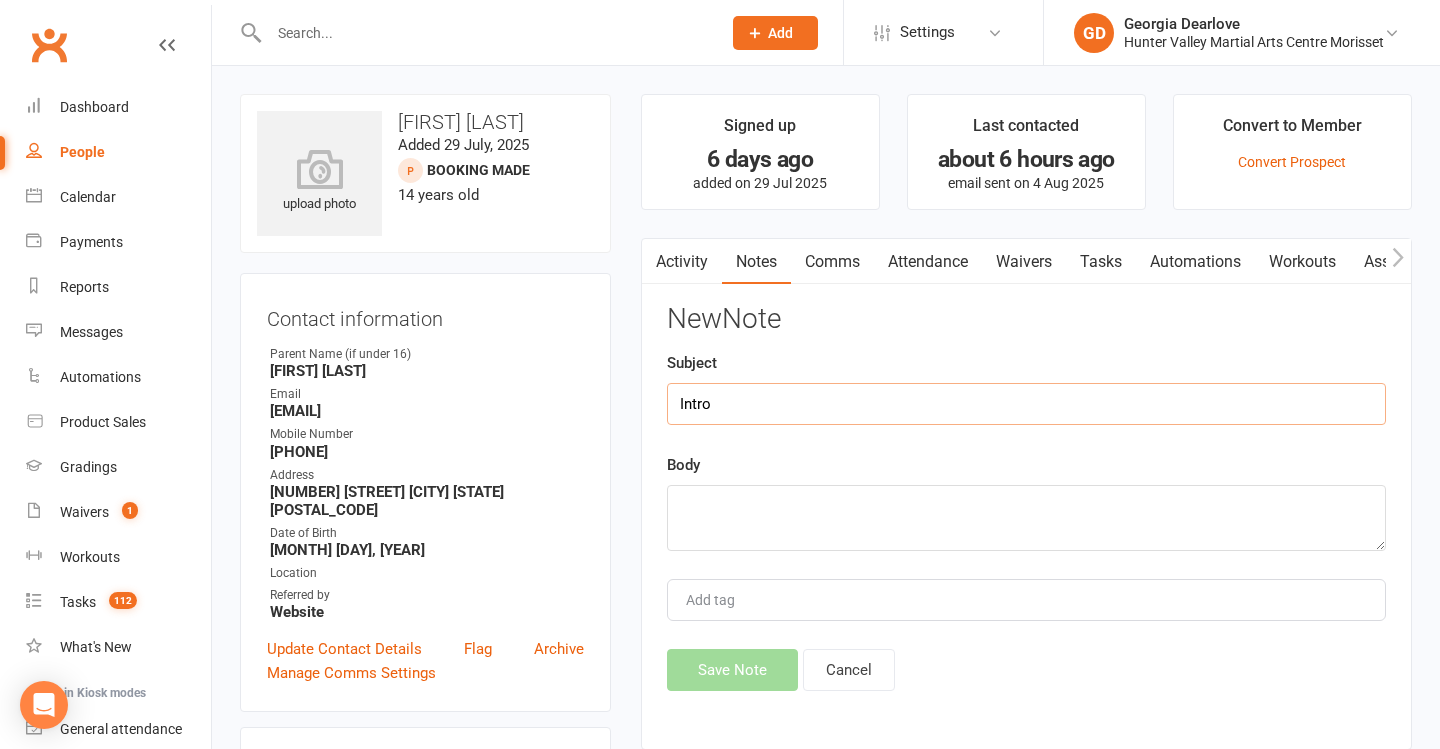 type on "Intro" 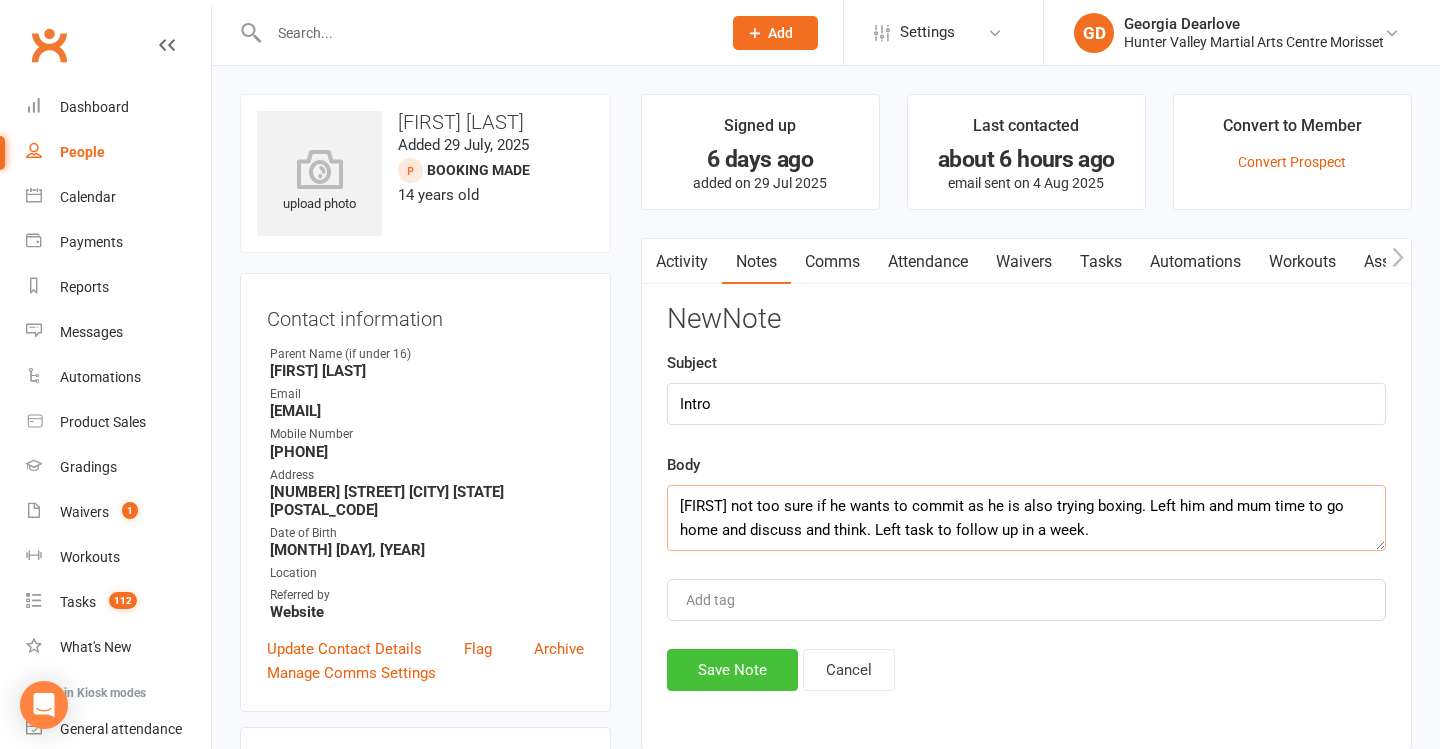 type on "[FIRST] not too sure if he wants to commit as he is also trying boxing. Left him and mum time to go home and discuss and think. Left task to follow up in a week." 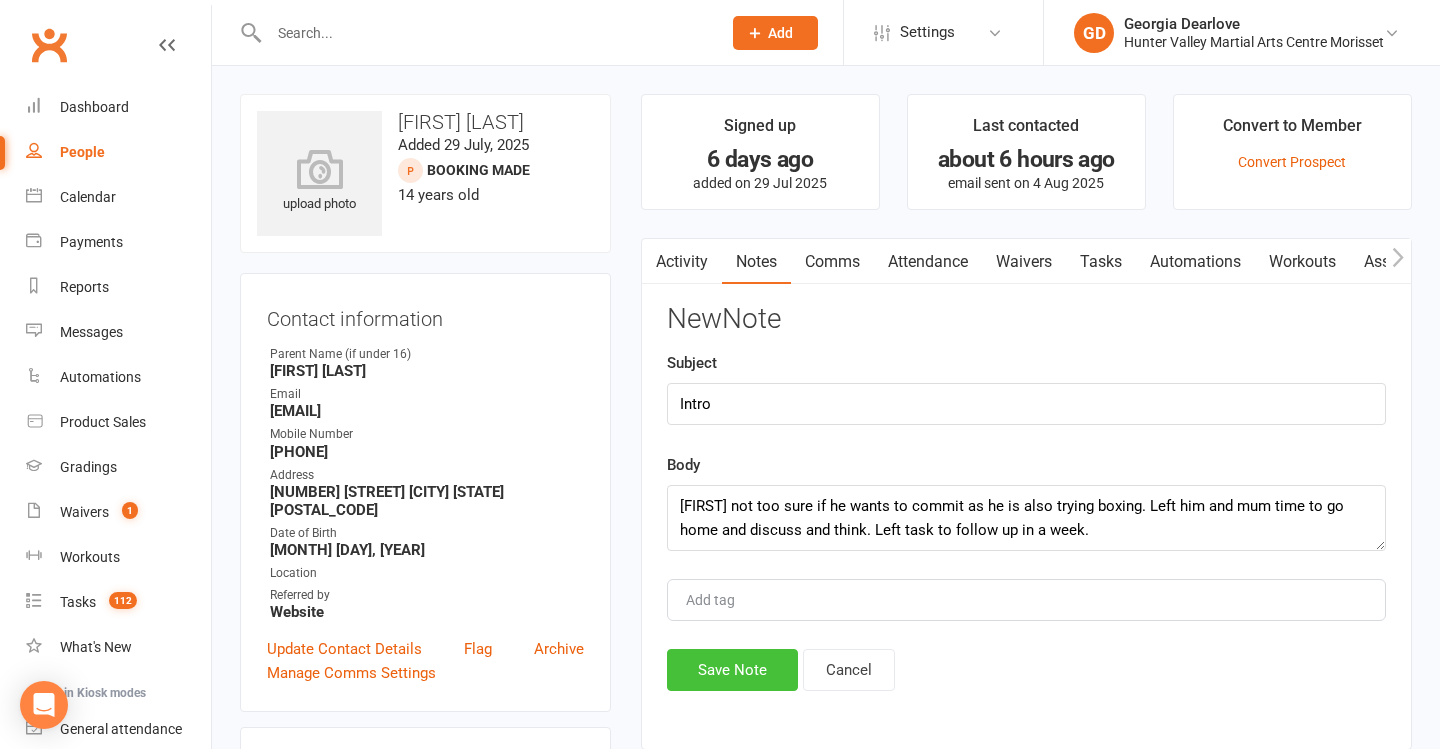 click on "Save Note" at bounding box center (732, 670) 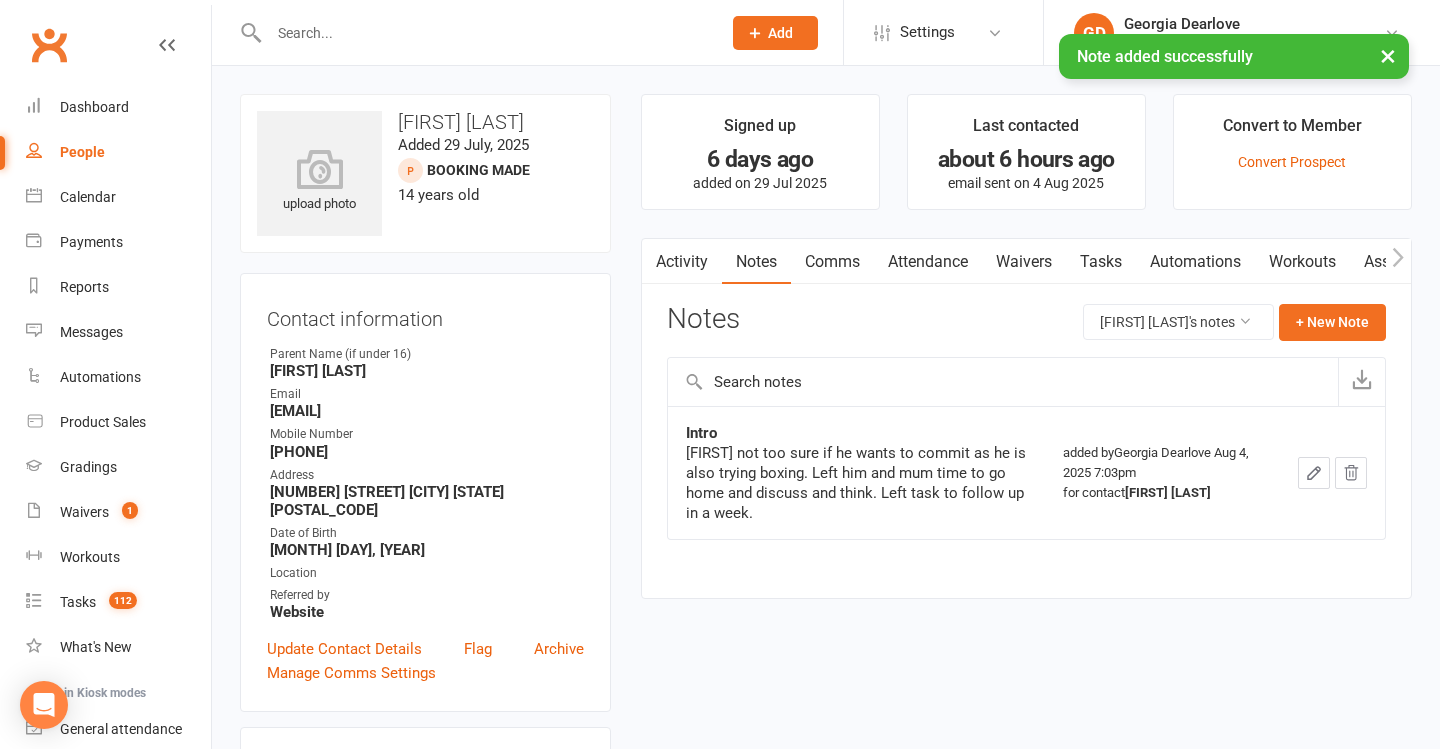 click on "Tasks" at bounding box center [1101, 262] 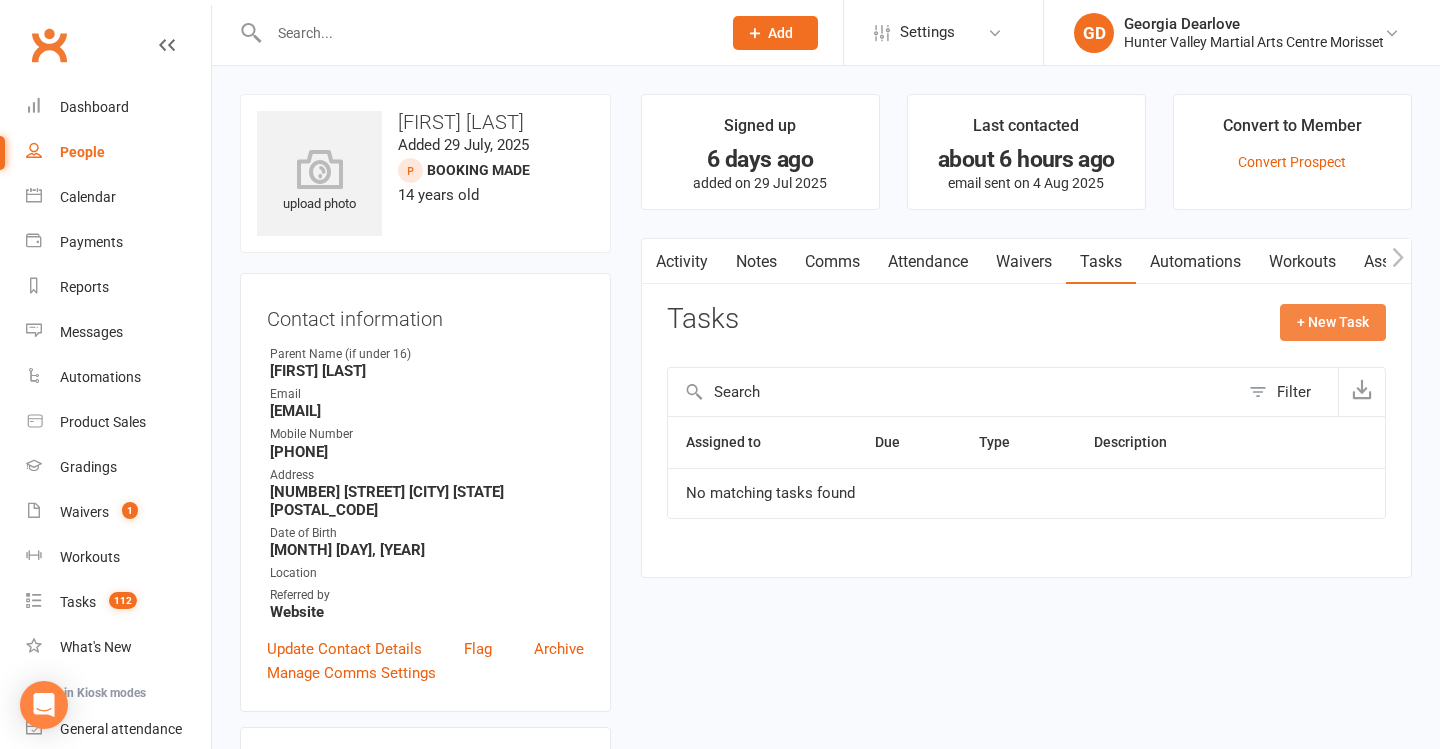 click on "+ New Task" at bounding box center (1333, 322) 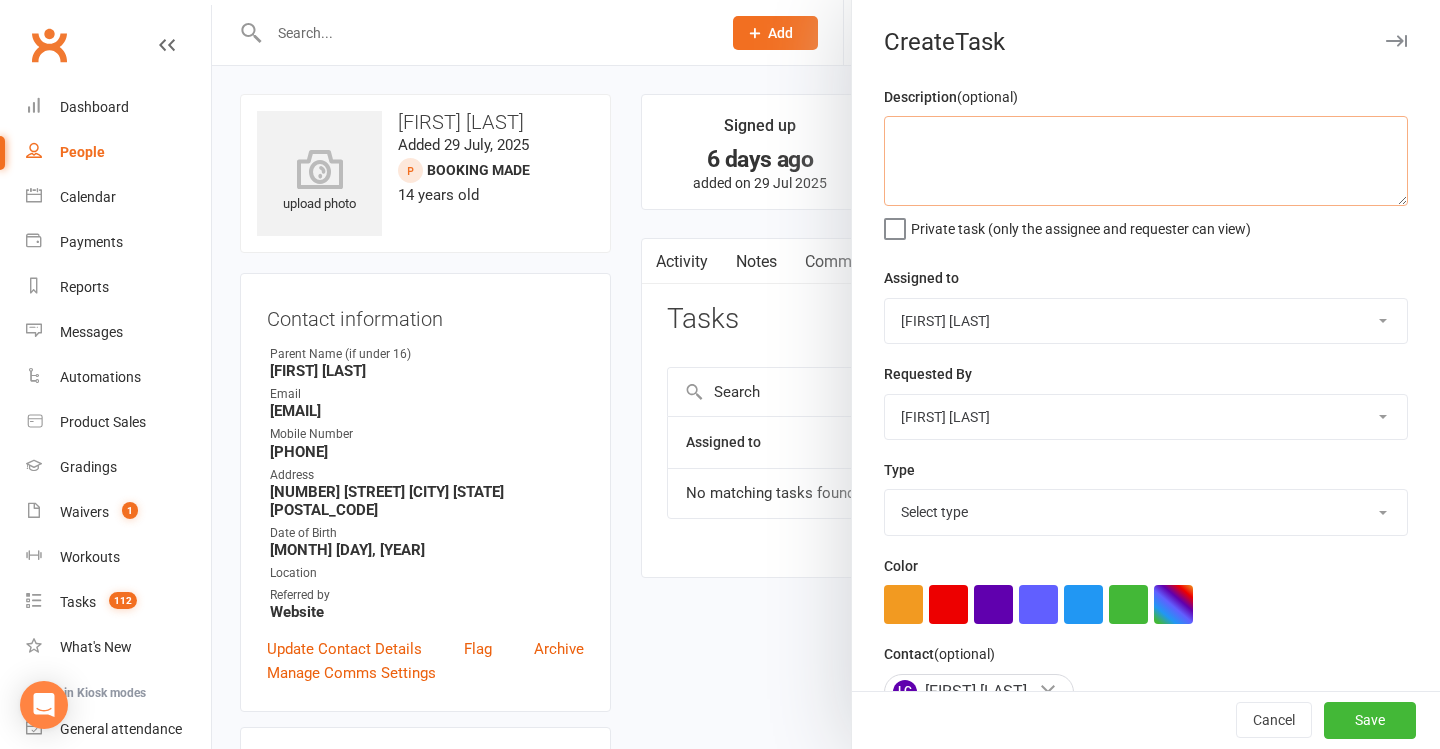 click at bounding box center [1146, 161] 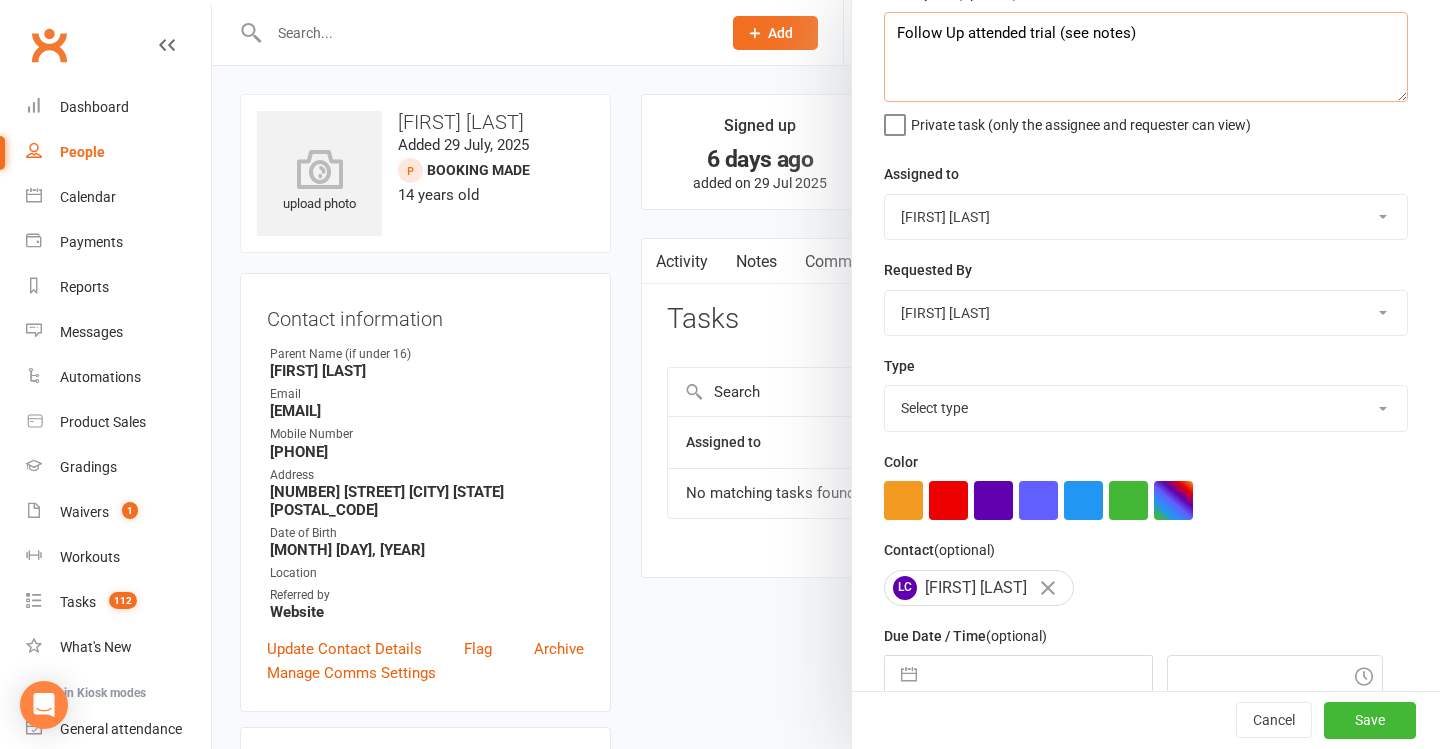 scroll, scrollTop: 118, scrollLeft: 0, axis: vertical 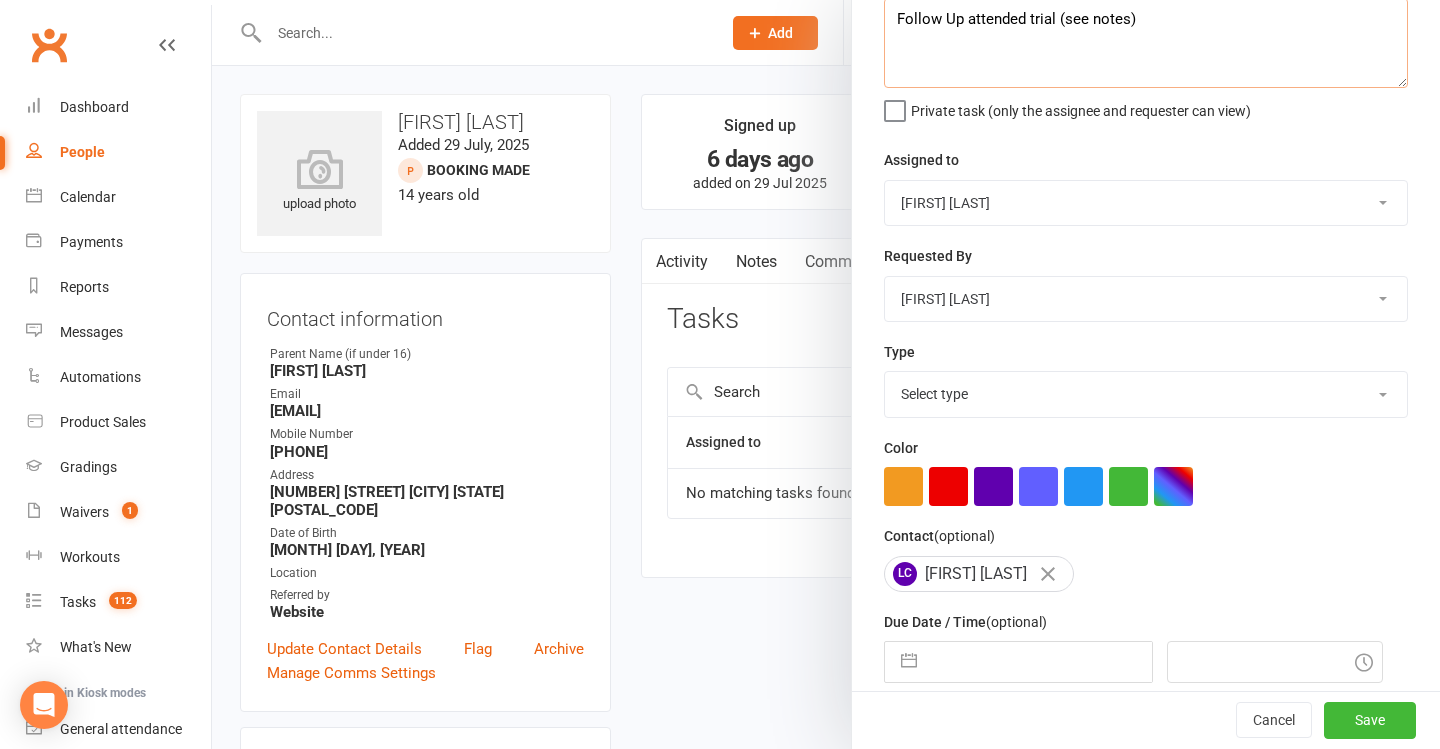 type on "Follow Up attended trial (see notes)" 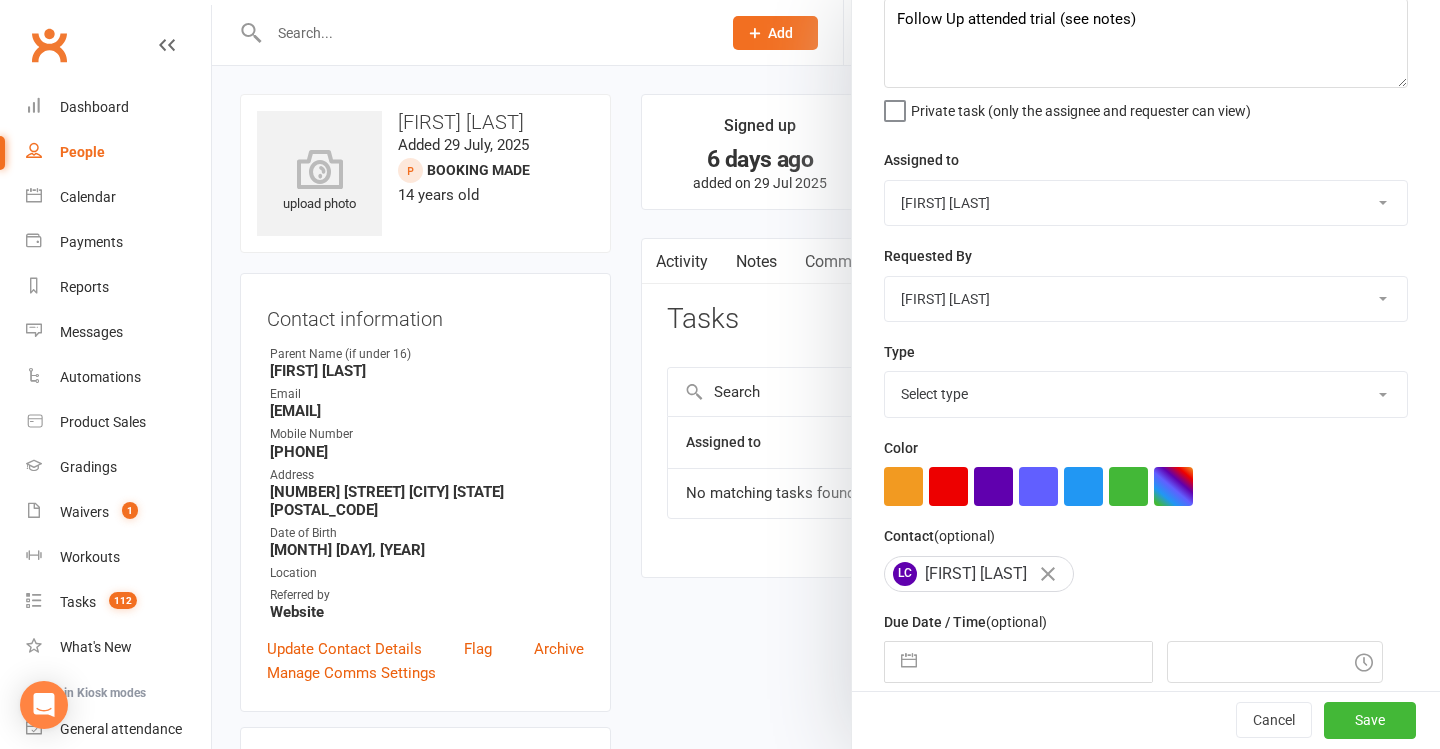 select on "[NUMBER]" 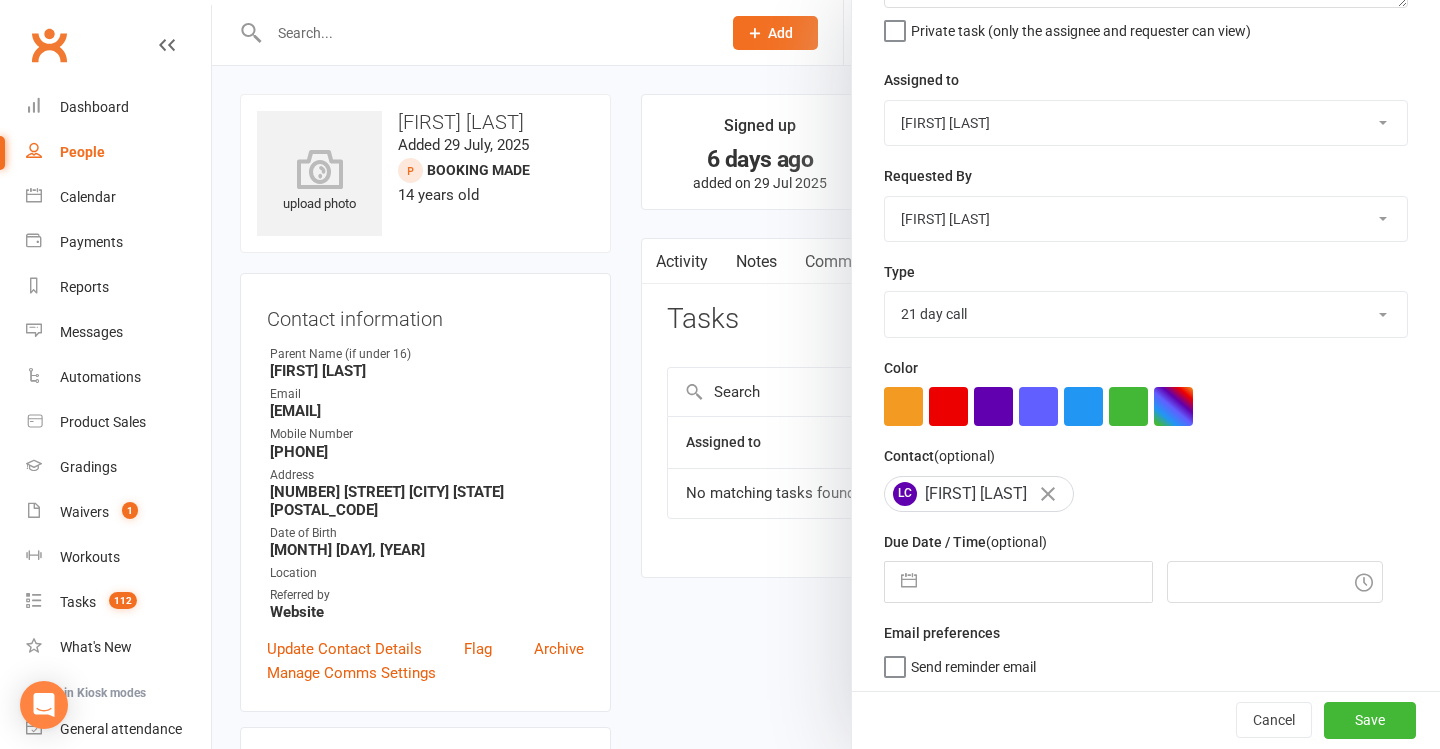 click on "Due Date / Time  (optional) Navigate forward to interact with the calendar and select a date. Press the question mark key to get the keyboard shortcuts for changing dates." at bounding box center [1146, 566] 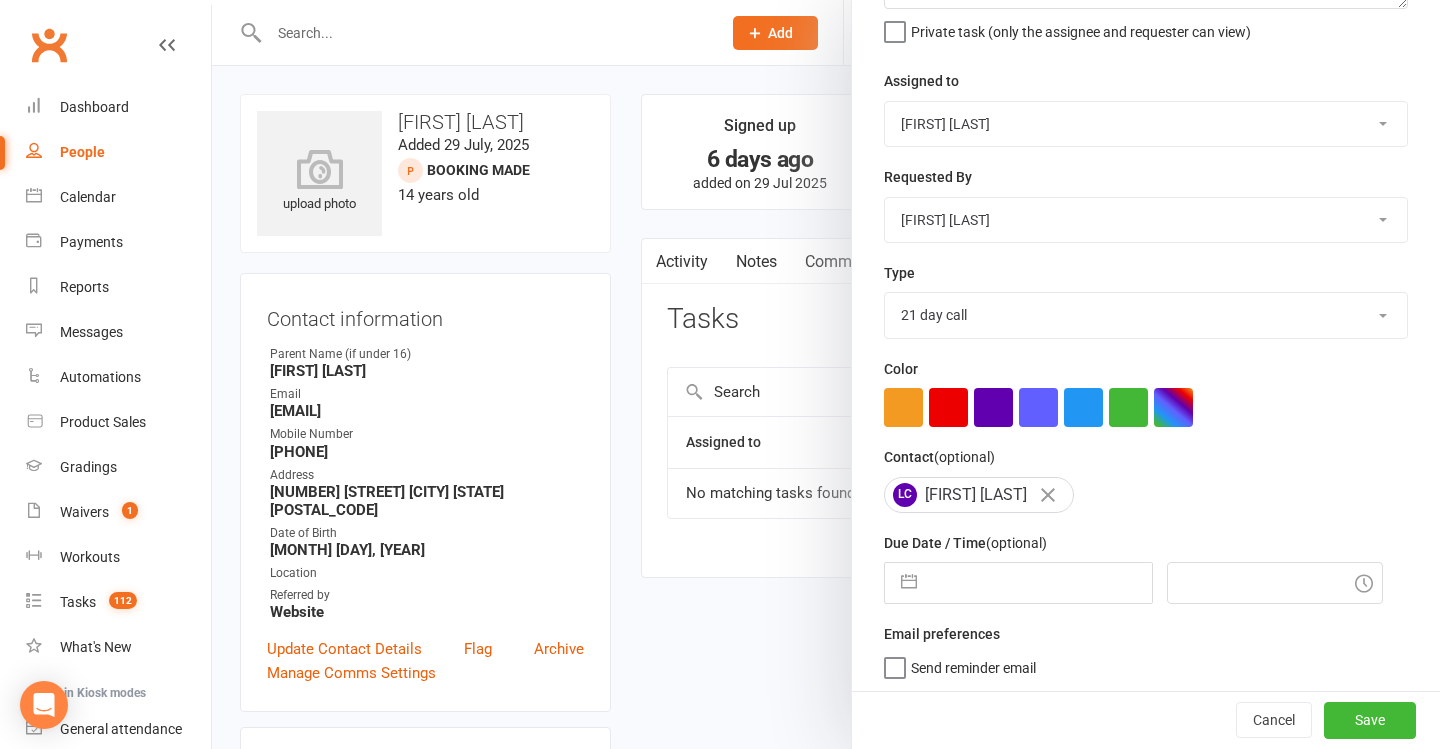 select on "6" 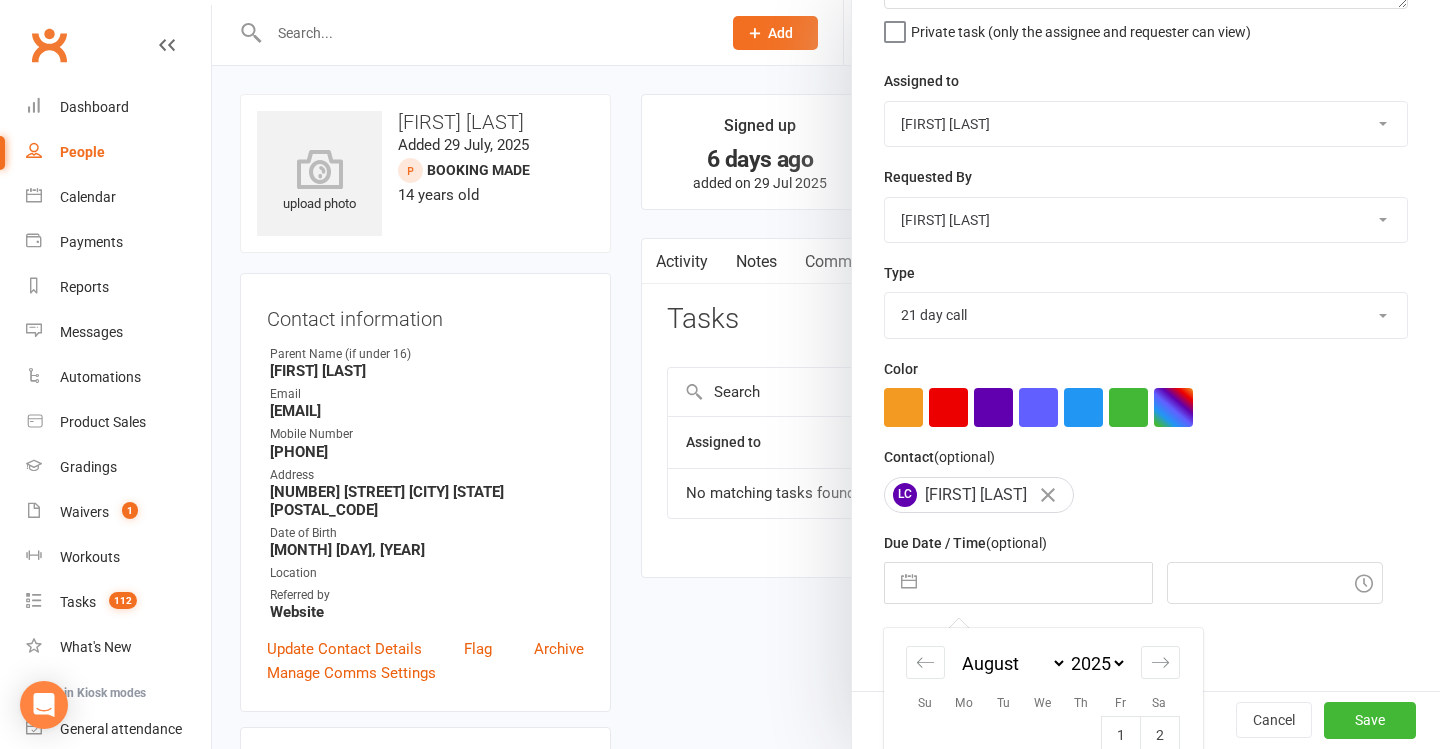 click at bounding box center [1039, 583] 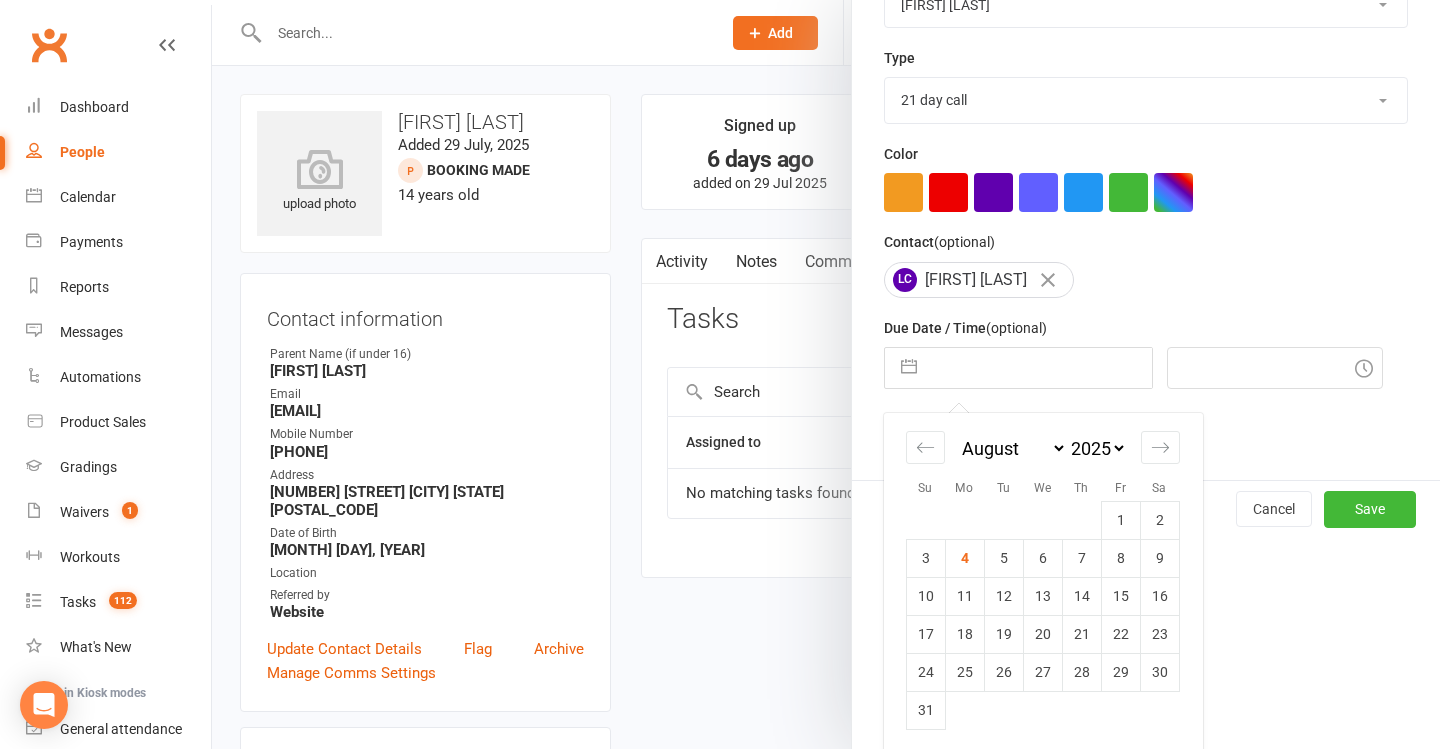 drag, startPoint x: 950, startPoint y: 598, endPoint x: 968, endPoint y: 595, distance: 18.248287 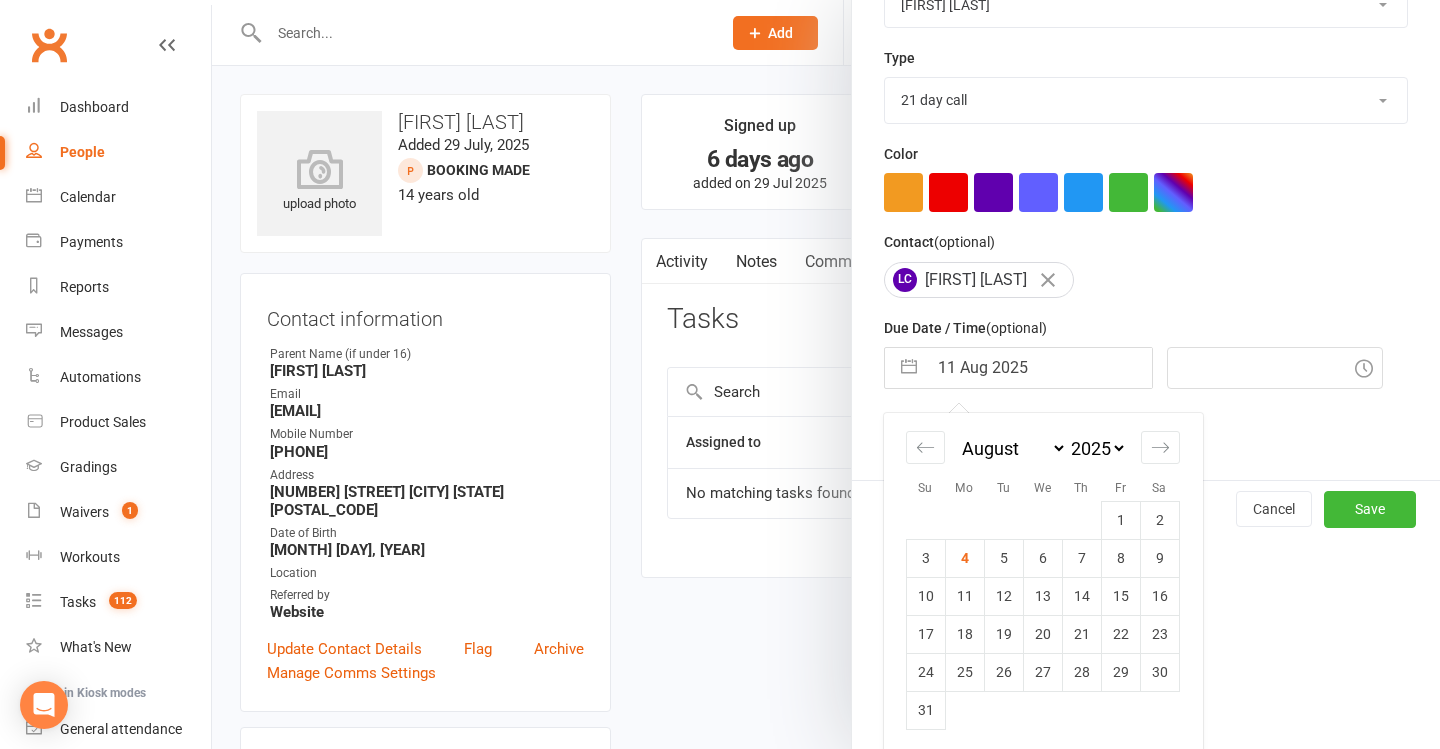 type on "7:15pm" 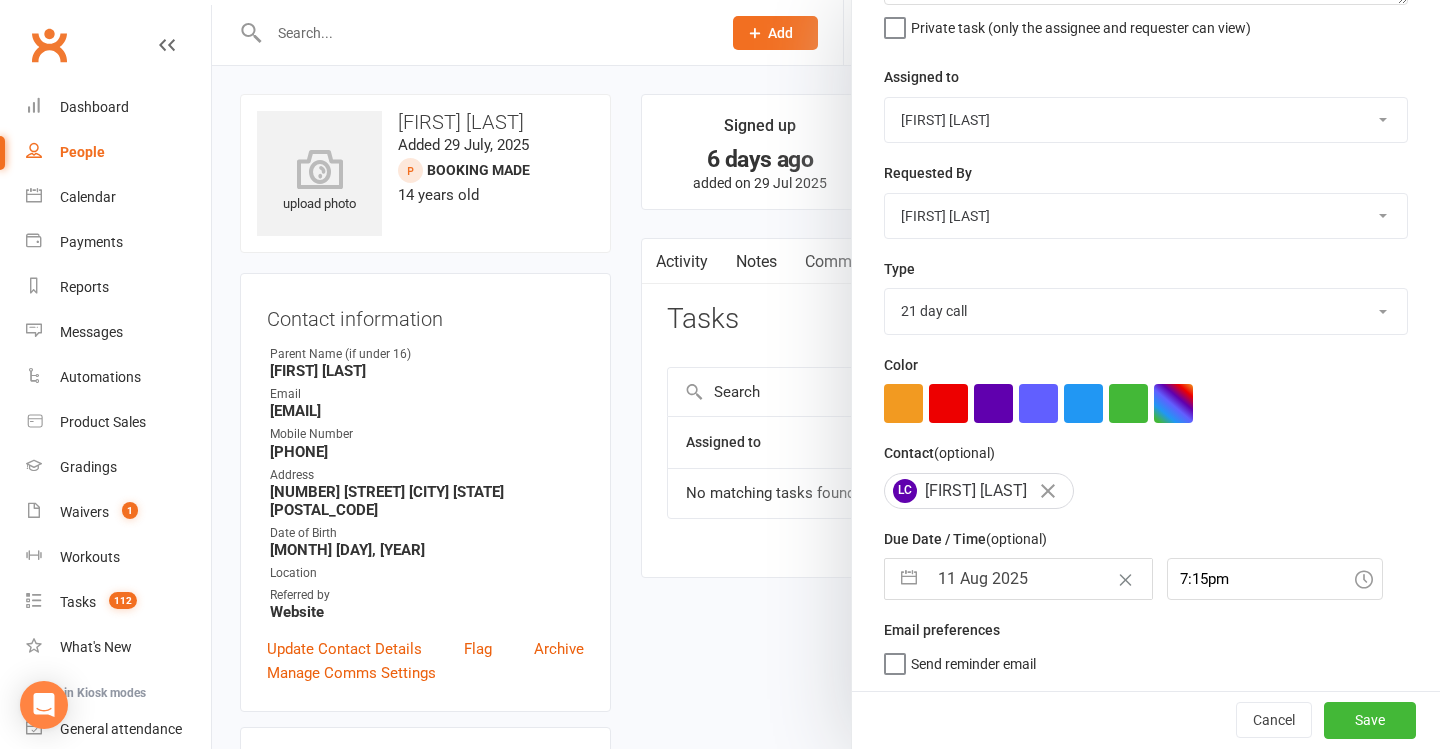 scroll, scrollTop: 197, scrollLeft: 0, axis: vertical 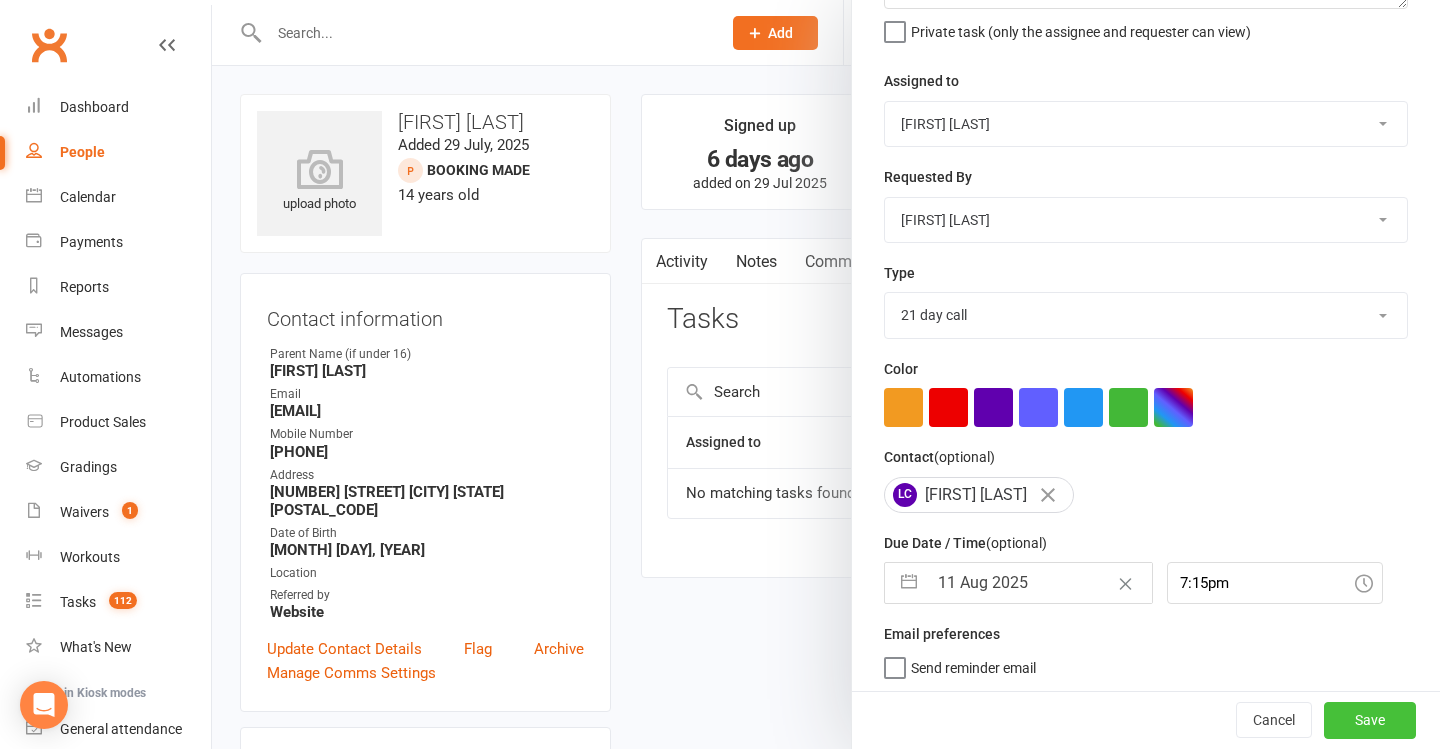 click on "Save" at bounding box center (1370, 721) 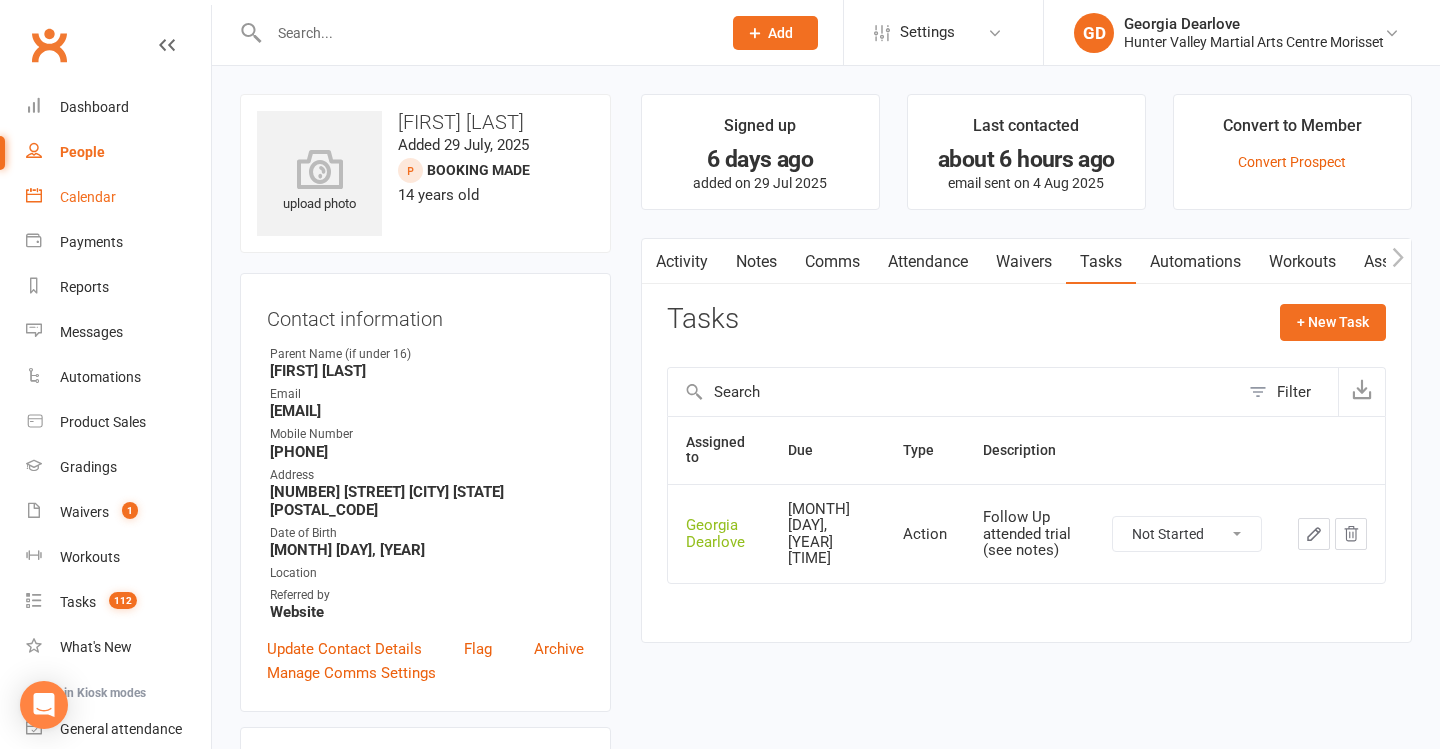 click on "Calendar" at bounding box center (88, 197) 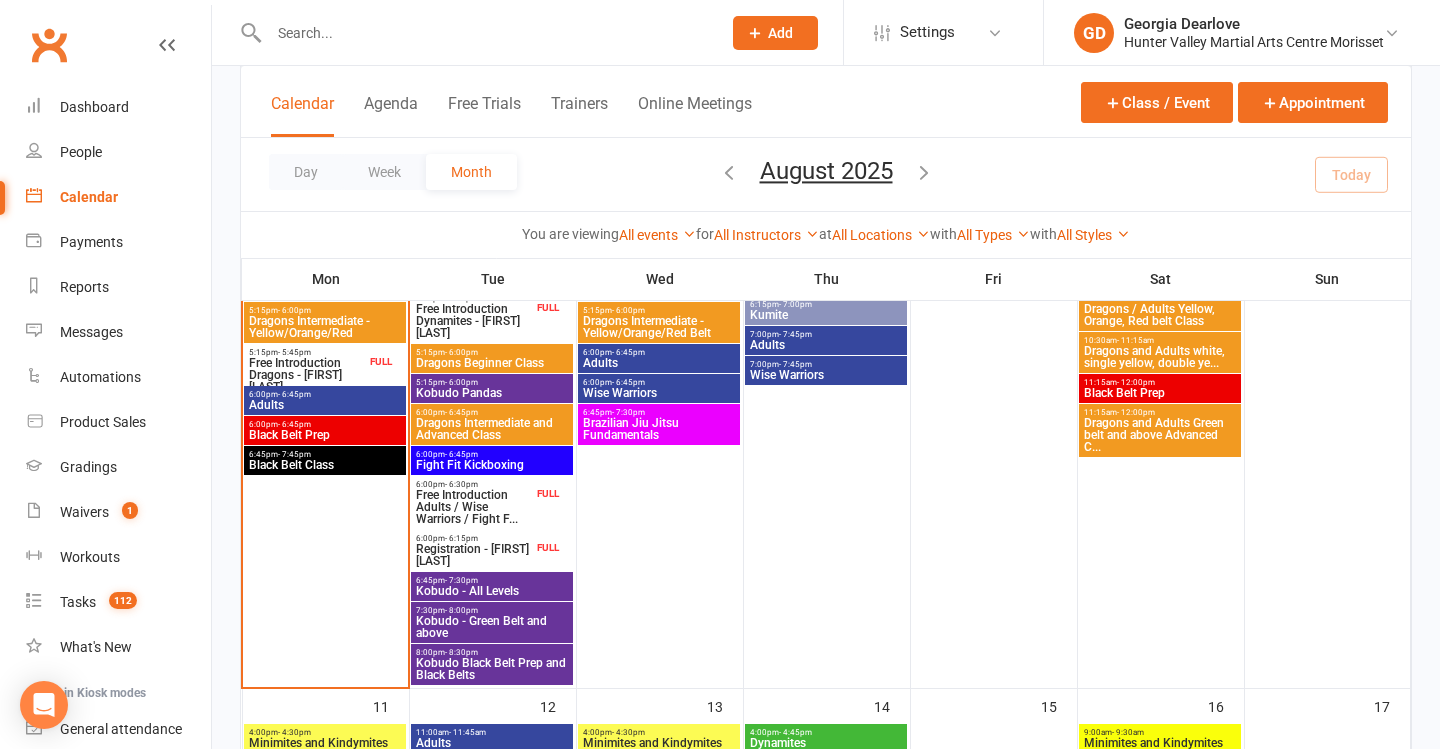 scroll, scrollTop: 822, scrollLeft: 0, axis: vertical 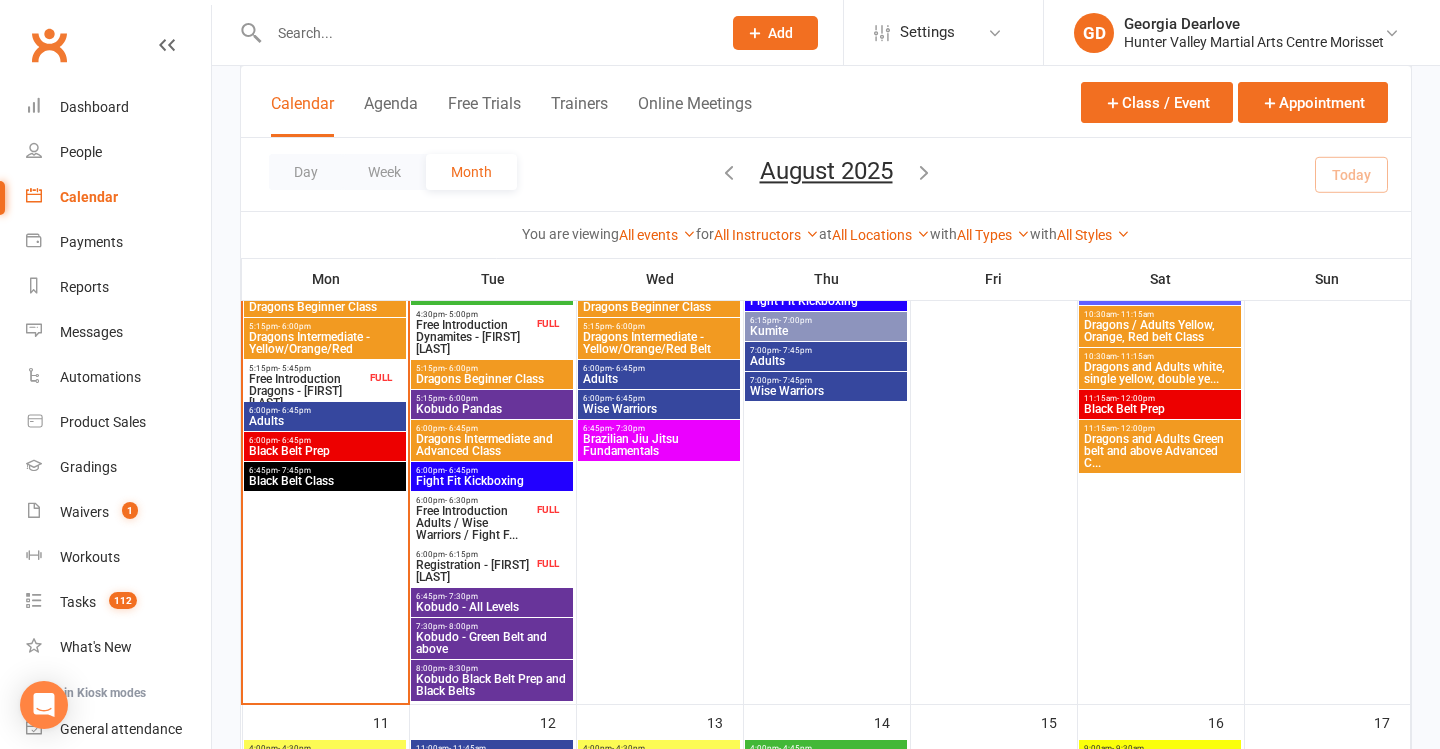 click on "6:00pm  - 6:45pm" at bounding box center (325, 410) 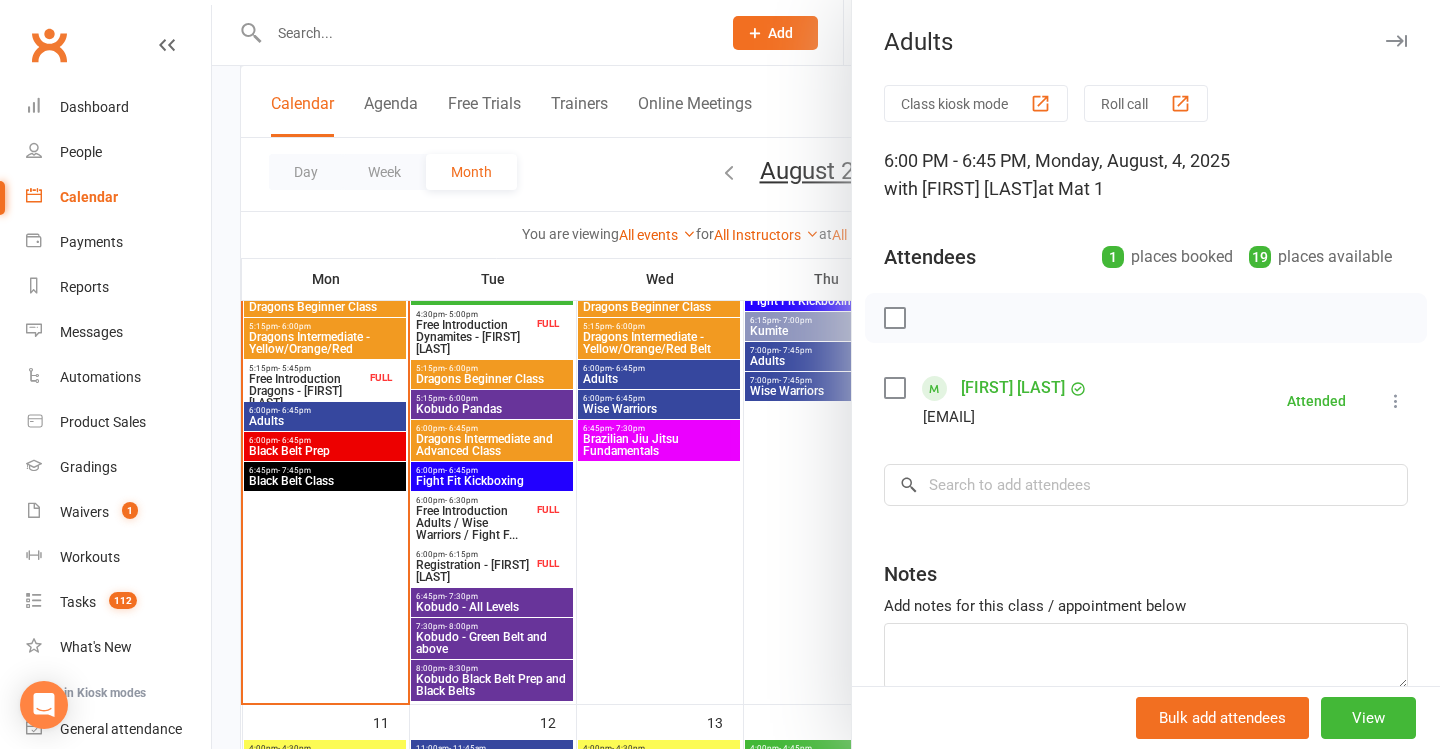click at bounding box center [826, 374] 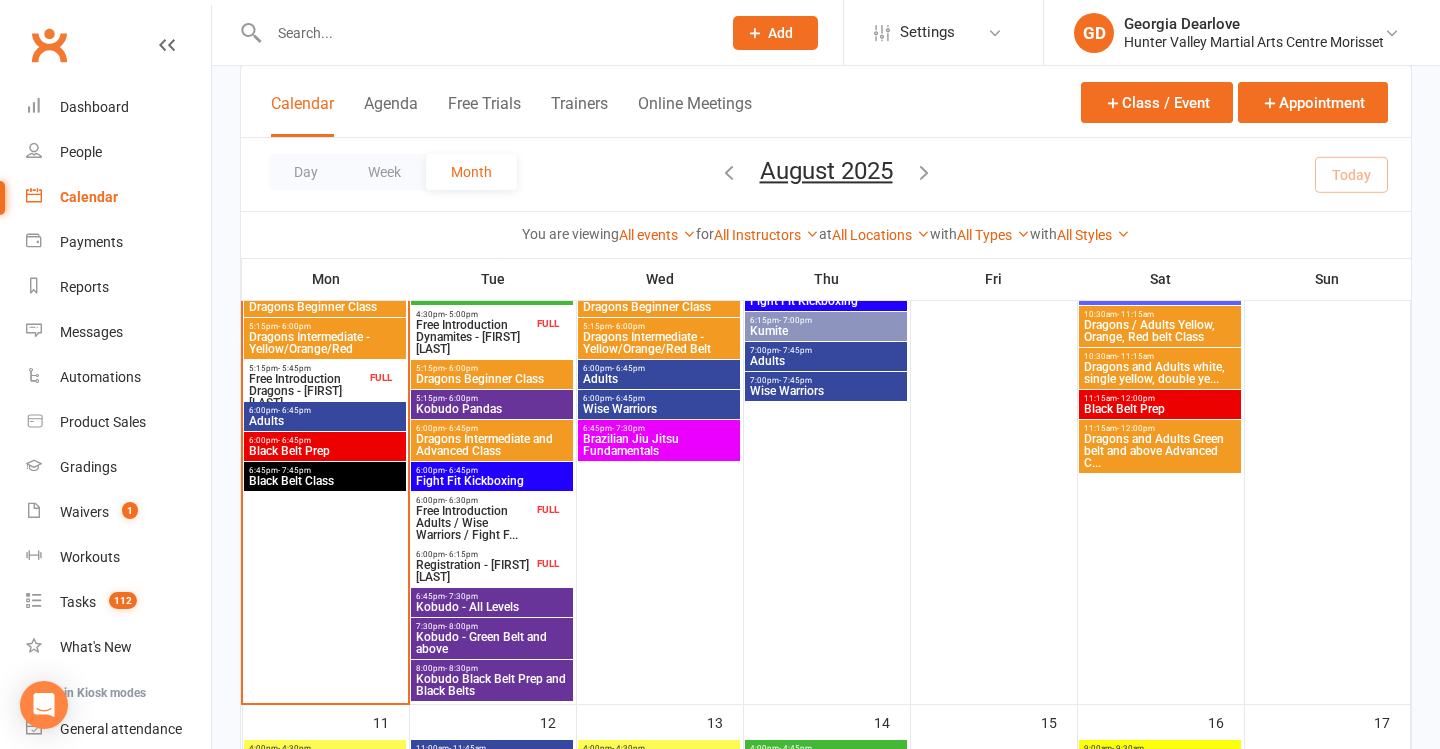click on "Black Belt Prep" at bounding box center (325, 451) 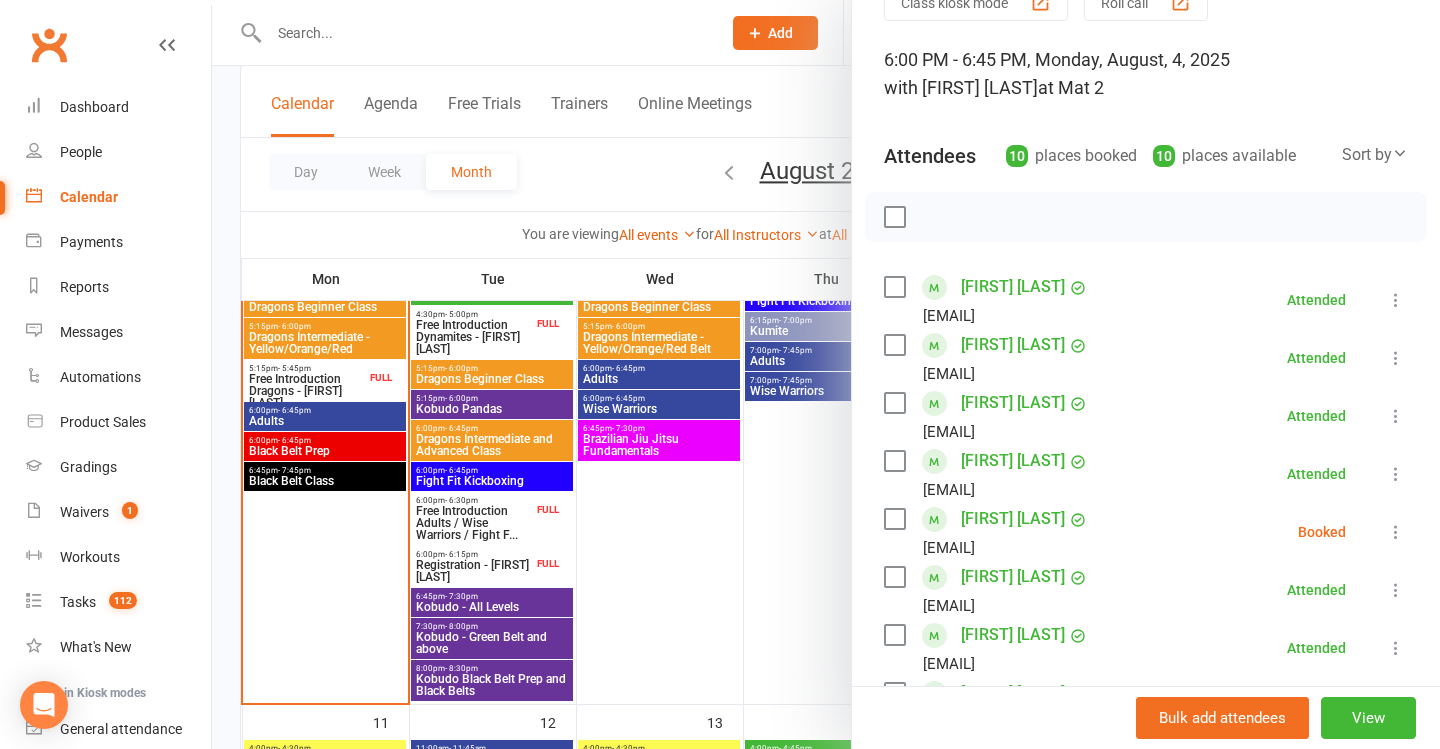 scroll, scrollTop: 219, scrollLeft: 0, axis: vertical 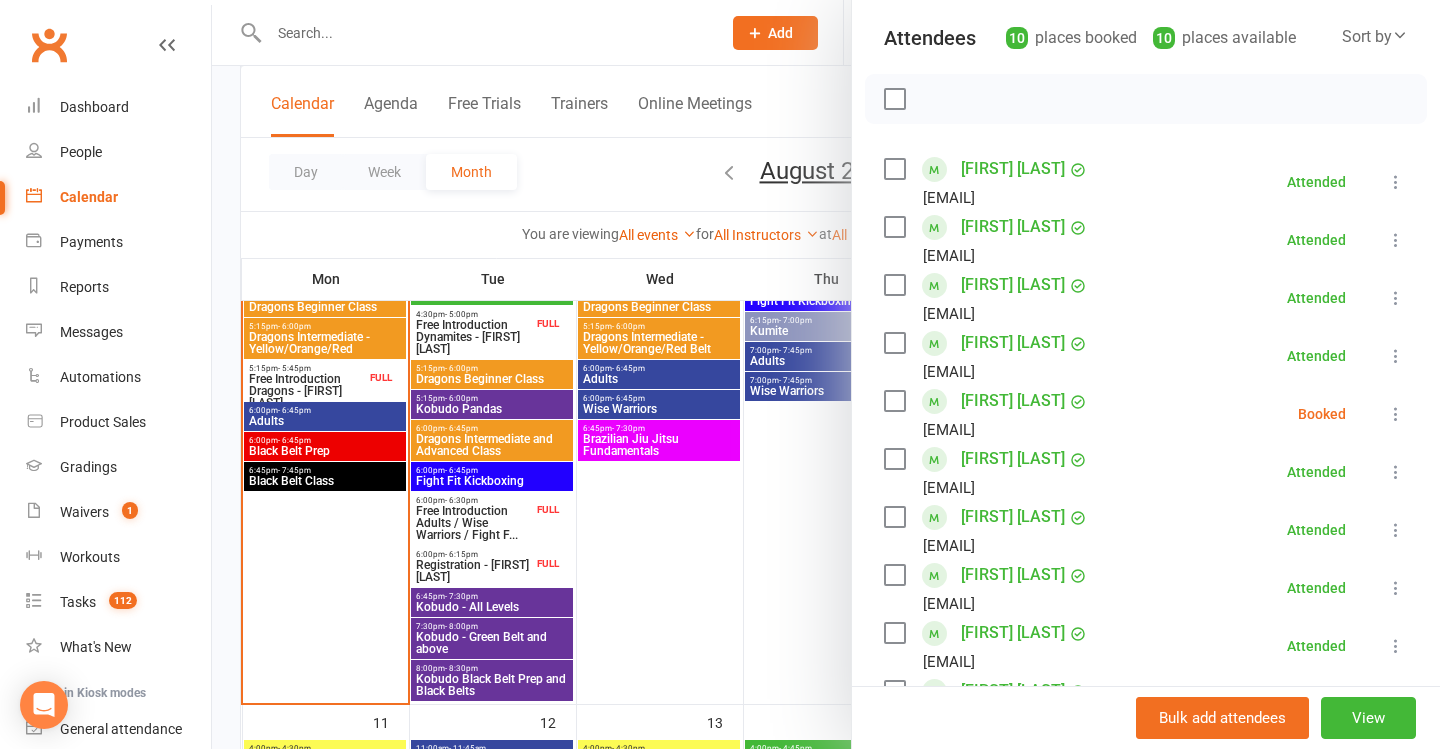 drag, startPoint x: 1395, startPoint y: 423, endPoint x: 1380, endPoint y: 495, distance: 73.545906 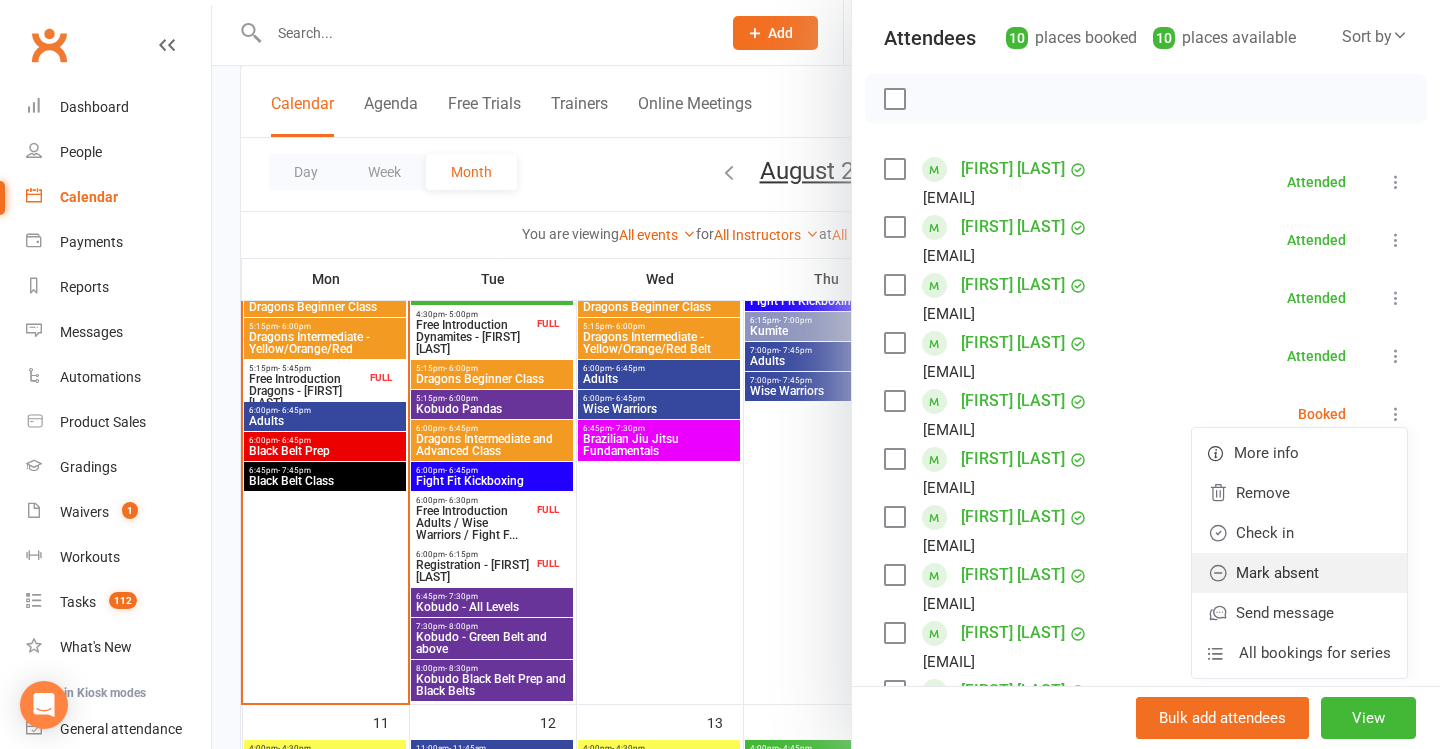 click on "Mark absent" at bounding box center (1299, 573) 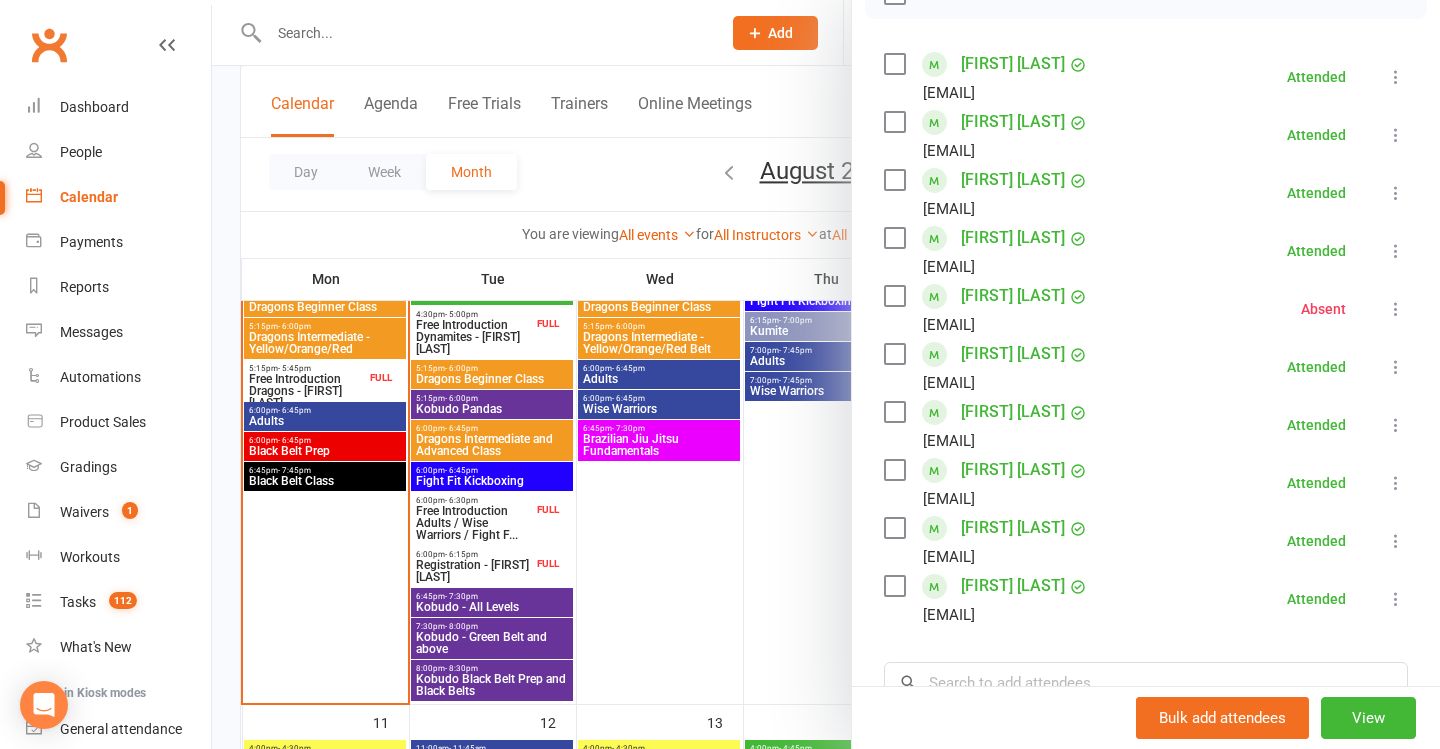 scroll, scrollTop: 327, scrollLeft: 0, axis: vertical 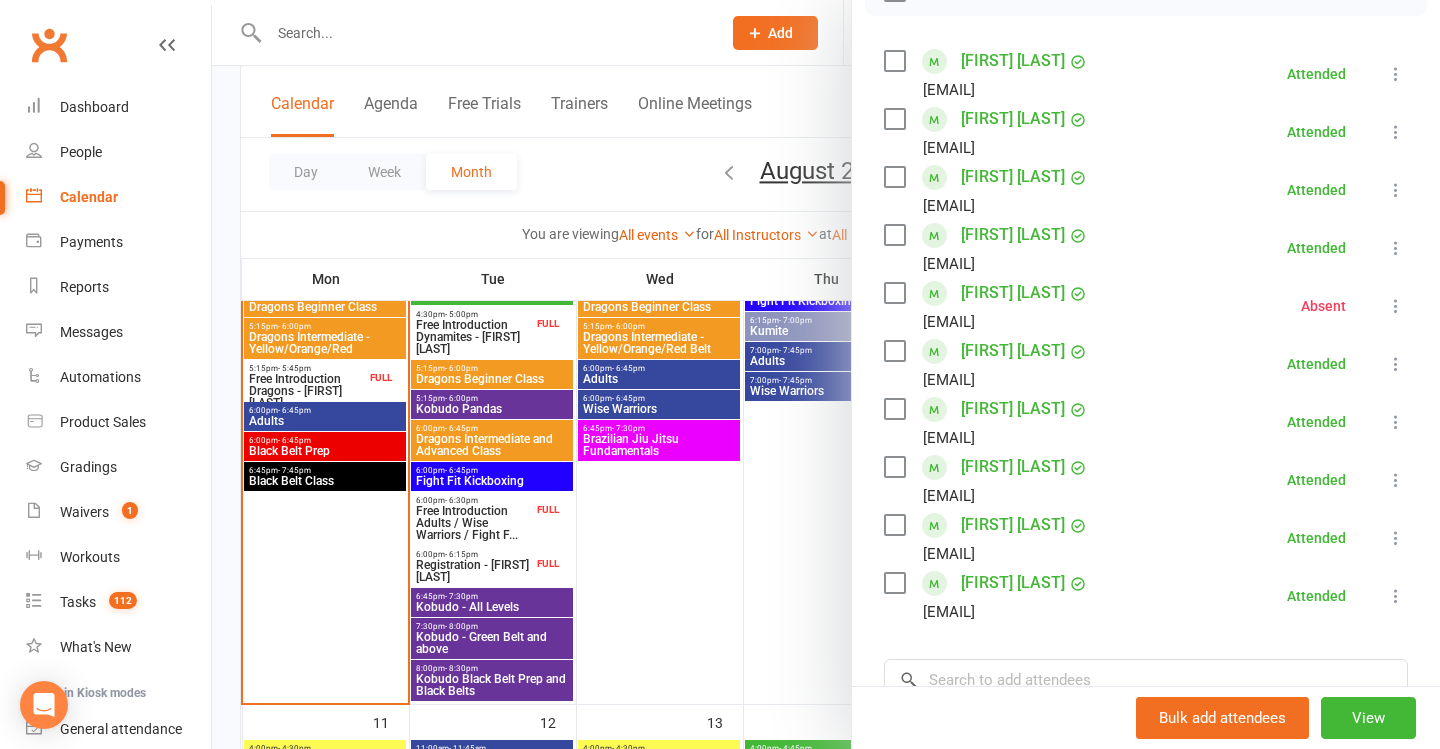 click at bounding box center [826, 374] 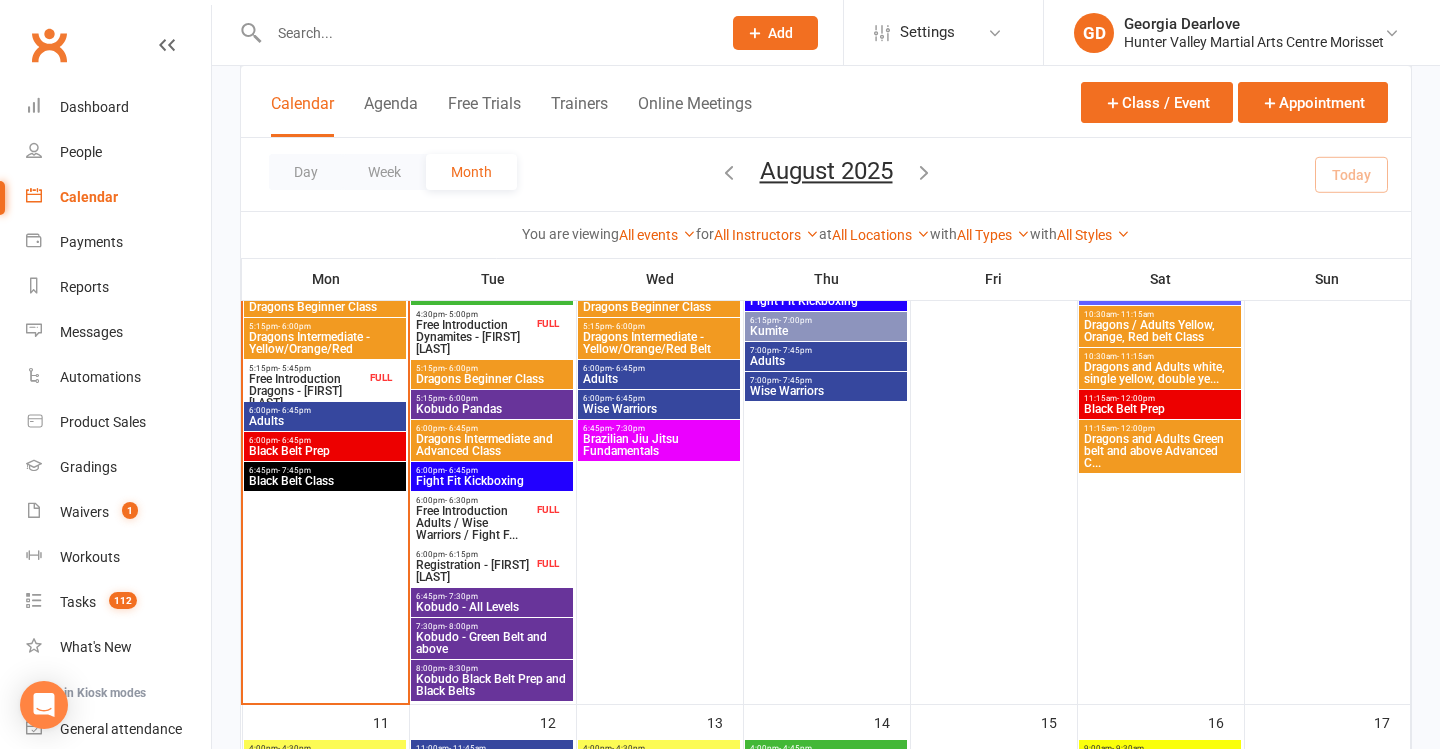 click on "Black Belt Class" at bounding box center (325, 481) 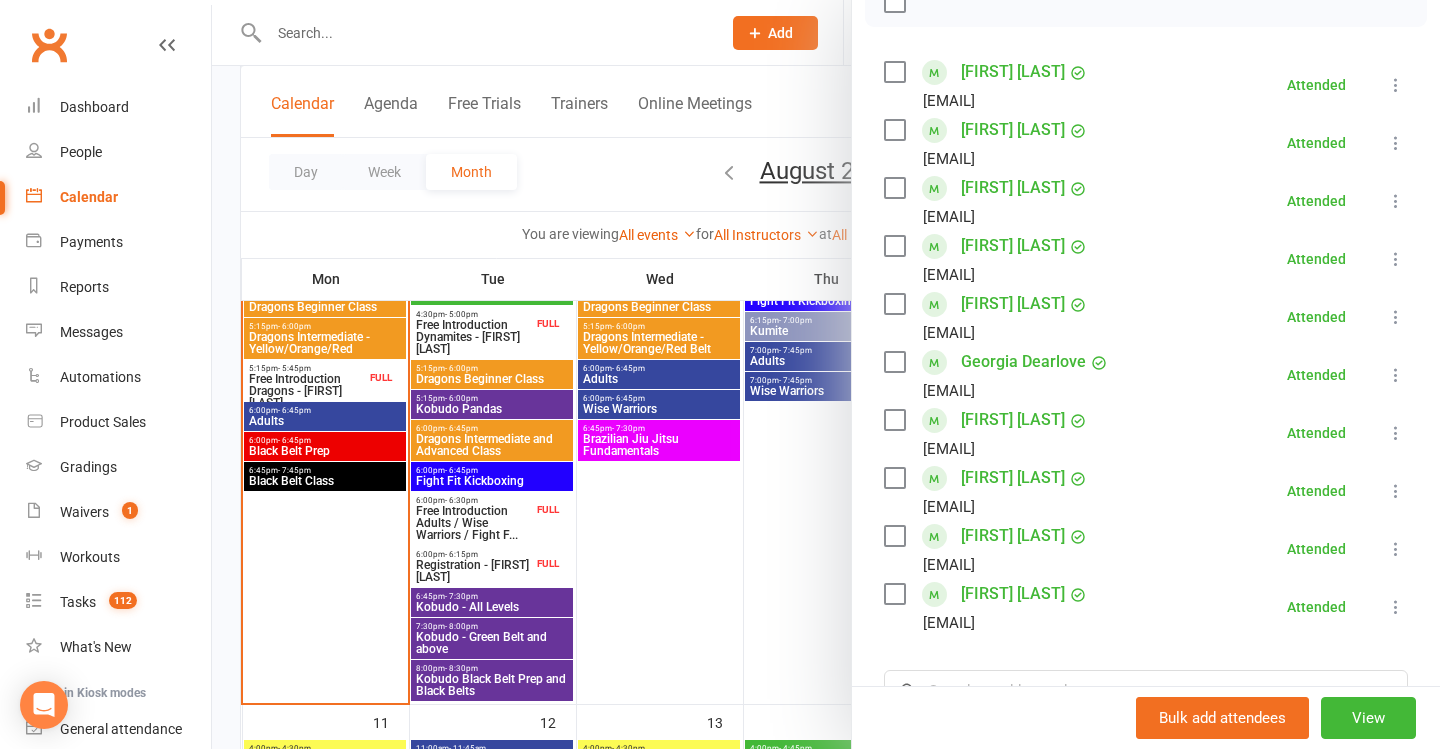 scroll, scrollTop: 318, scrollLeft: 0, axis: vertical 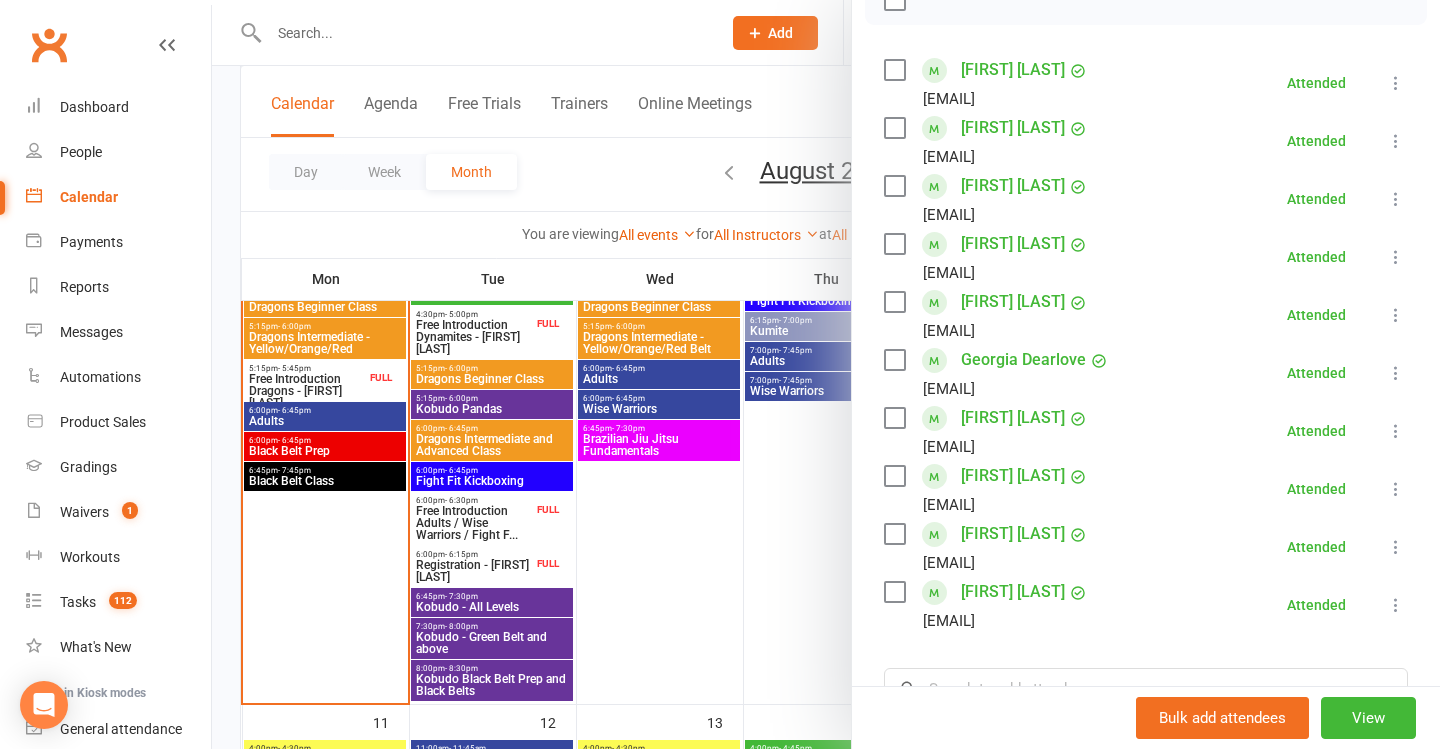 click at bounding box center (826, 374) 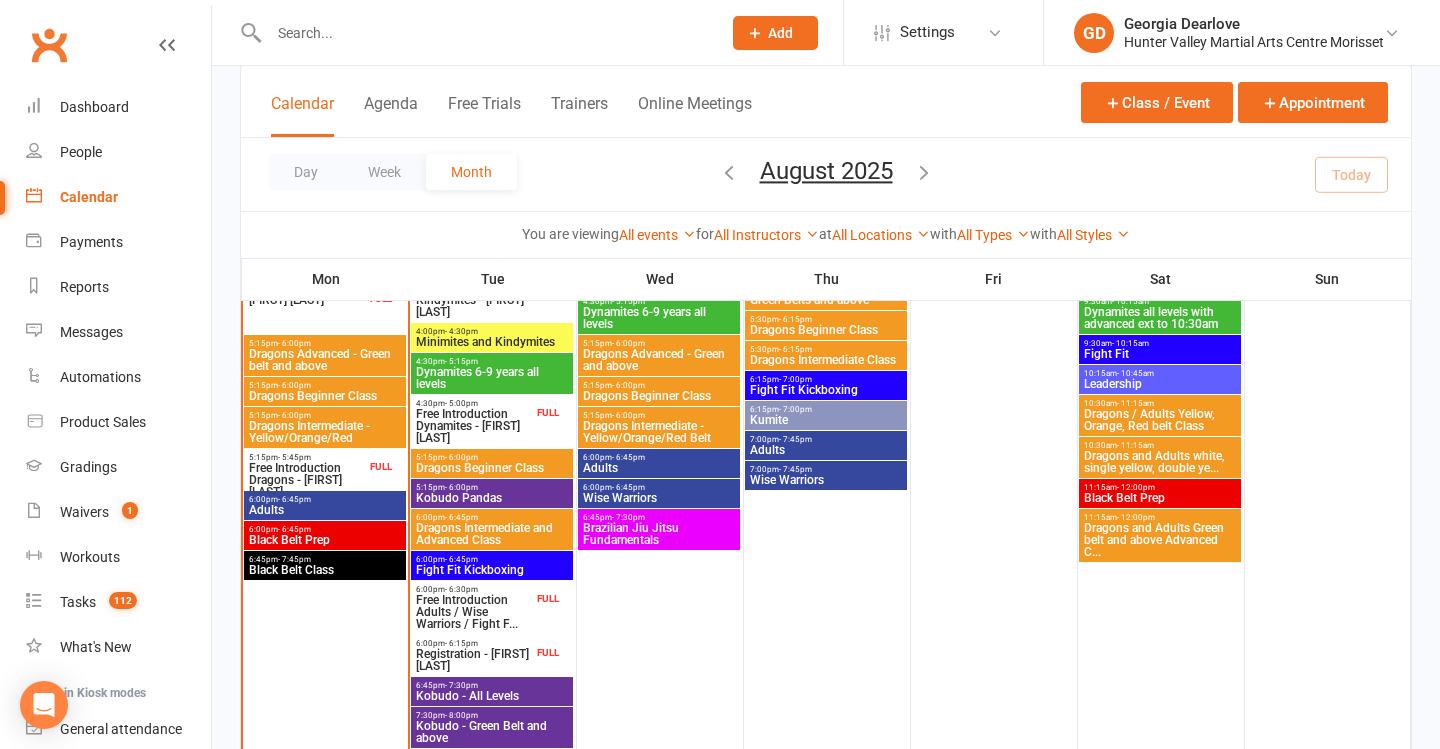 scroll, scrollTop: 732, scrollLeft: 0, axis: vertical 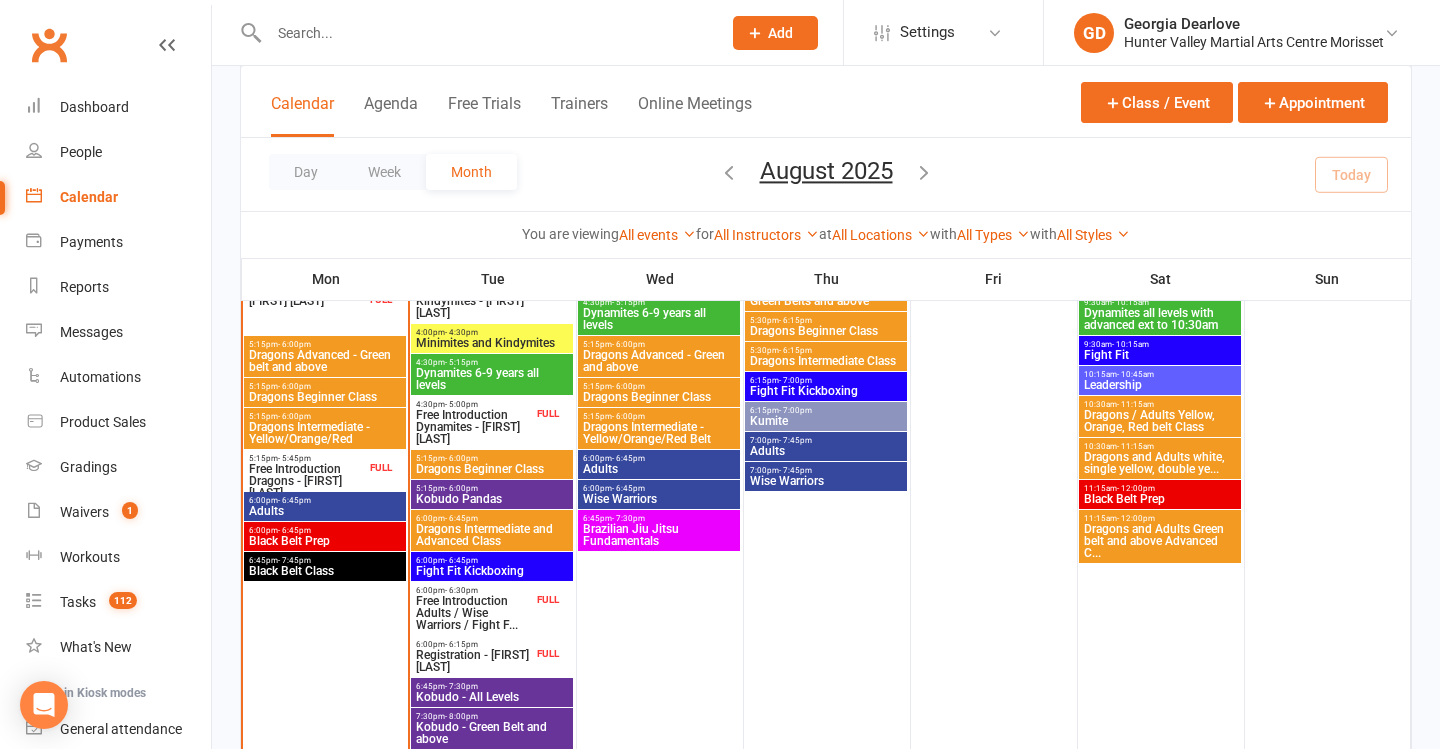 click on "[TIME] - [TIME]" at bounding box center (307, 458) 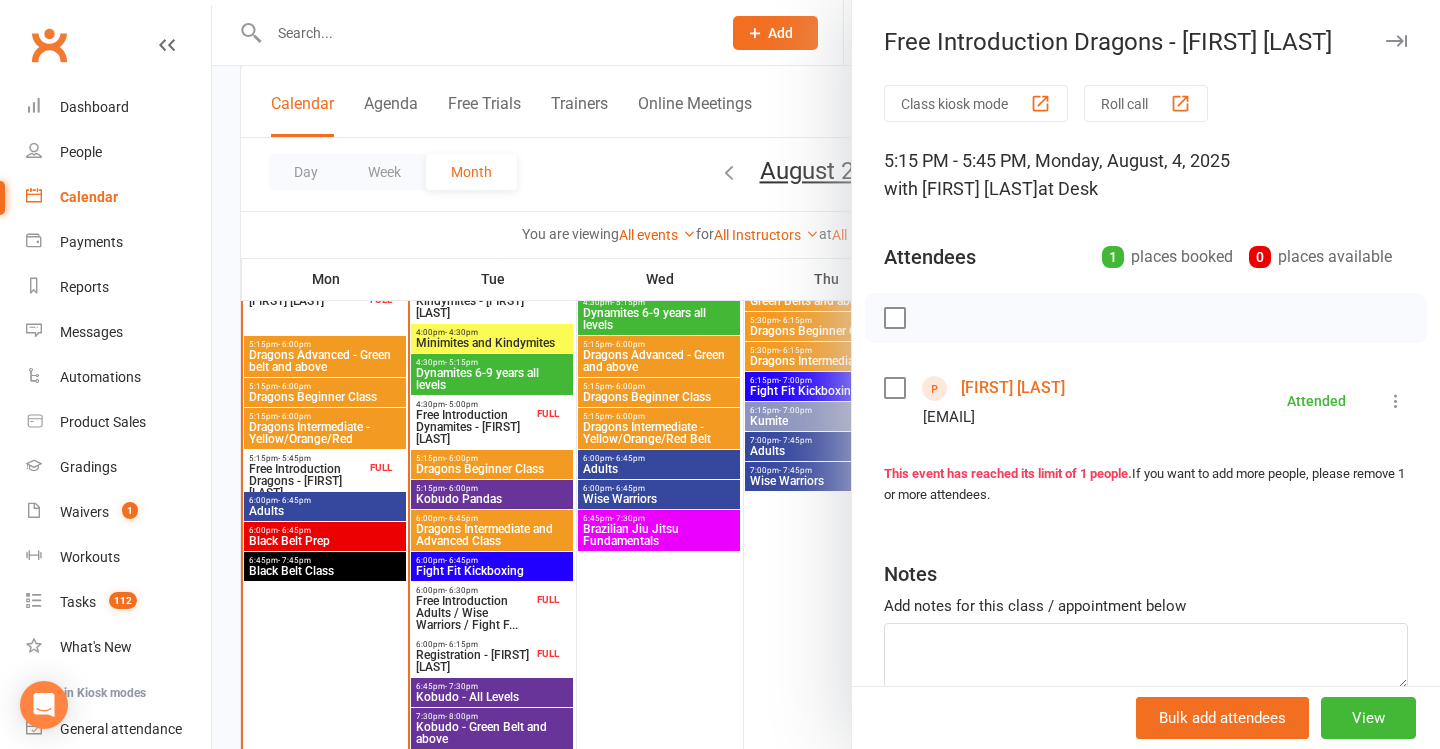 click at bounding box center (826, 374) 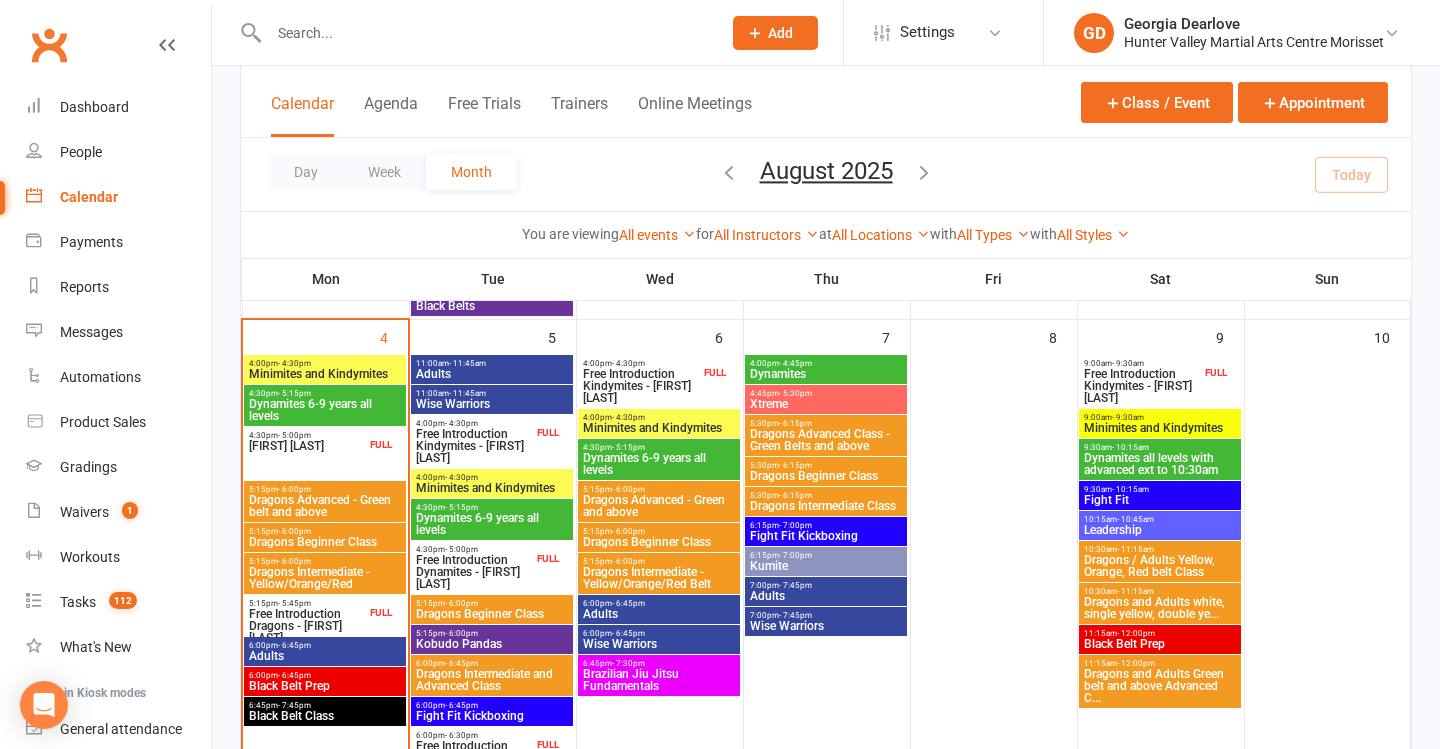 scroll, scrollTop: 547, scrollLeft: 0, axis: vertical 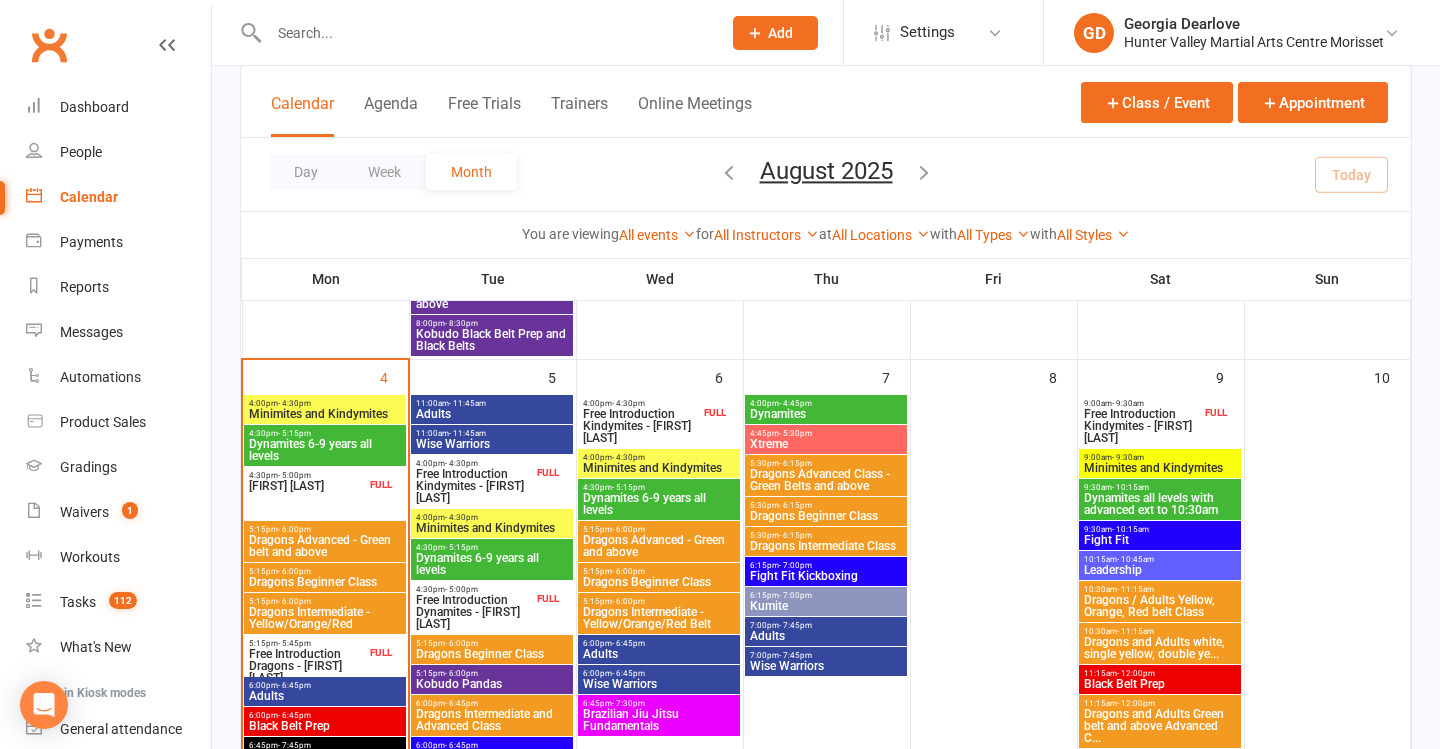 click on "- 11:45am" at bounding box center [467, 403] 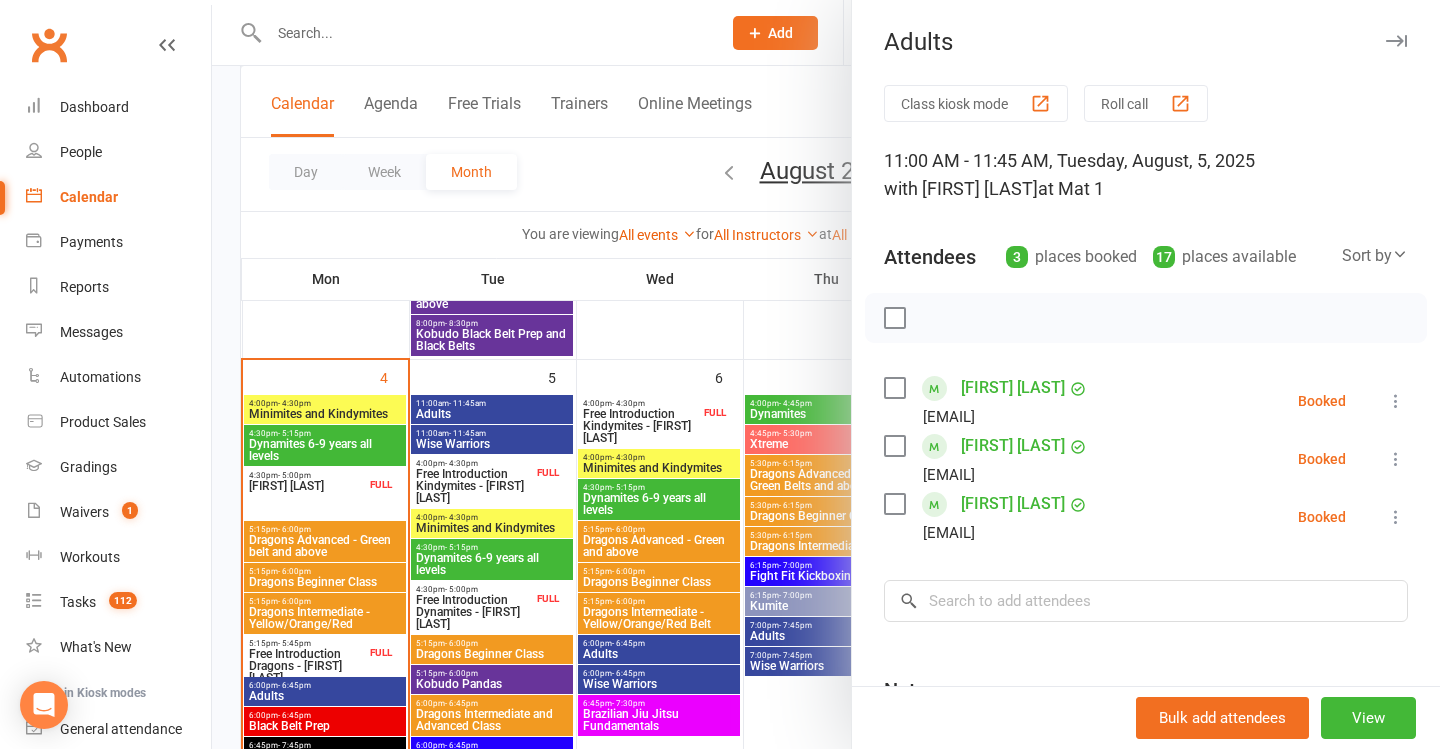 click at bounding box center [826, 374] 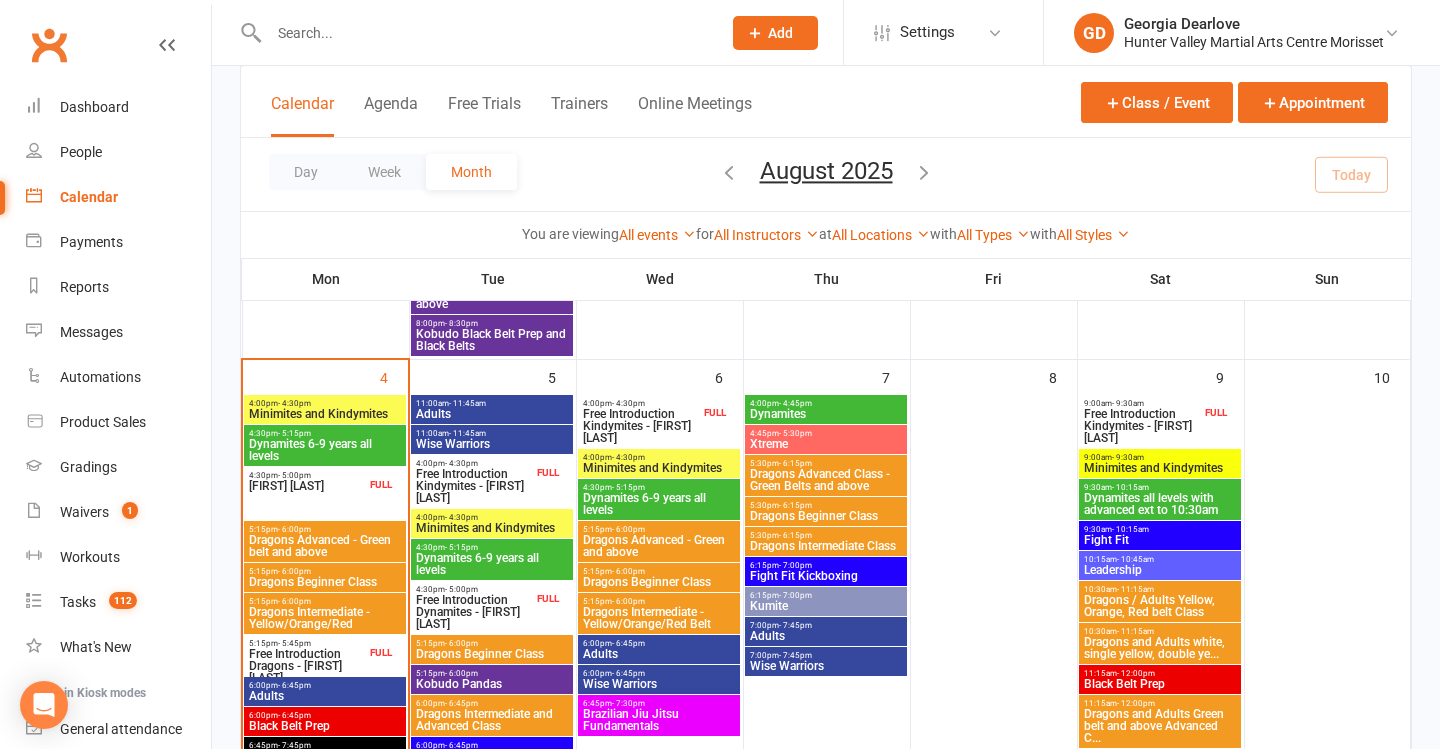 click on "Wise Warriors" at bounding box center (492, 444) 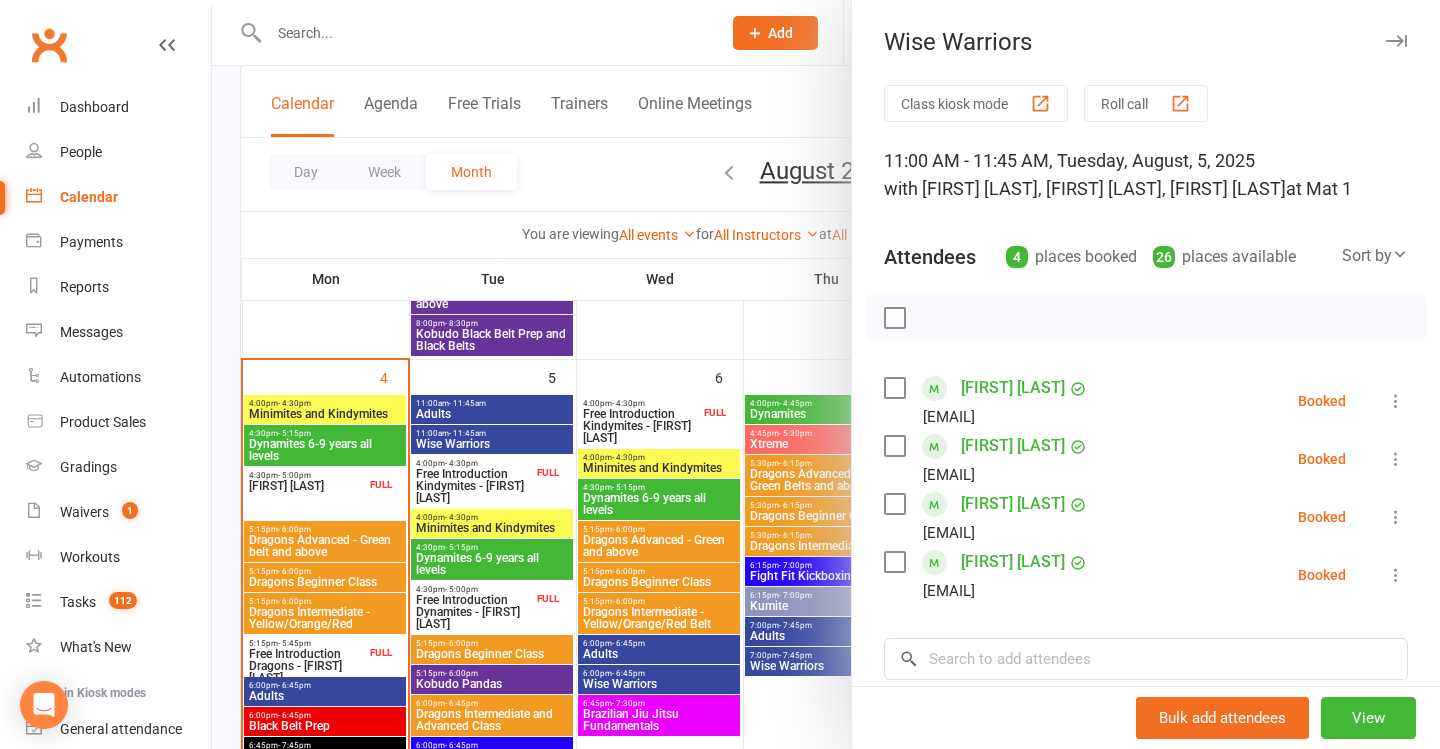 click at bounding box center (826, 374) 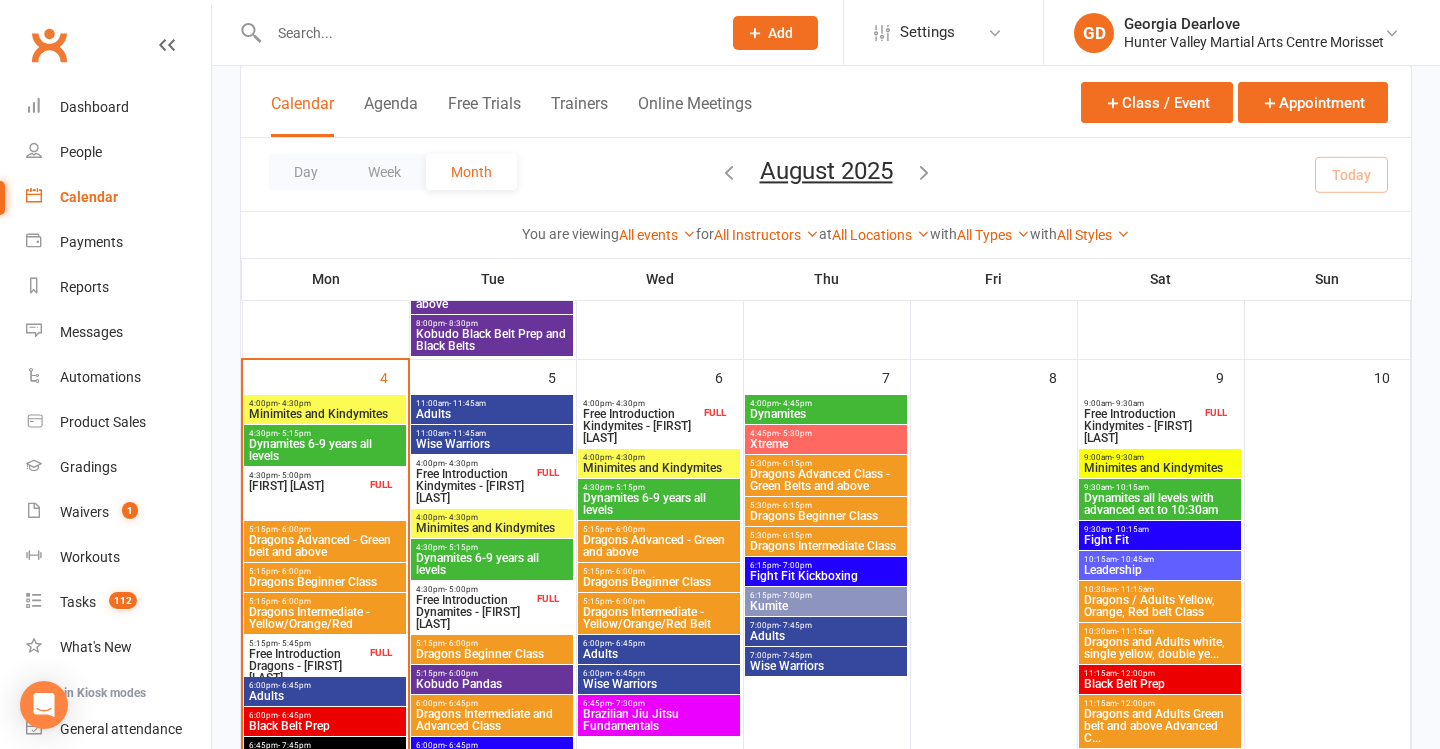 click on "Free Introduction Kindymites - [FIRST] [LAST]" at bounding box center [474, 486] 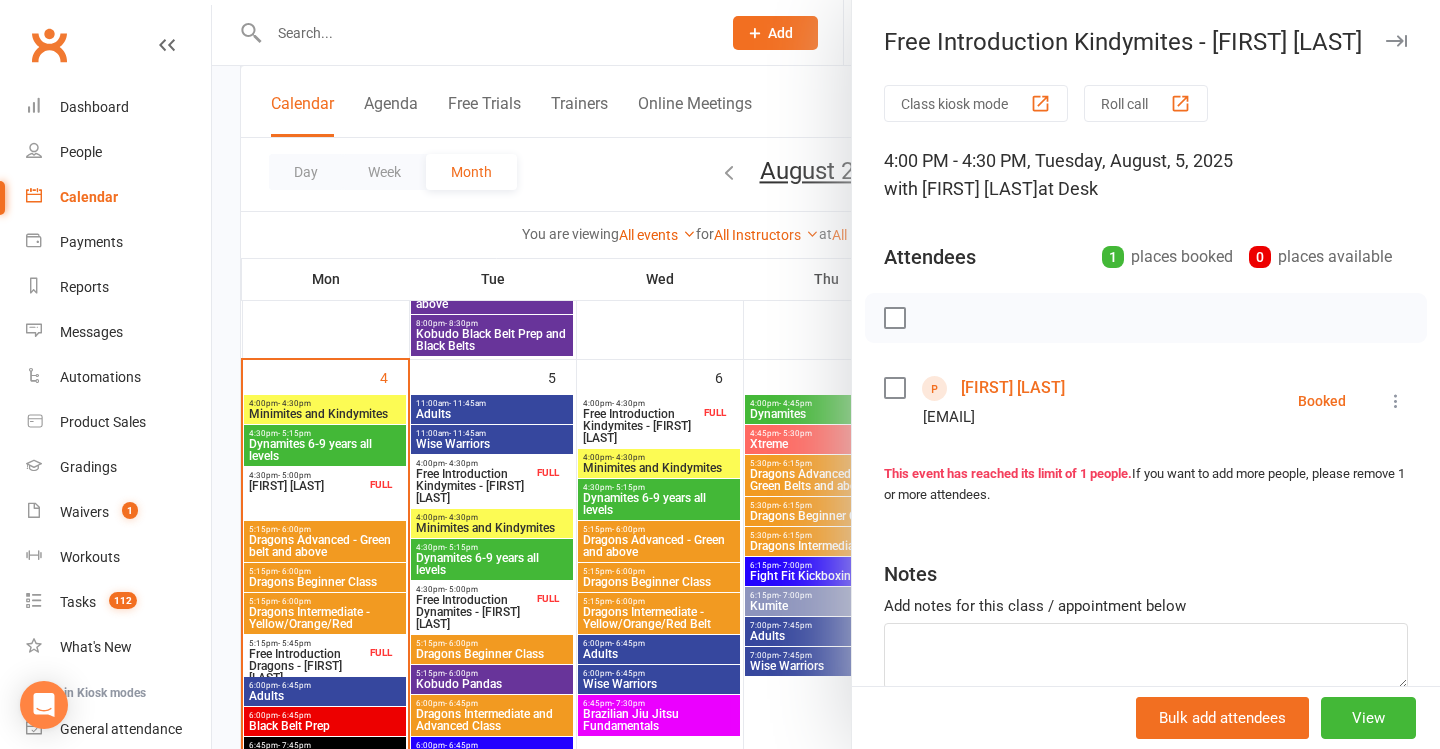 click at bounding box center [826, 374] 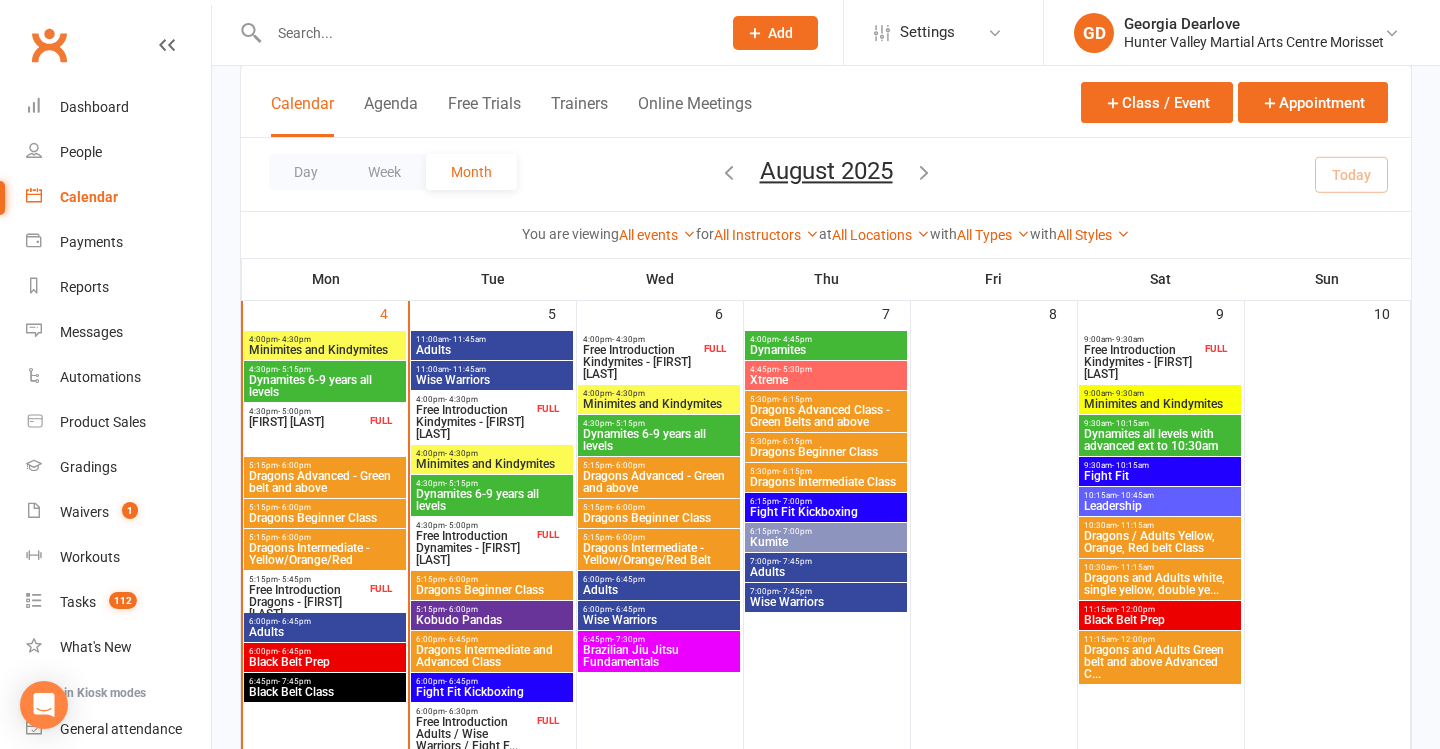 scroll, scrollTop: 616, scrollLeft: 0, axis: vertical 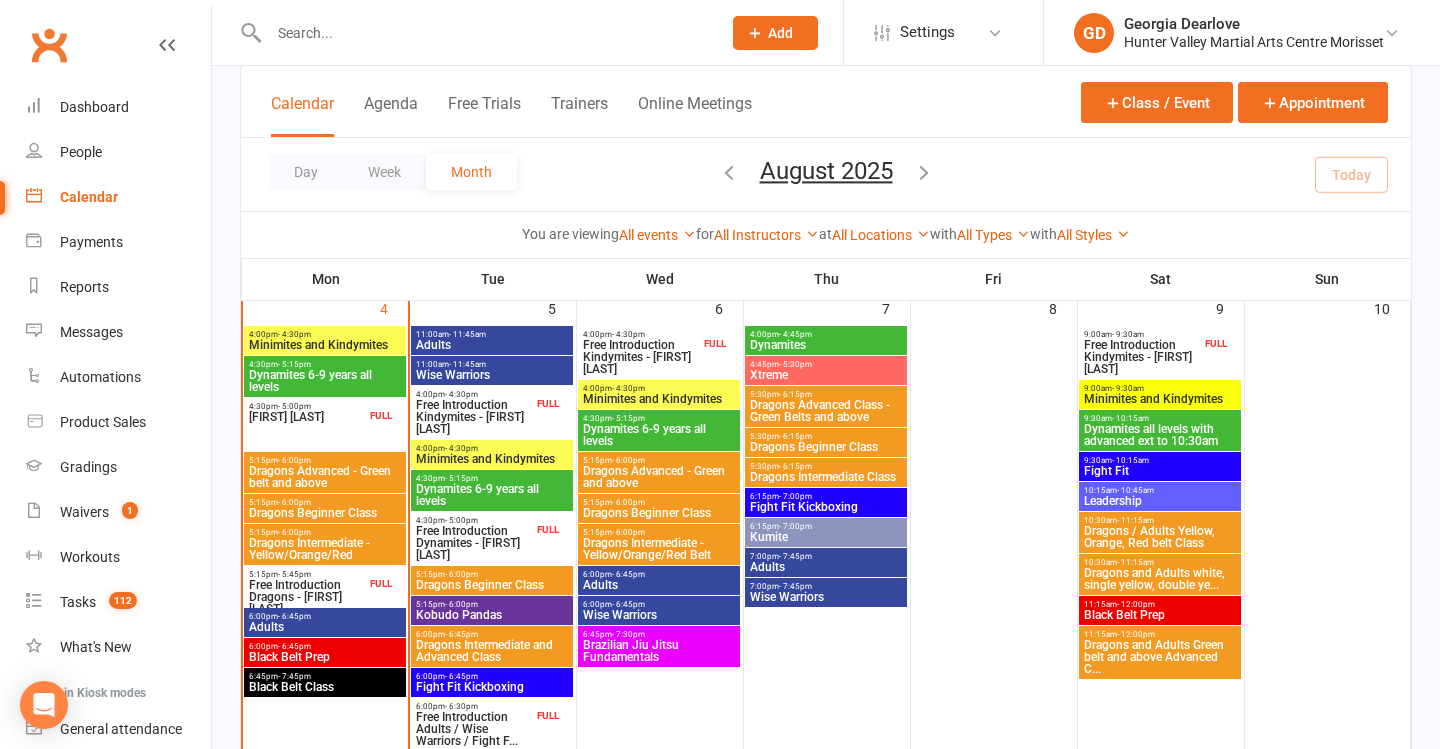 click on "9:00am  - 9:30am Free Introduction Kindymites - [FIRST] [LAST] FULL" at bounding box center (1160, 352) 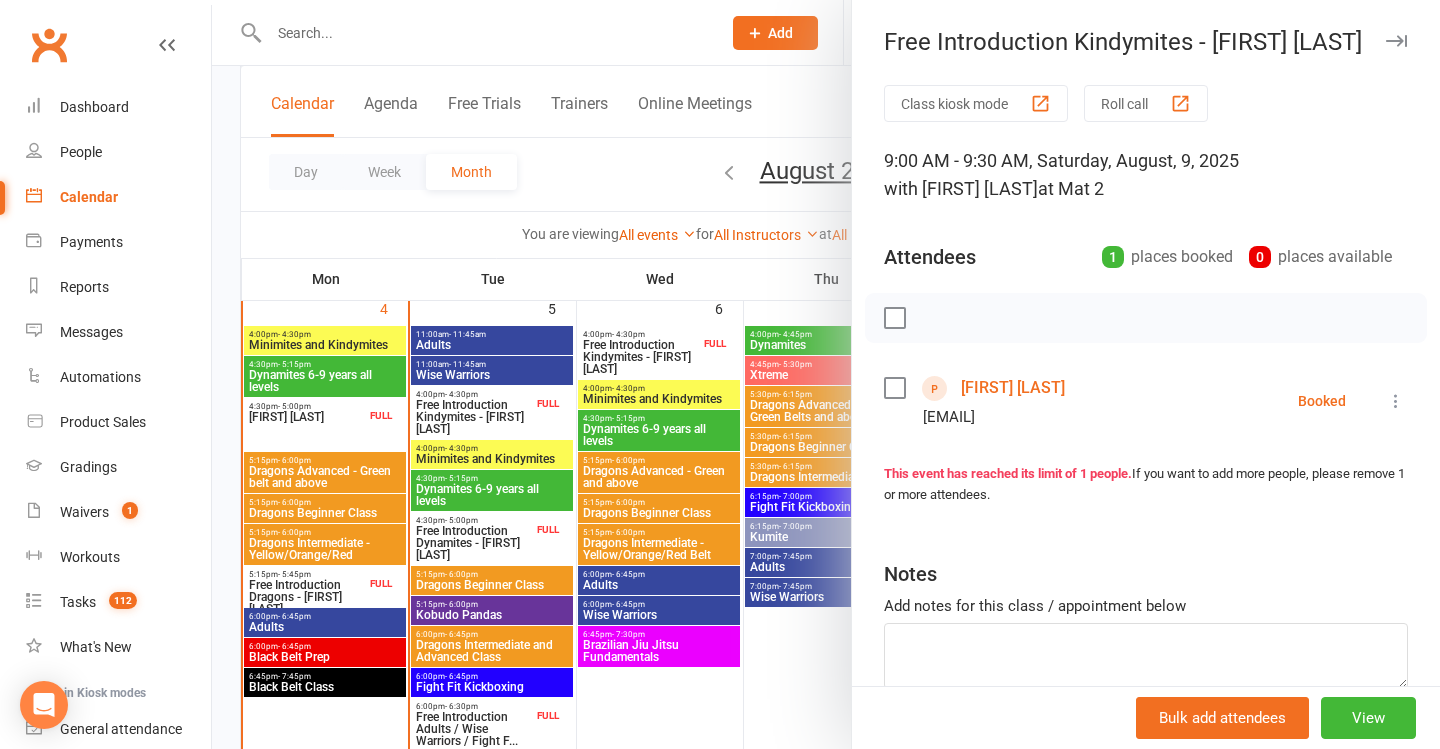 click at bounding box center [826, 374] 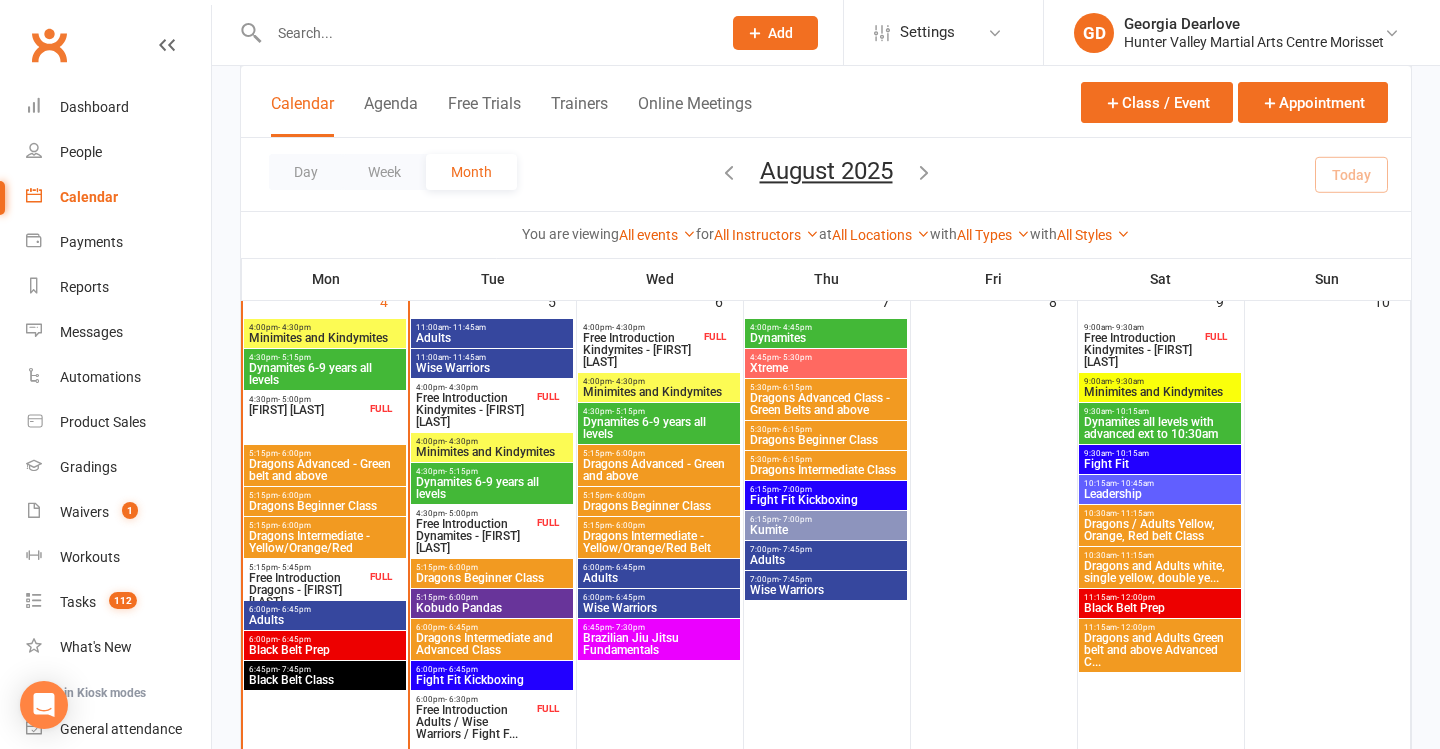 scroll, scrollTop: 620, scrollLeft: 0, axis: vertical 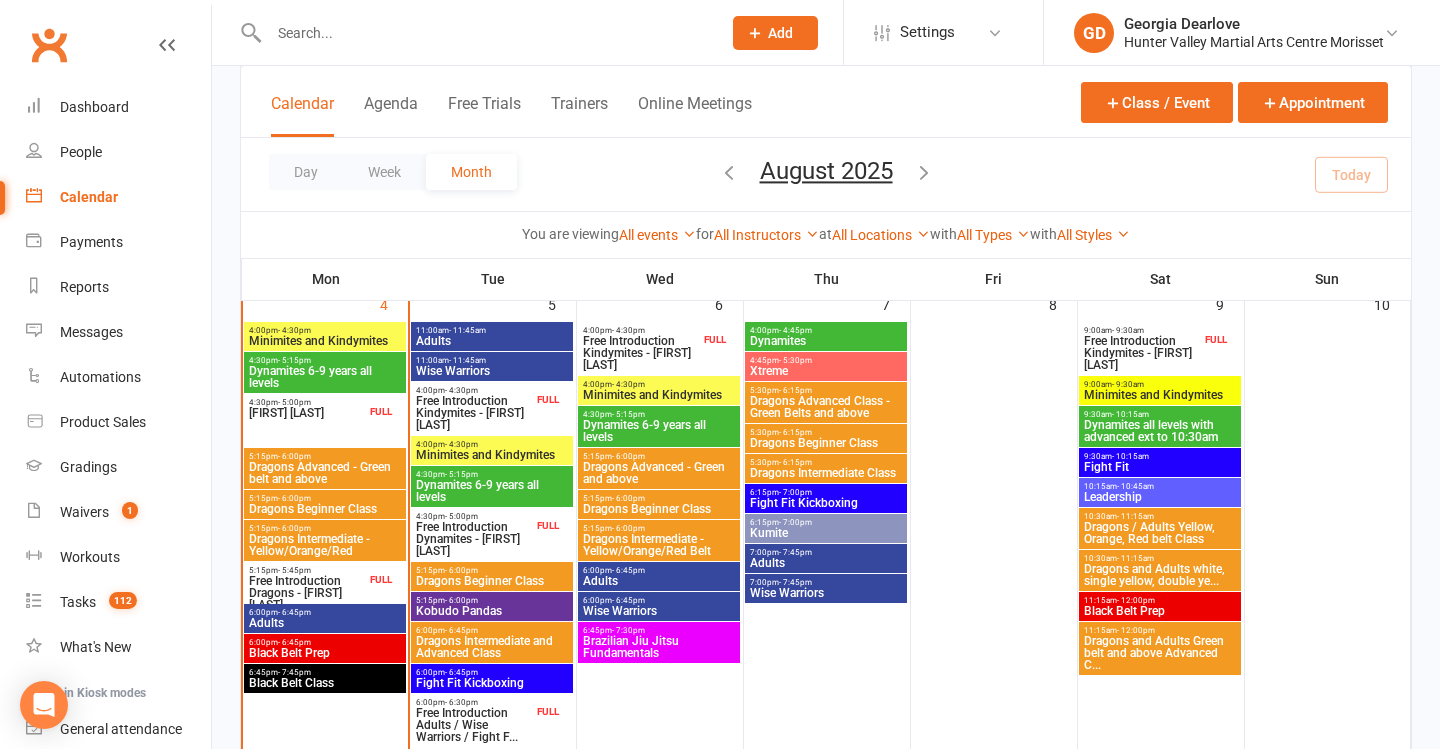 click on "Leadership" at bounding box center (1160, 497) 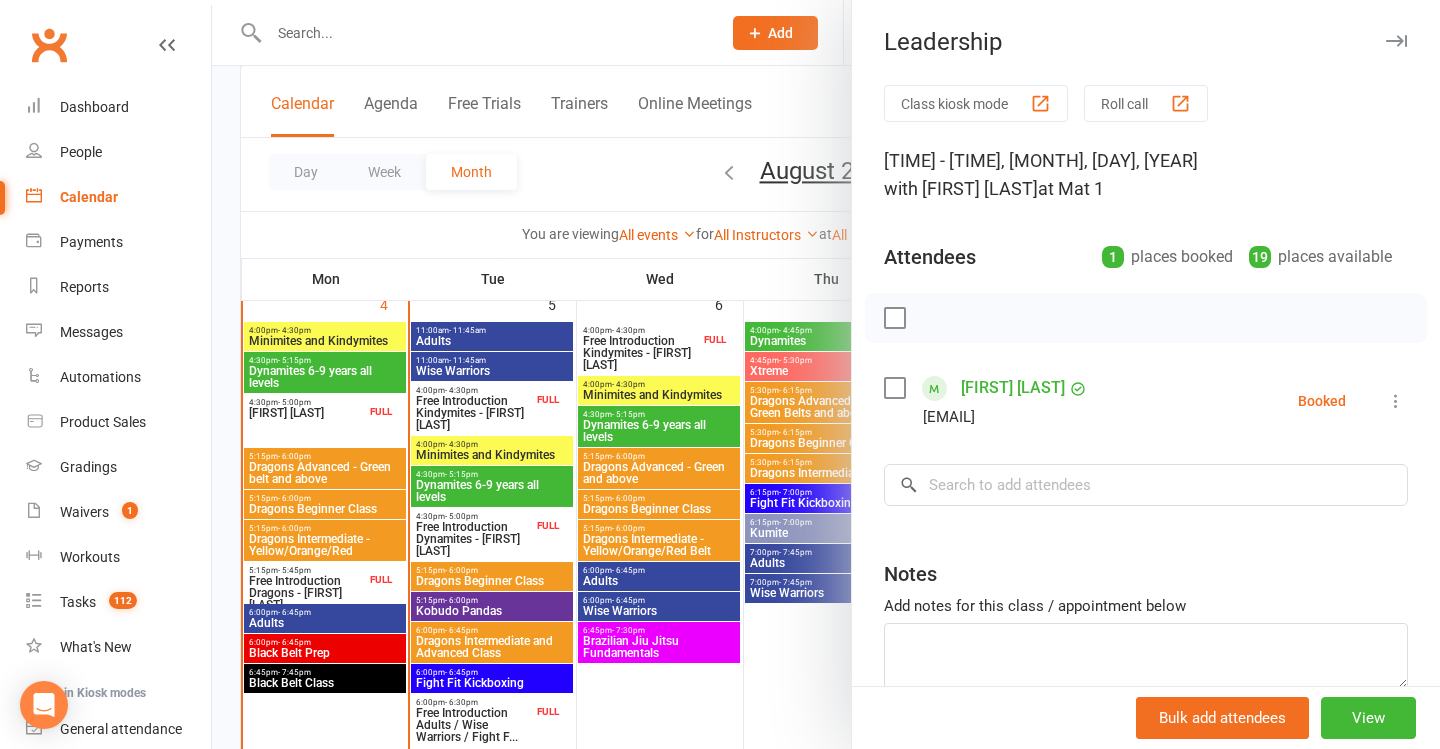 click at bounding box center (826, 374) 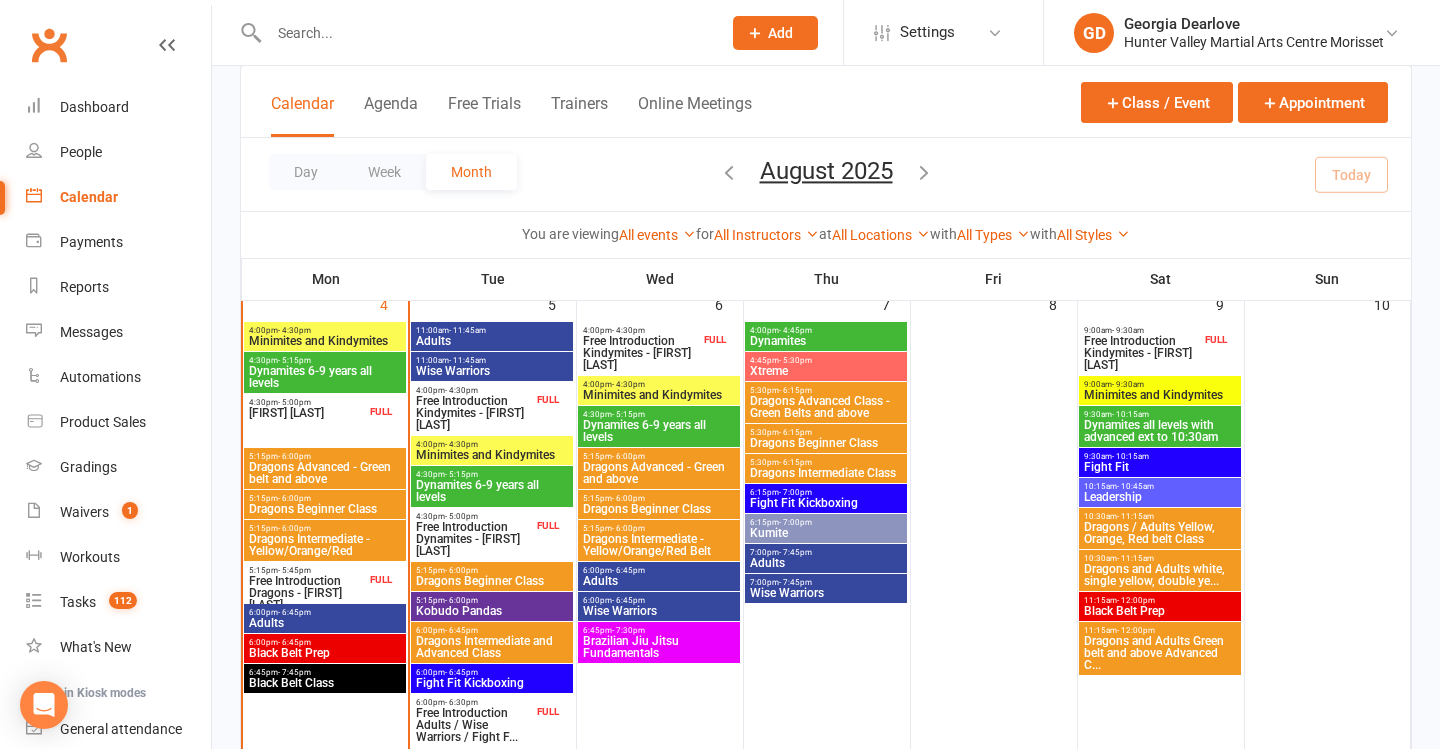 click on "Fight Fit" at bounding box center (1160, 467) 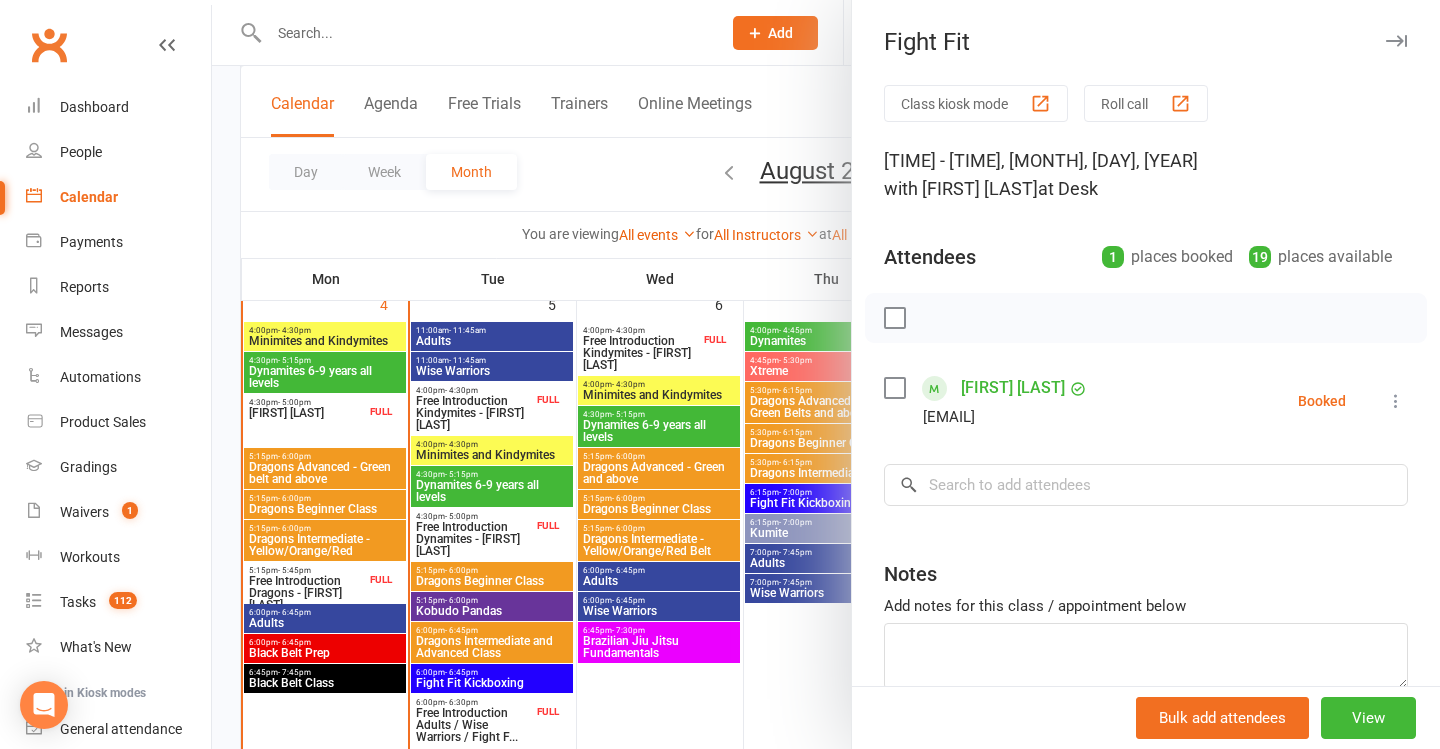 click at bounding box center [826, 374] 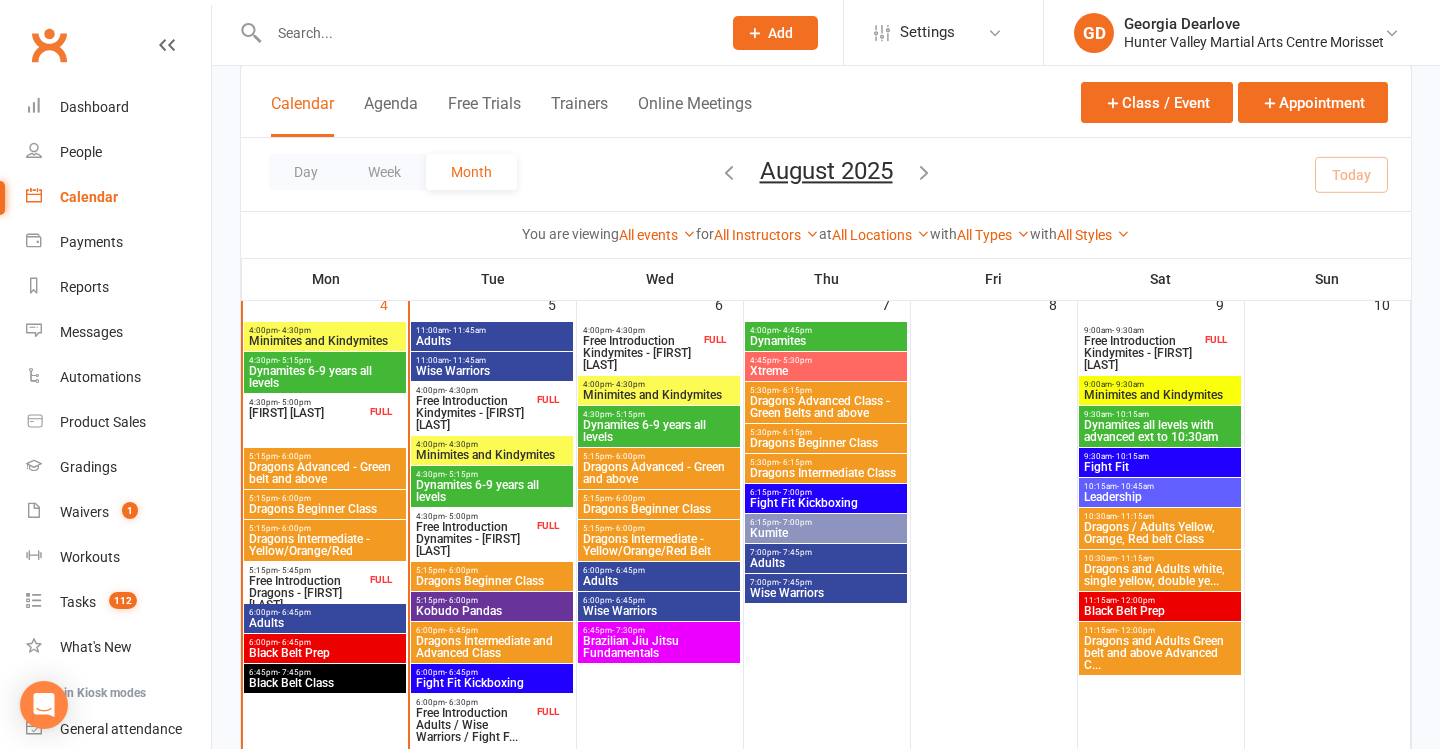 click on "9:30am  - 10:15am" at bounding box center [1160, 456] 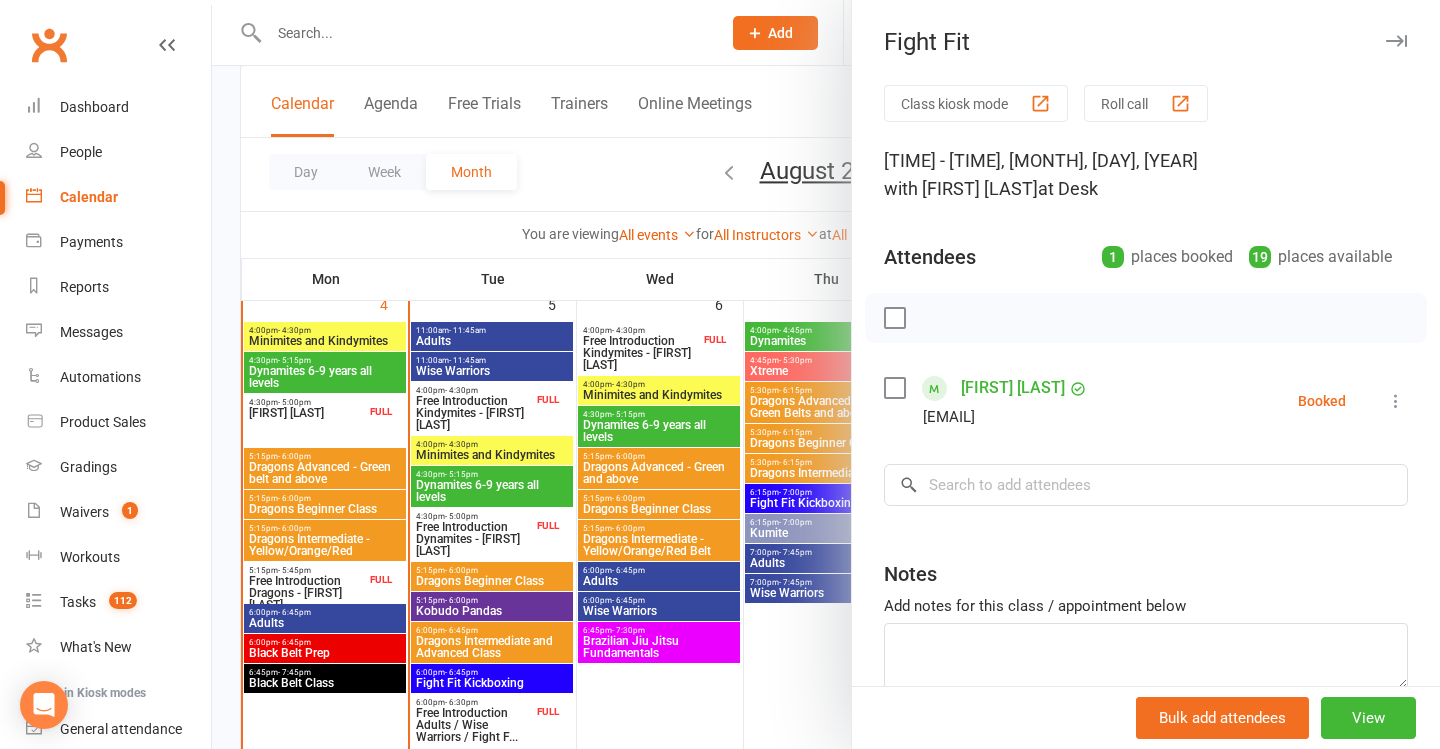 click at bounding box center [826, 374] 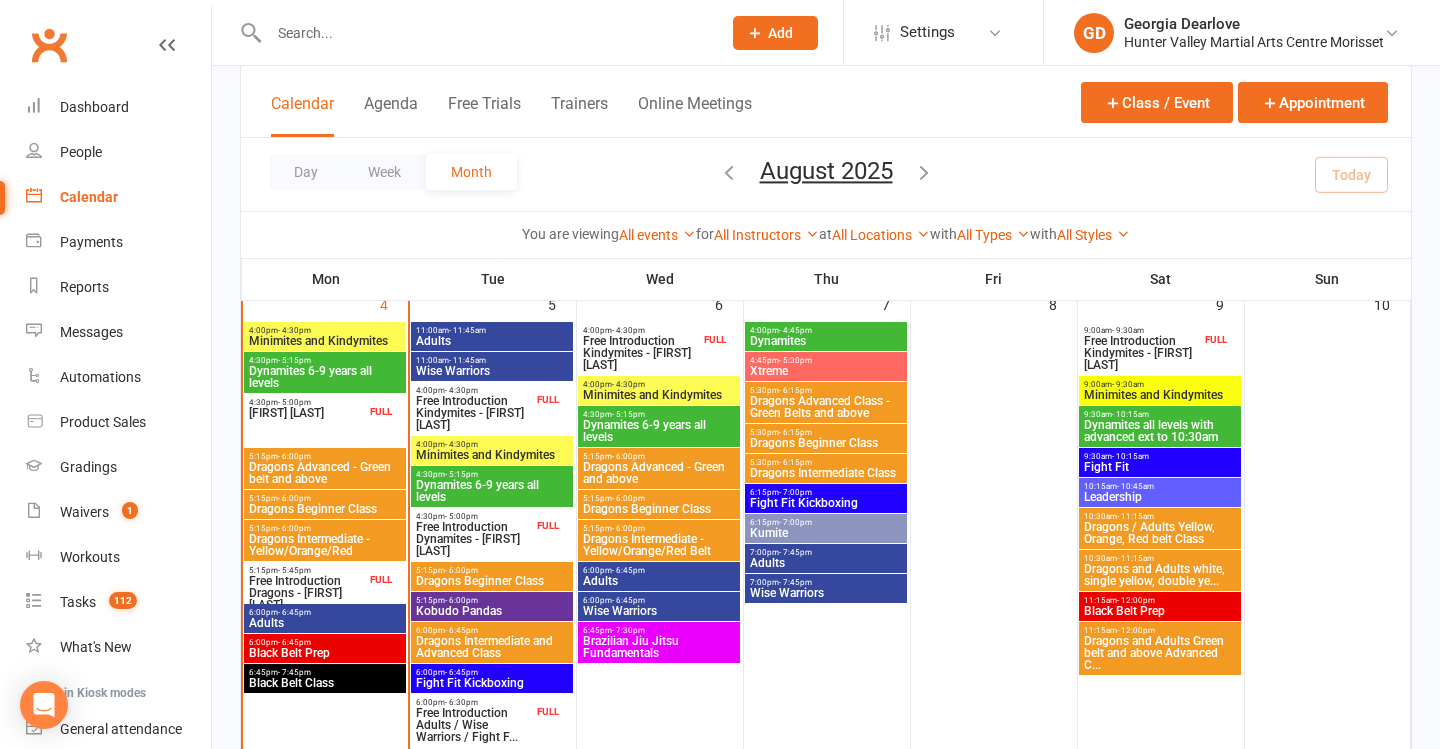 click on "Fight Fit Kickboxing" at bounding box center (492, 683) 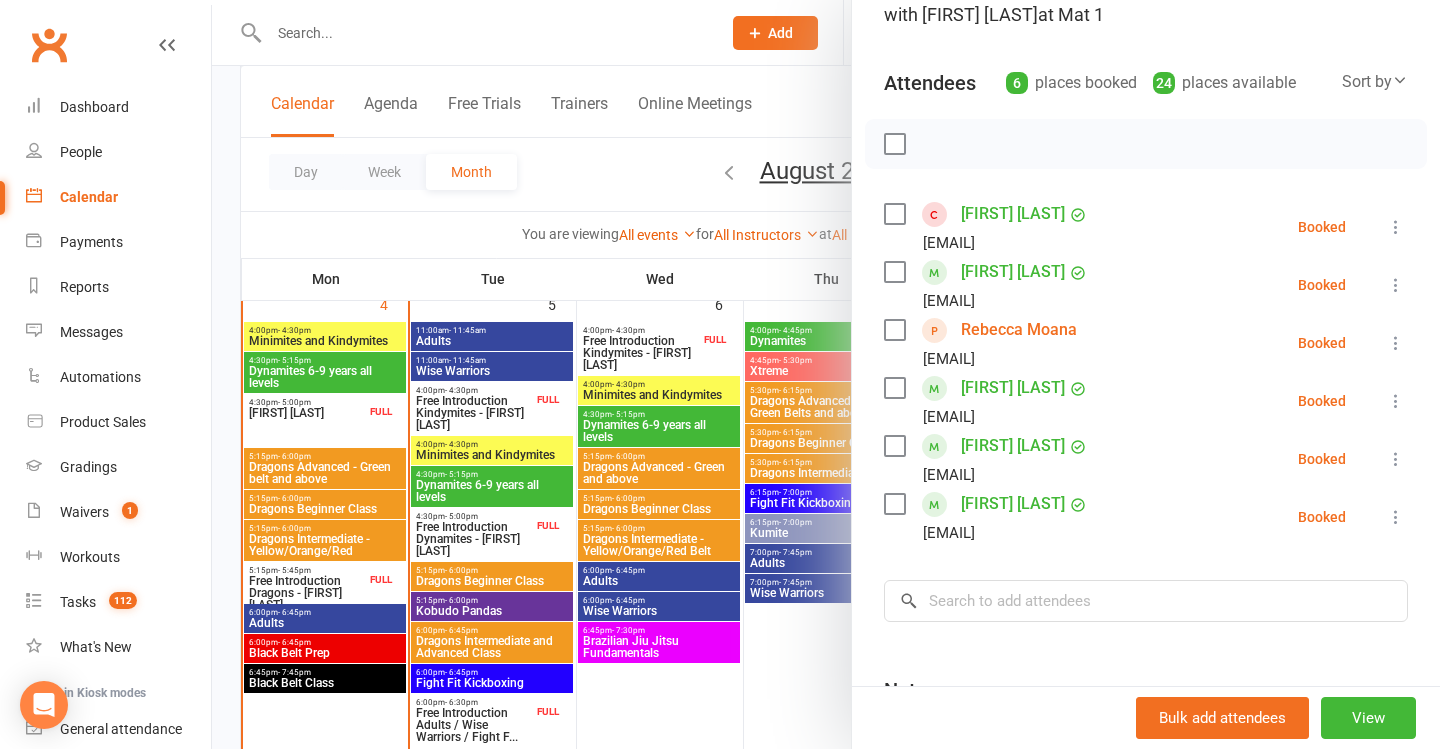 scroll, scrollTop: 172, scrollLeft: 0, axis: vertical 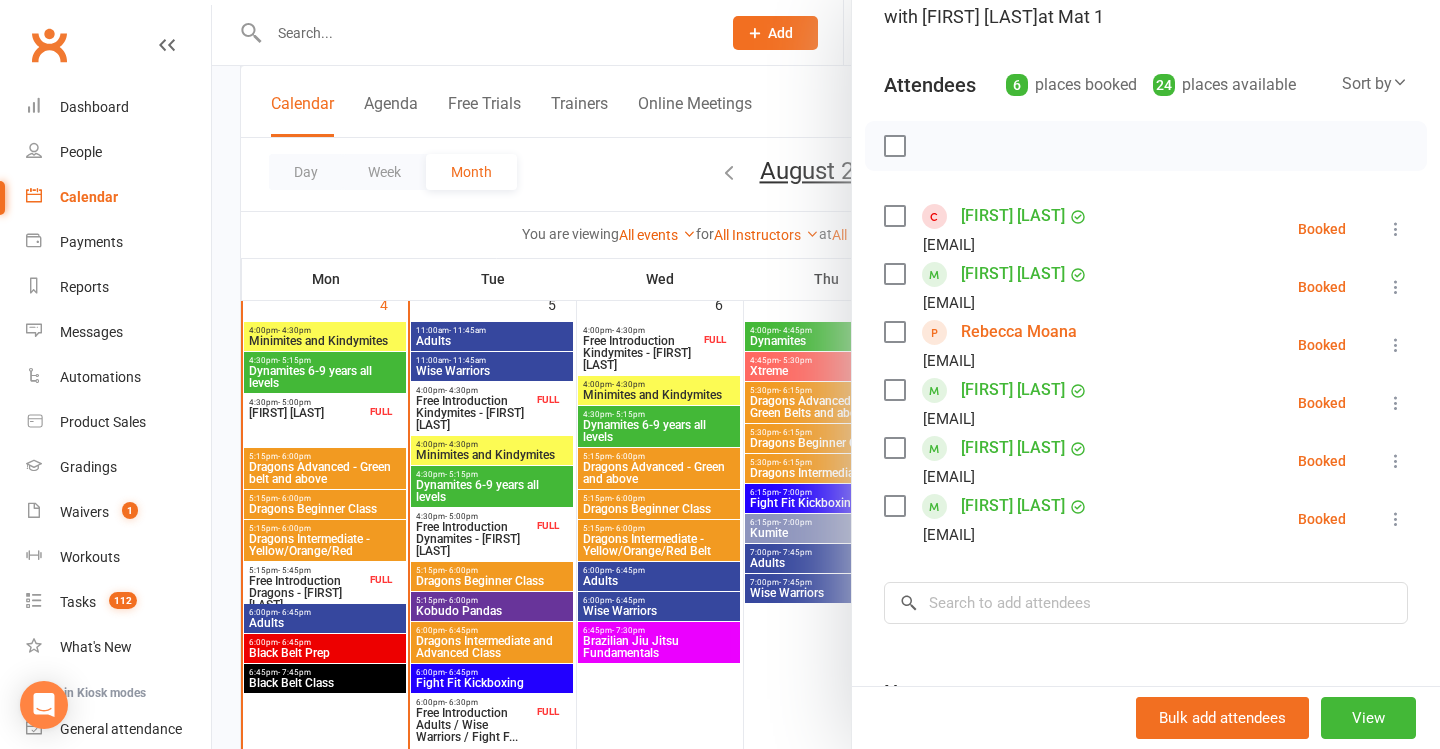 click at bounding box center [826, 374] 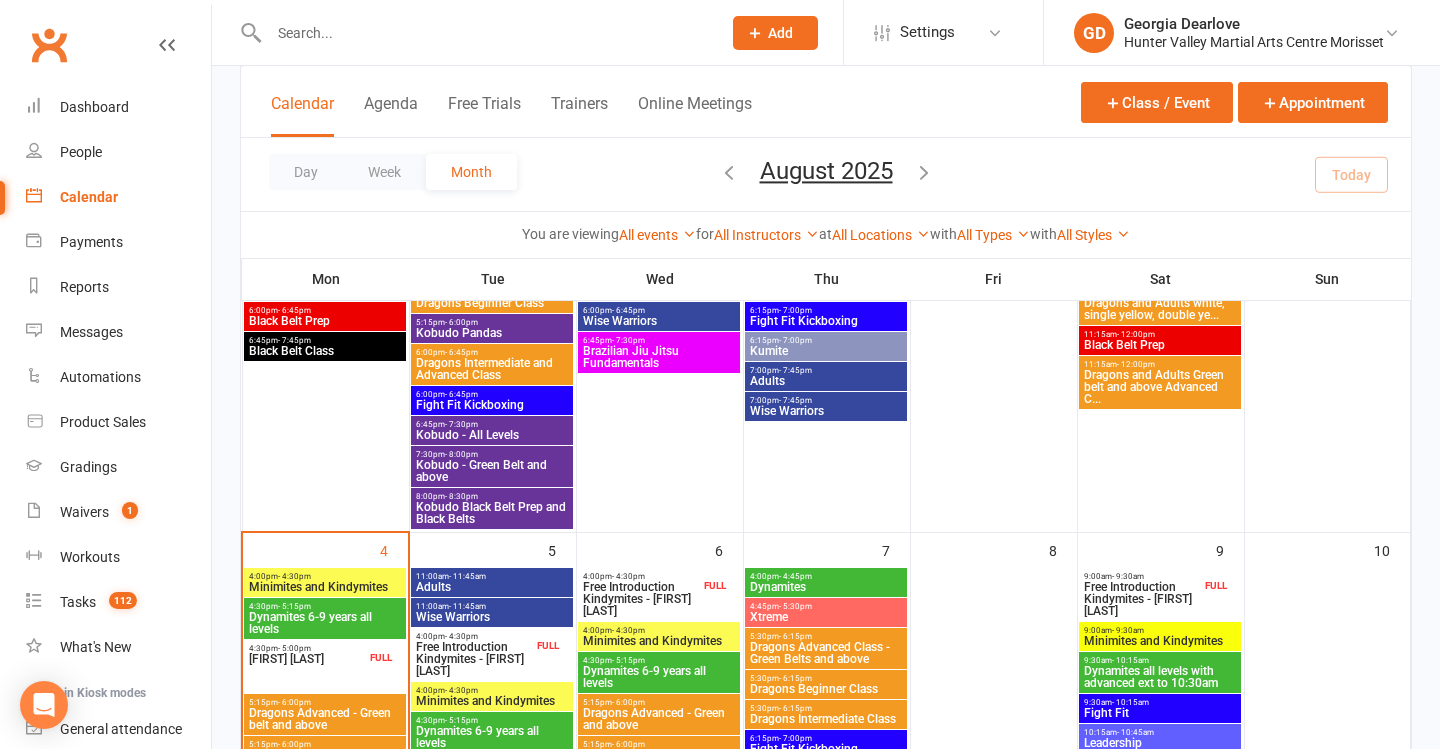 scroll, scrollTop: 364, scrollLeft: 0, axis: vertical 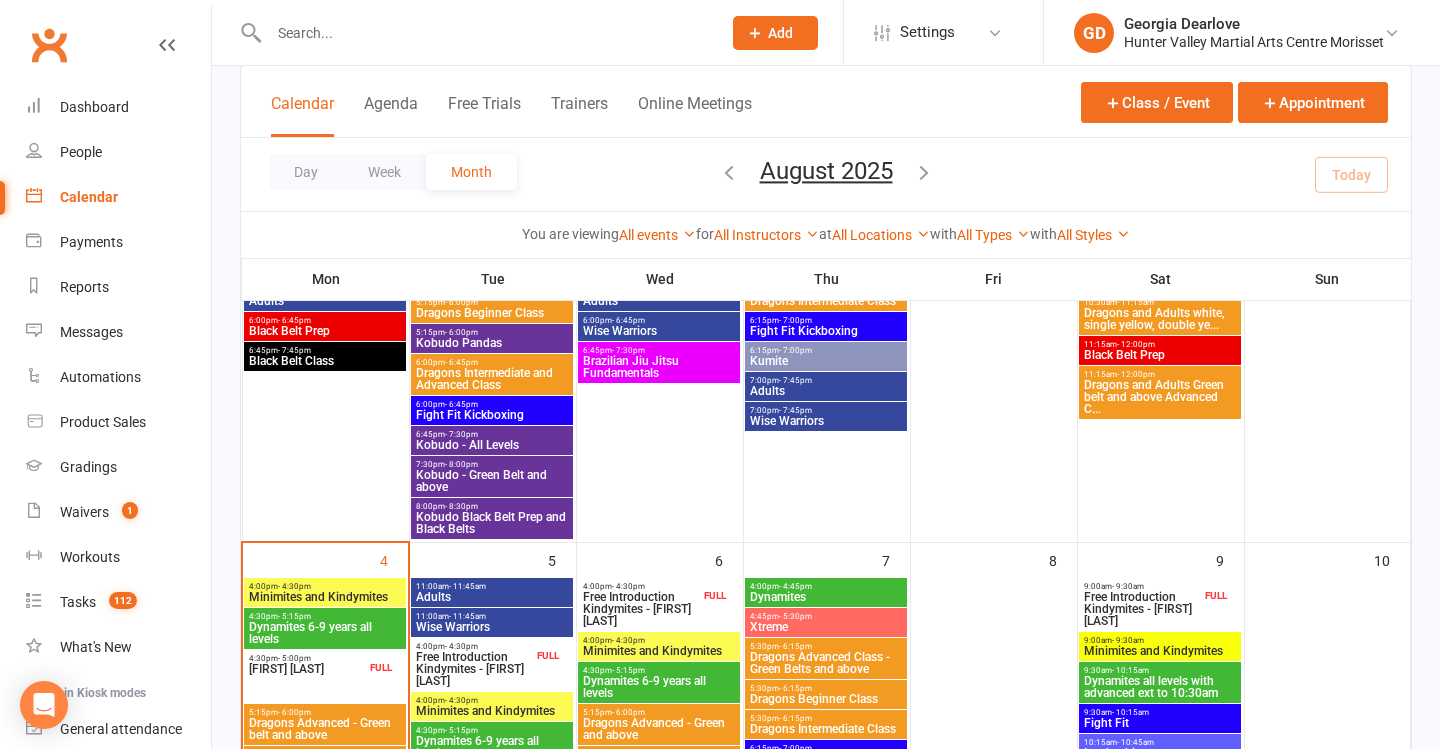 click on "Fight Fit Kickboxing" at bounding box center (492, 415) 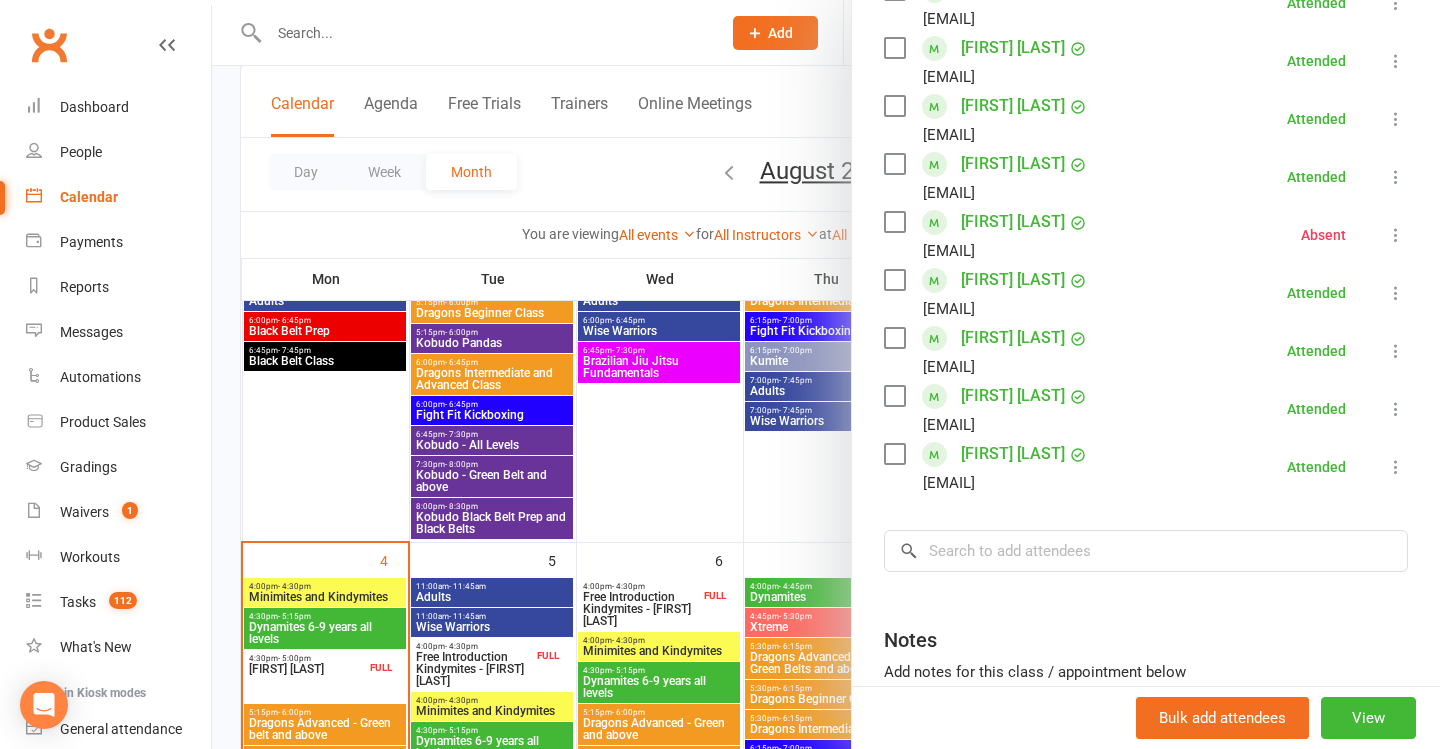 scroll, scrollTop: 409, scrollLeft: 0, axis: vertical 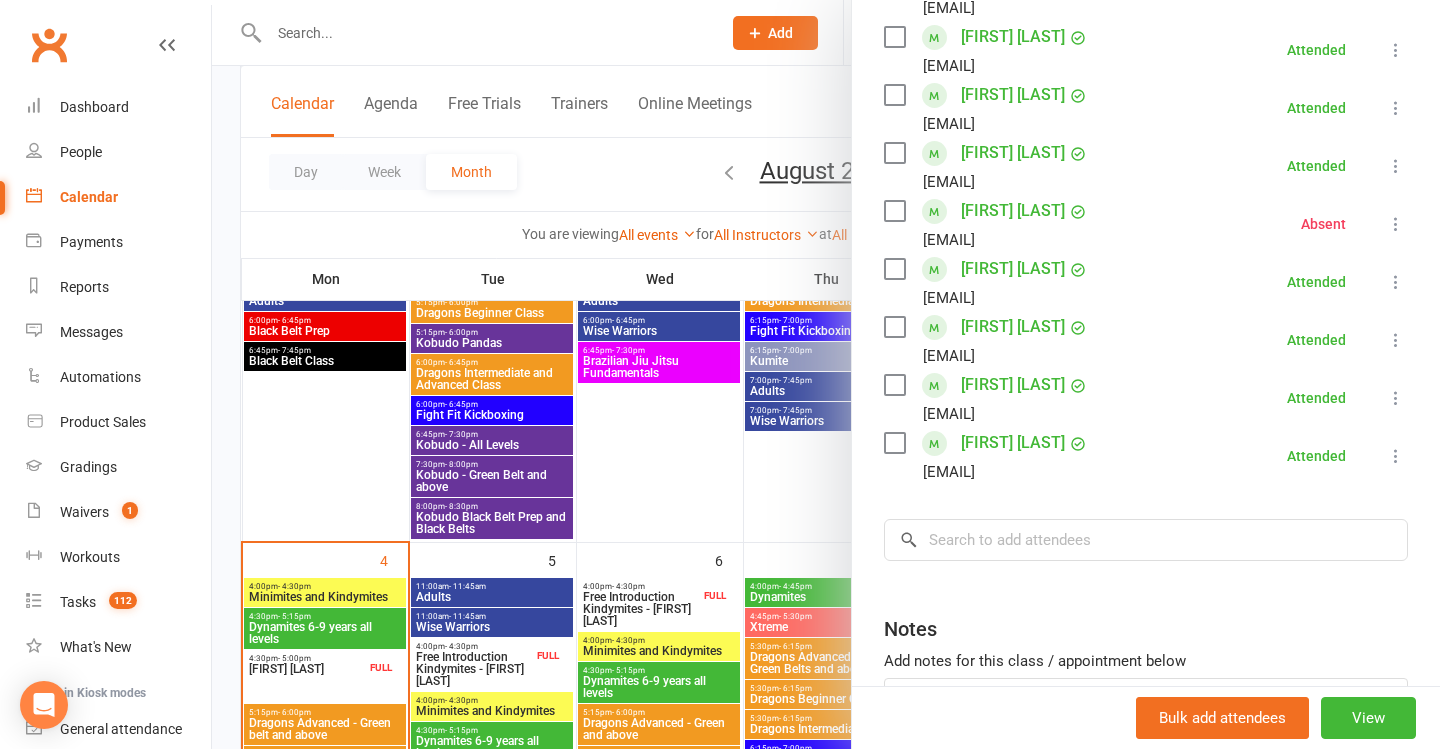 click at bounding box center (826, 374) 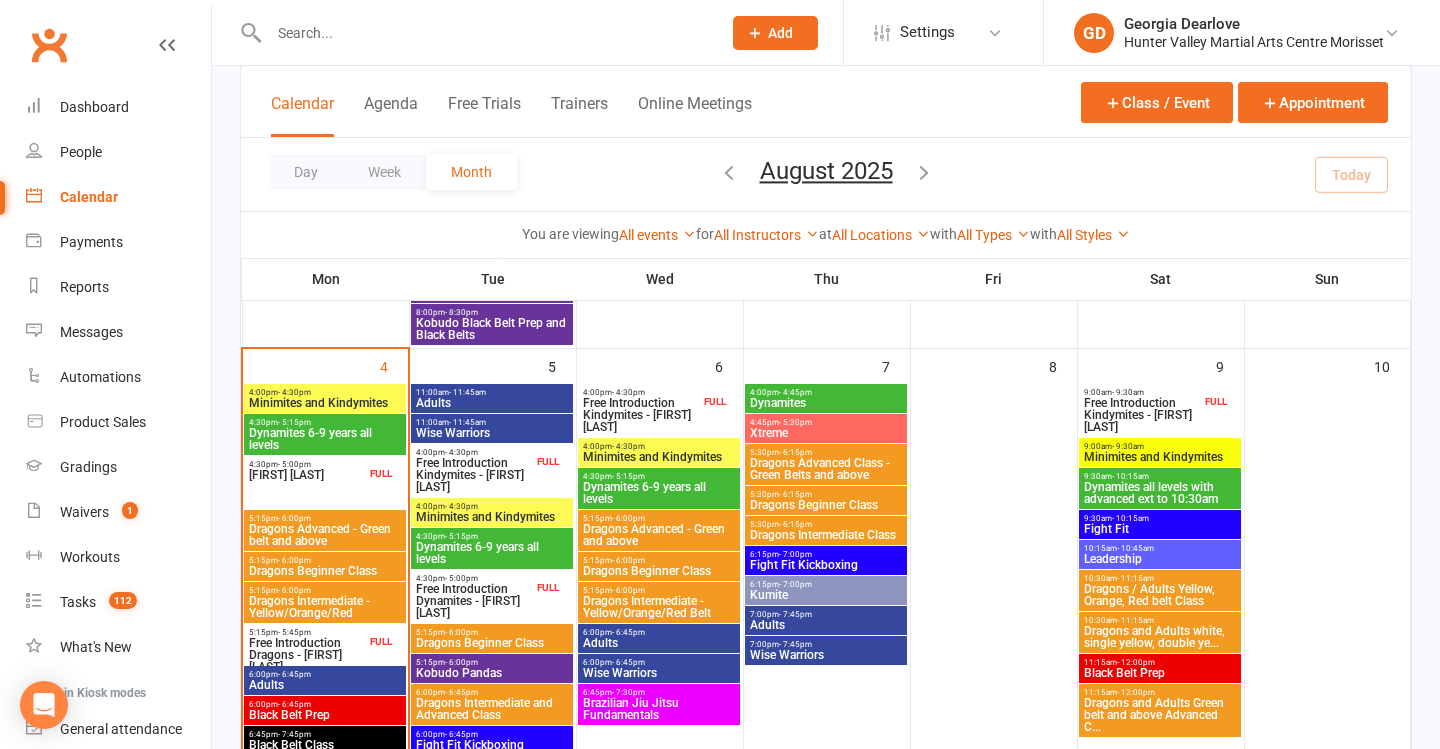 scroll, scrollTop: 559, scrollLeft: 0, axis: vertical 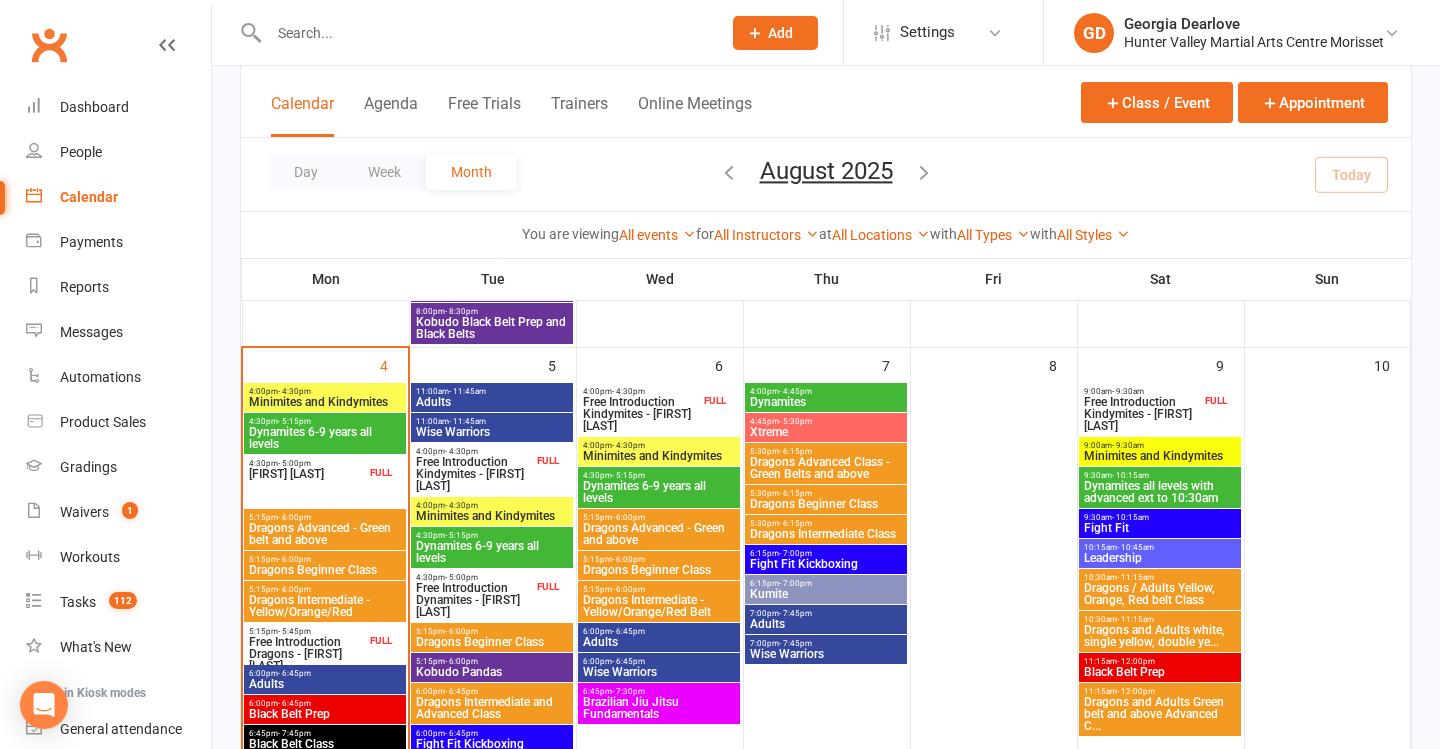 click at bounding box center [485, 33] 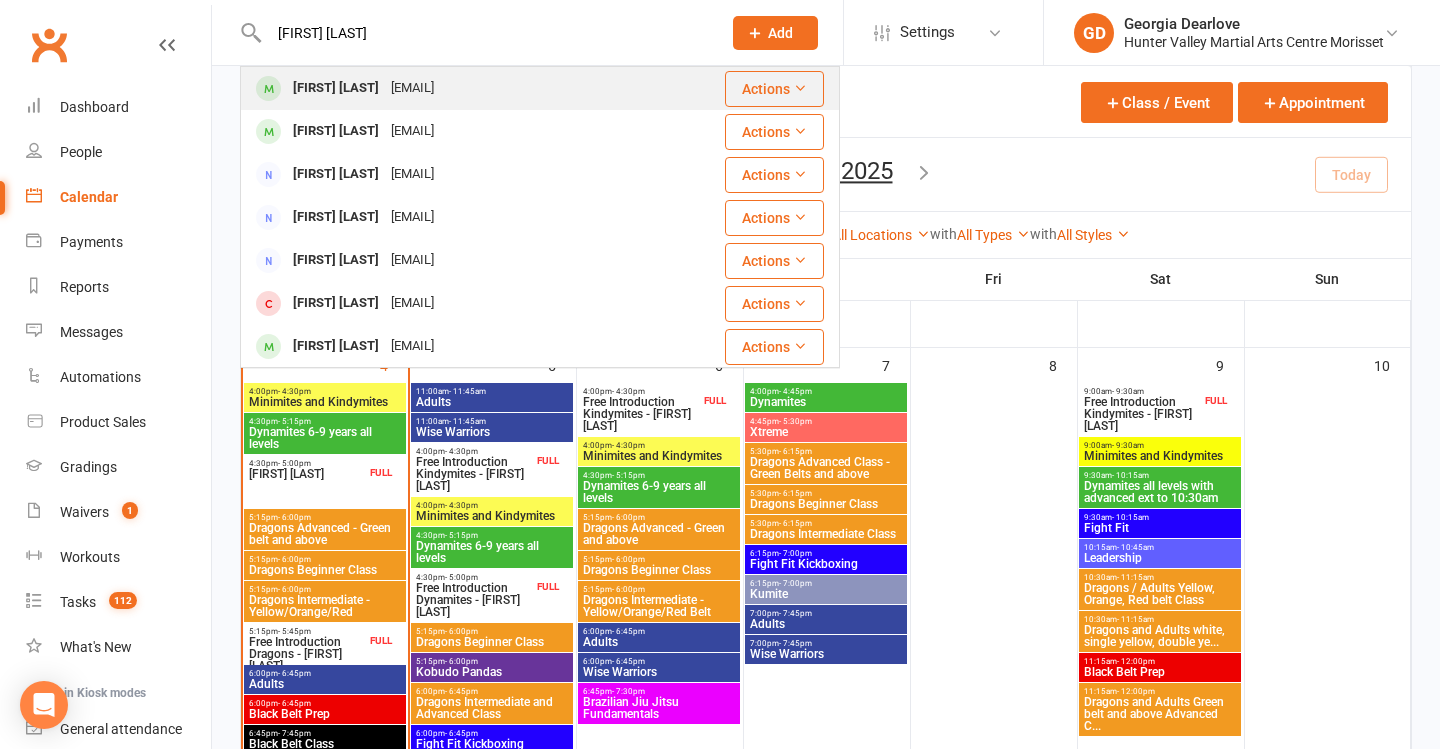 type on "[FIRST] [LAST]" 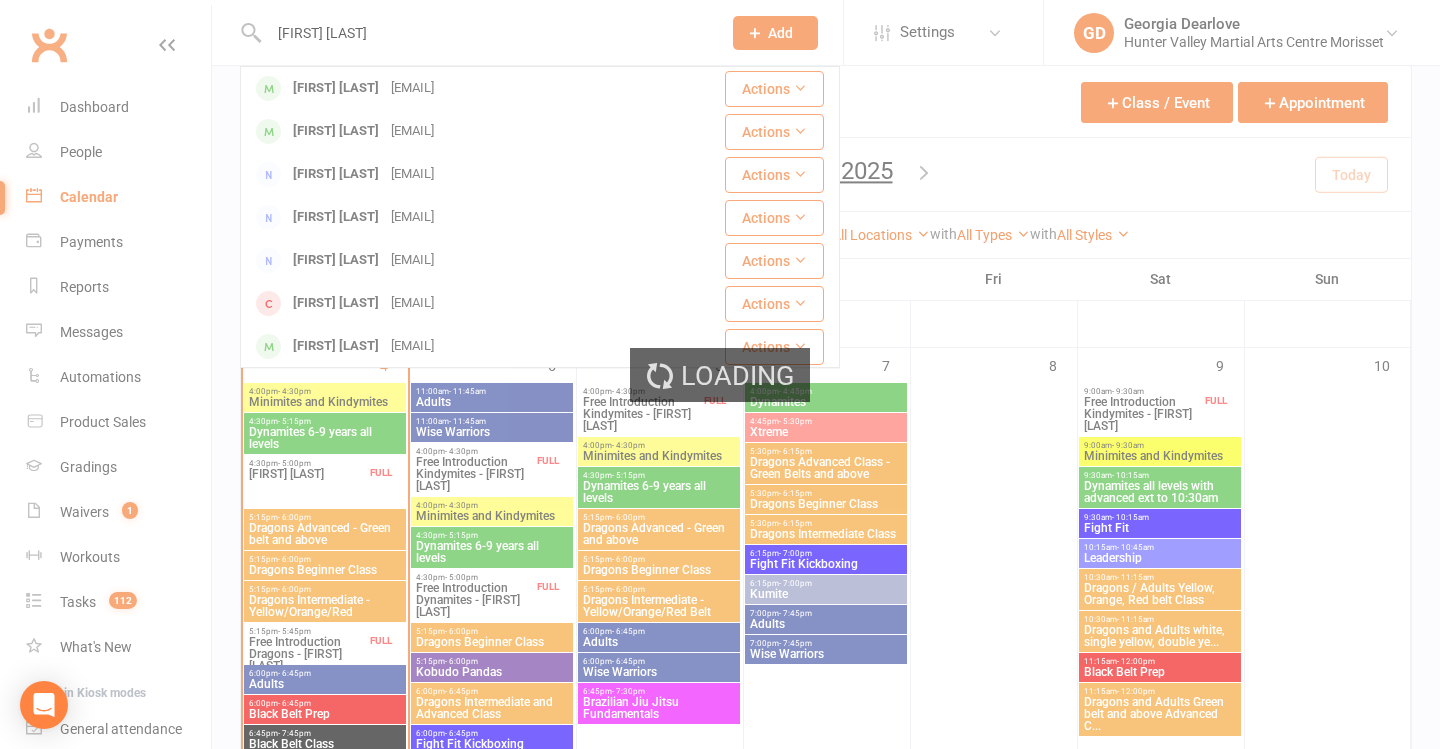 type 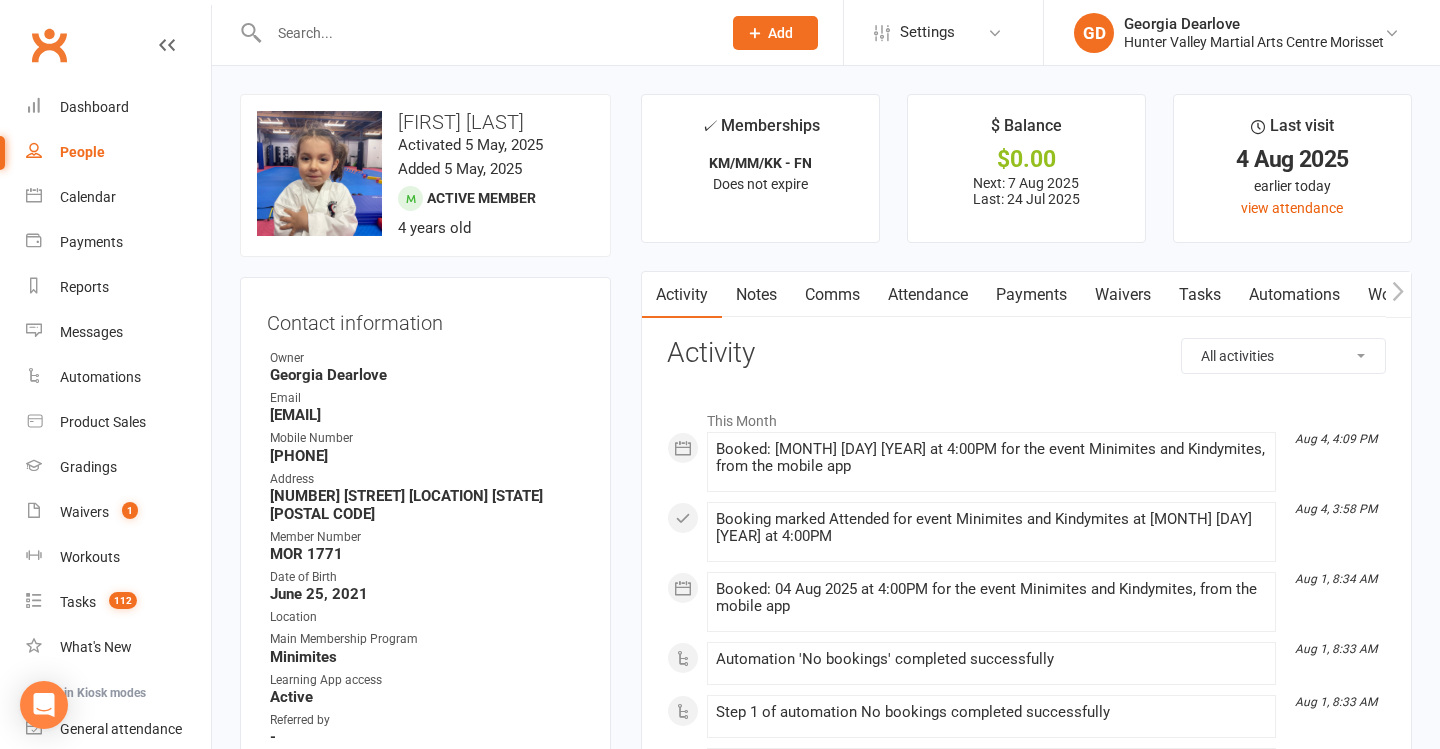 scroll, scrollTop: 0, scrollLeft: 0, axis: both 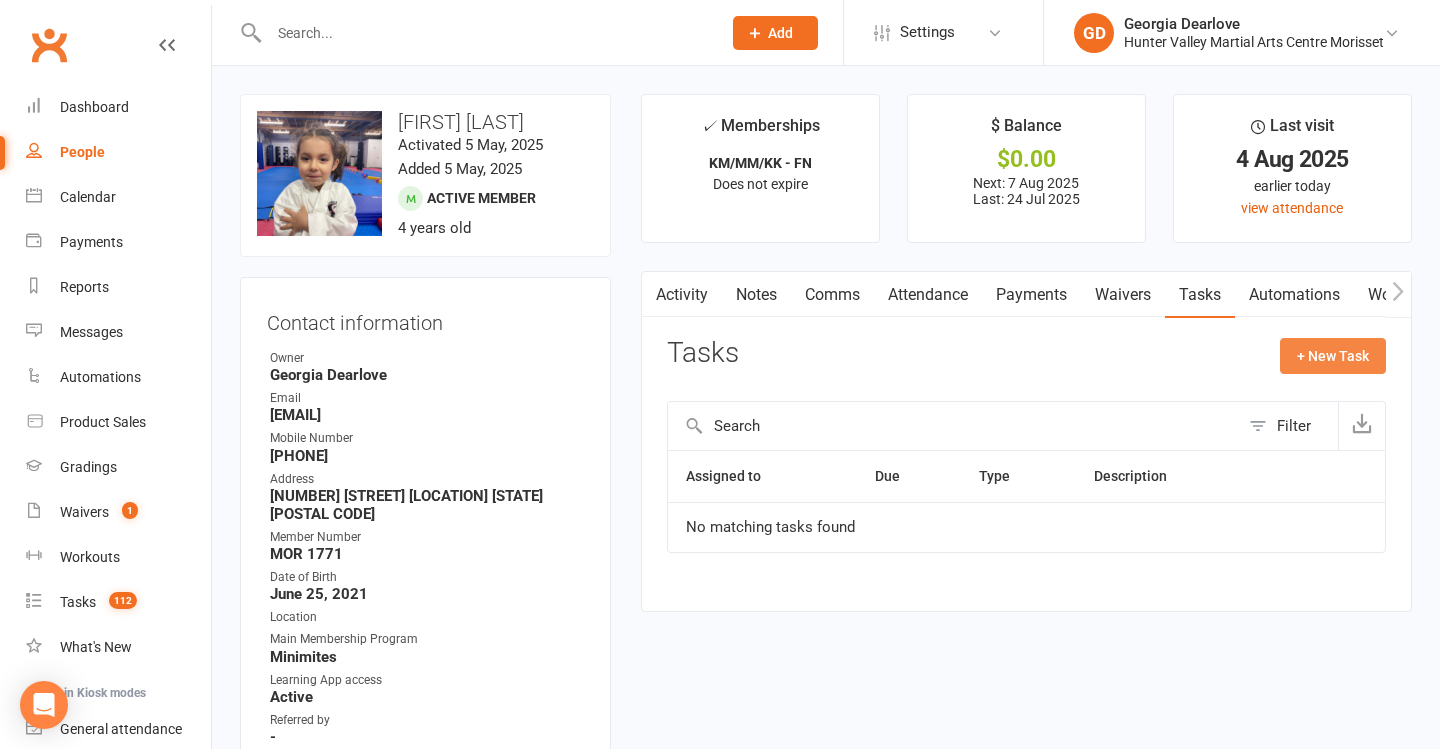 click on "+ New Task" at bounding box center (1333, 356) 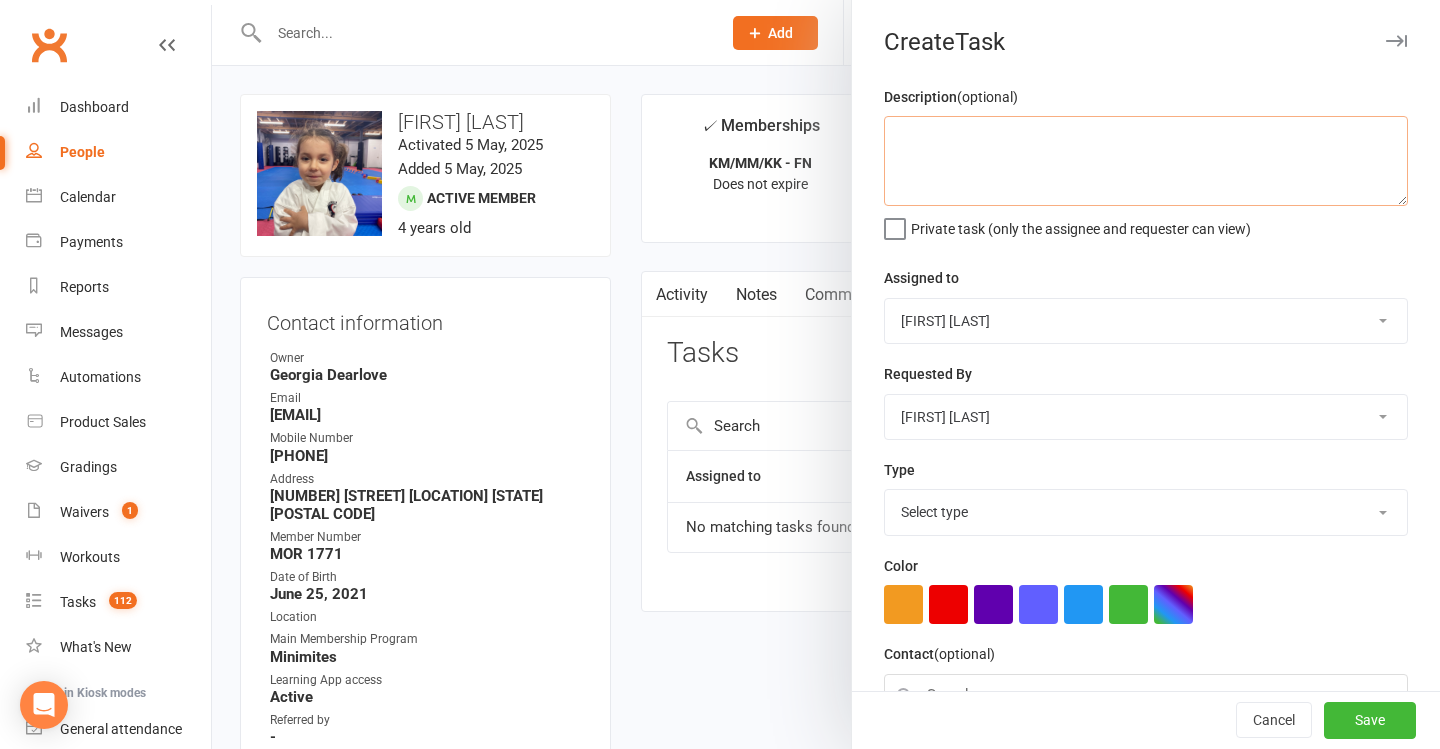 click at bounding box center [1146, 161] 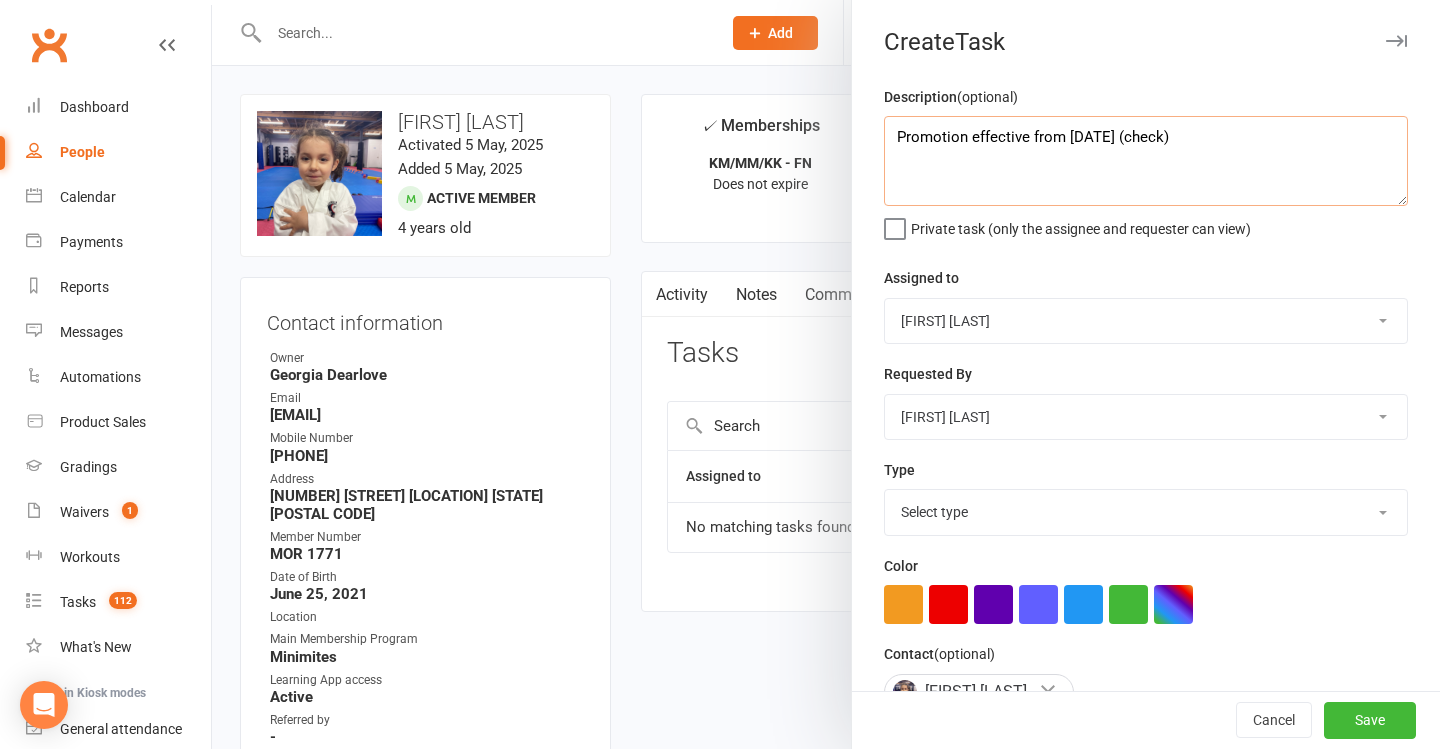 click on "Promotion effective from [DATE] (check)" at bounding box center (1146, 161) 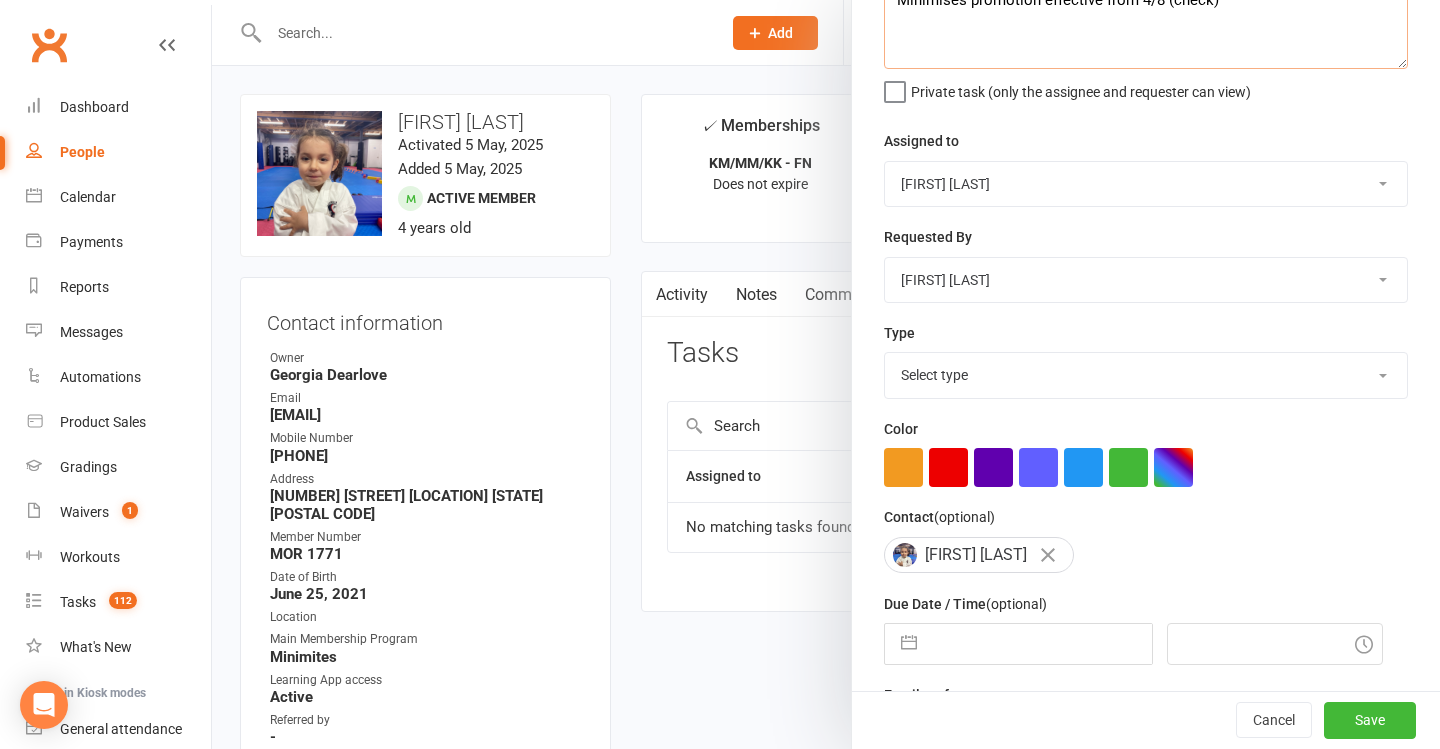 scroll, scrollTop: 146, scrollLeft: 0, axis: vertical 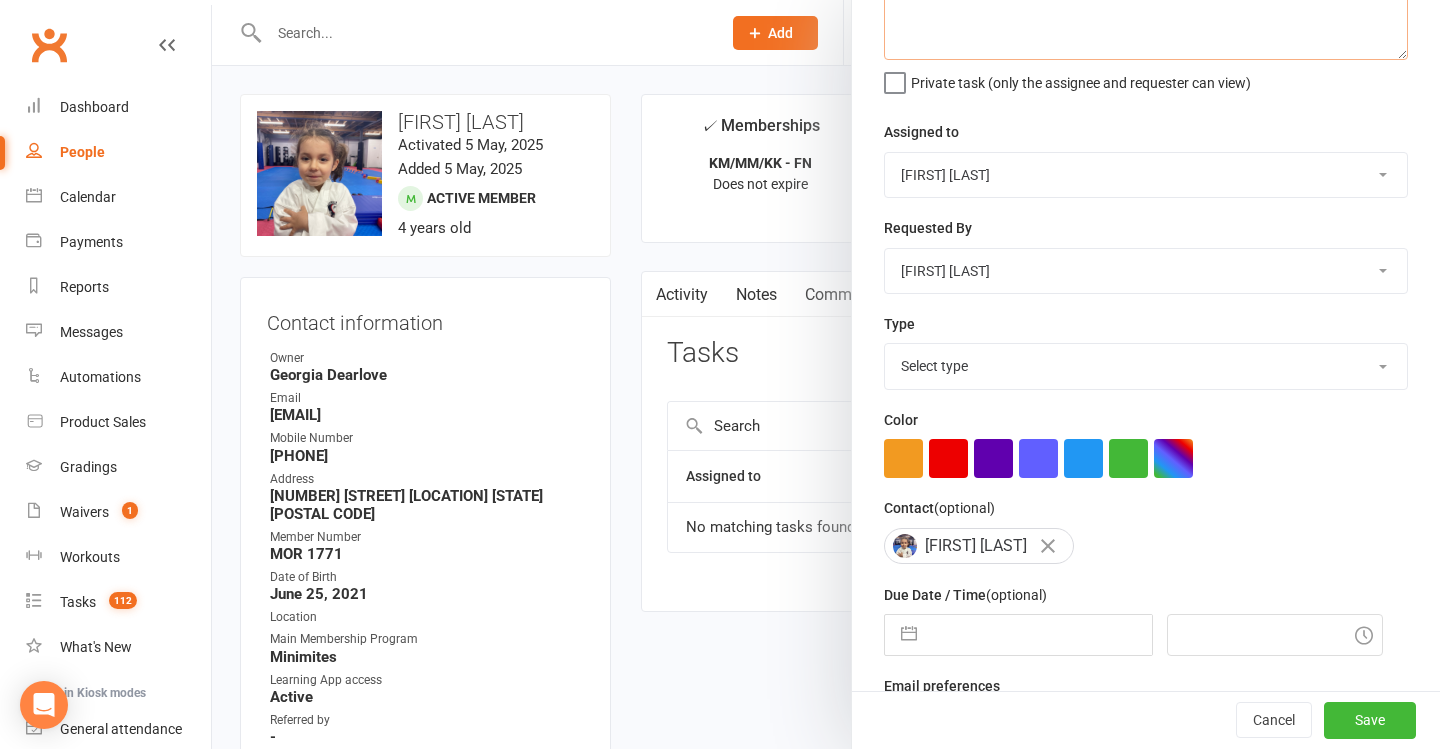 type on "Minimises promotion effective from 4/8 (check)" 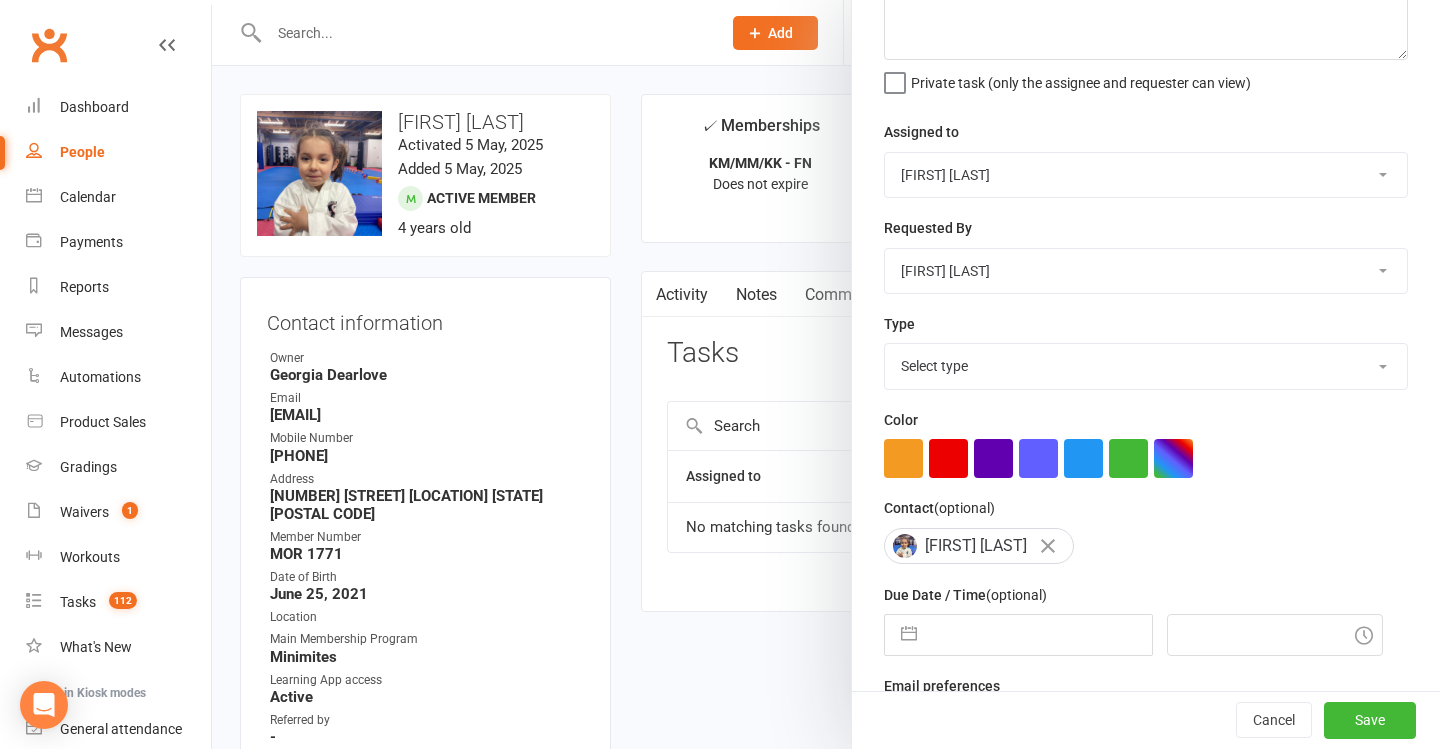 select on "[NUMBER]" 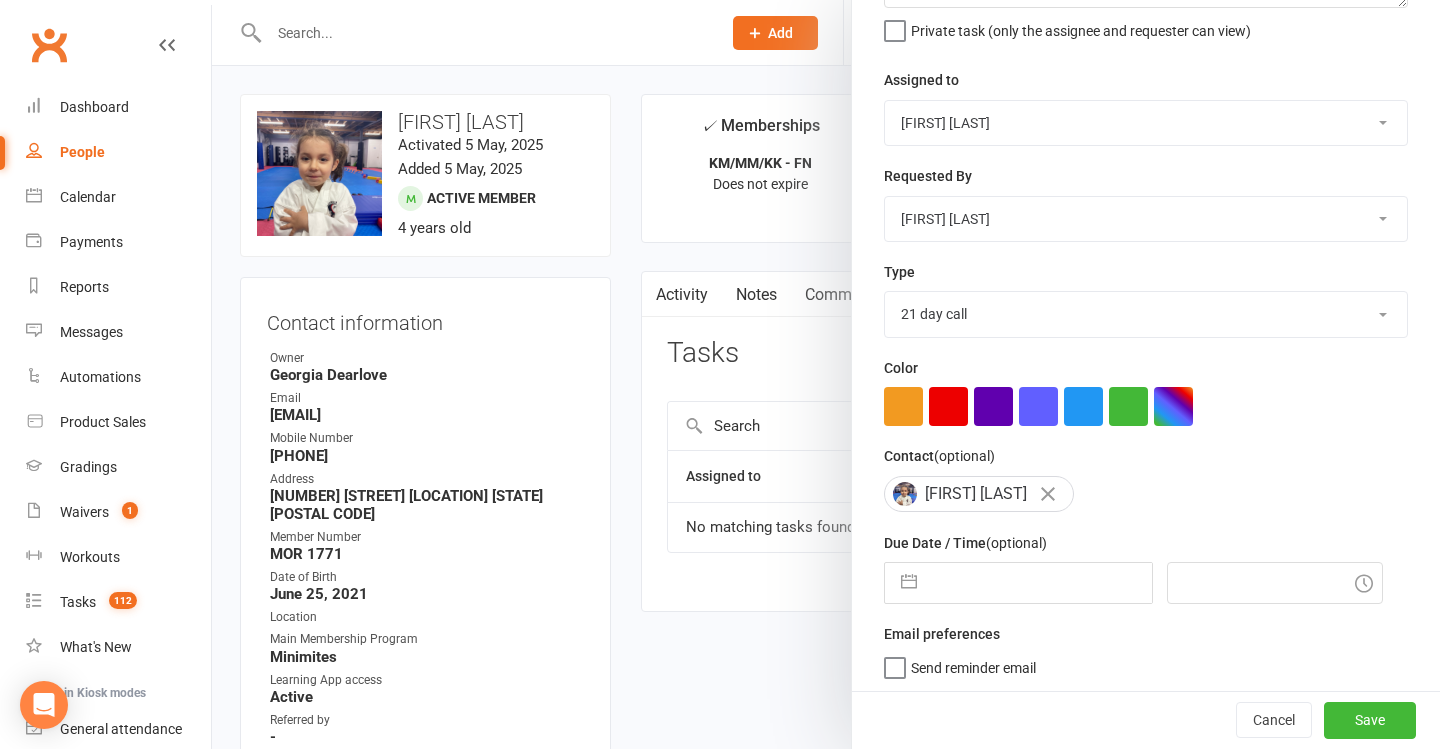 select on "6" 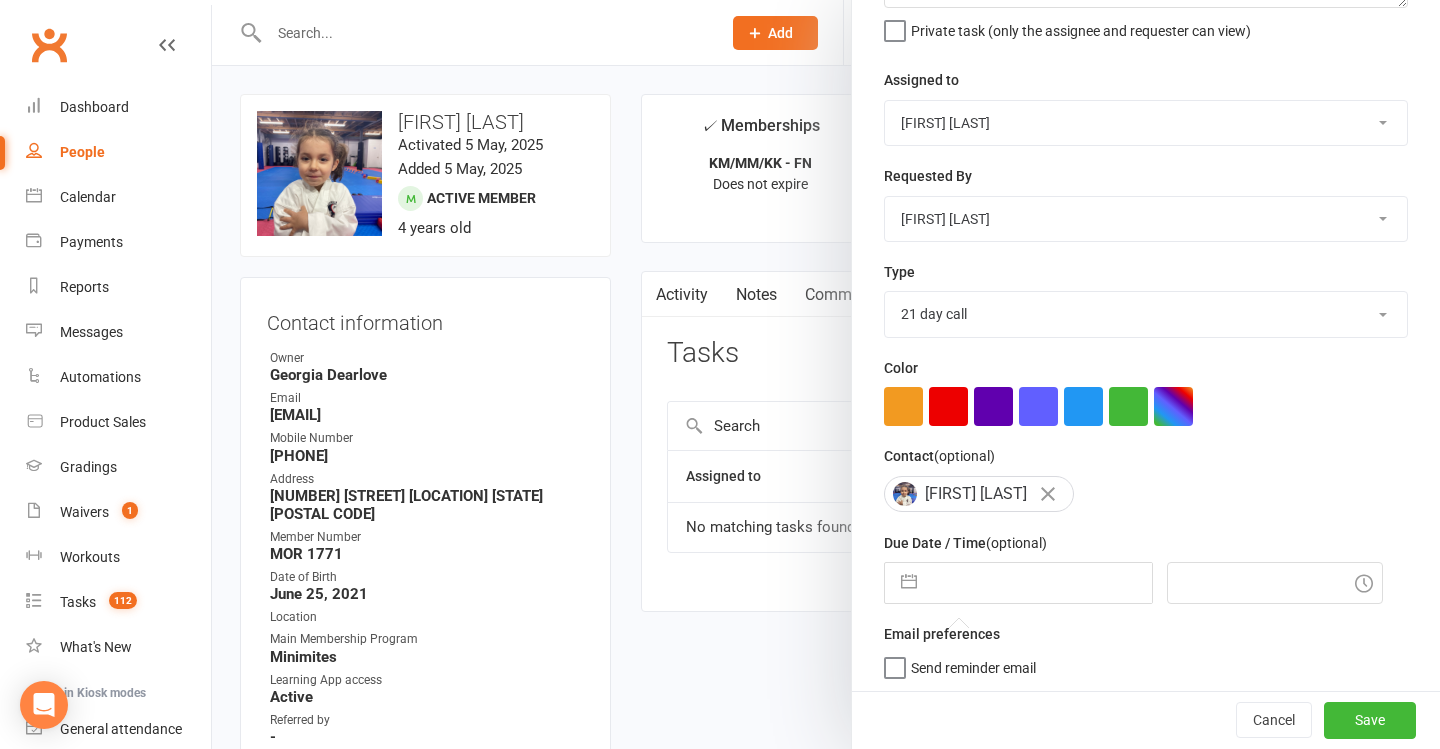 click at bounding box center (1039, 583) 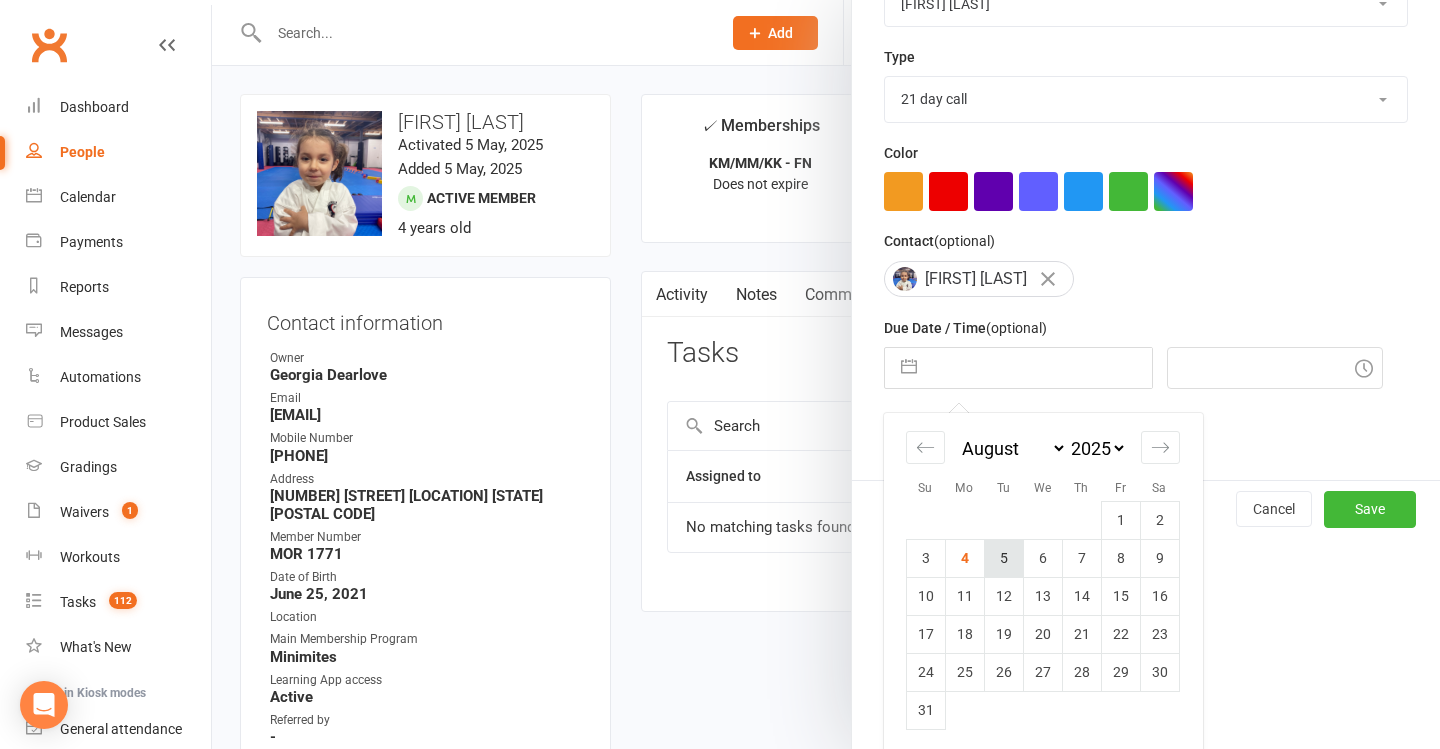 click on "5" at bounding box center (1003, 558) 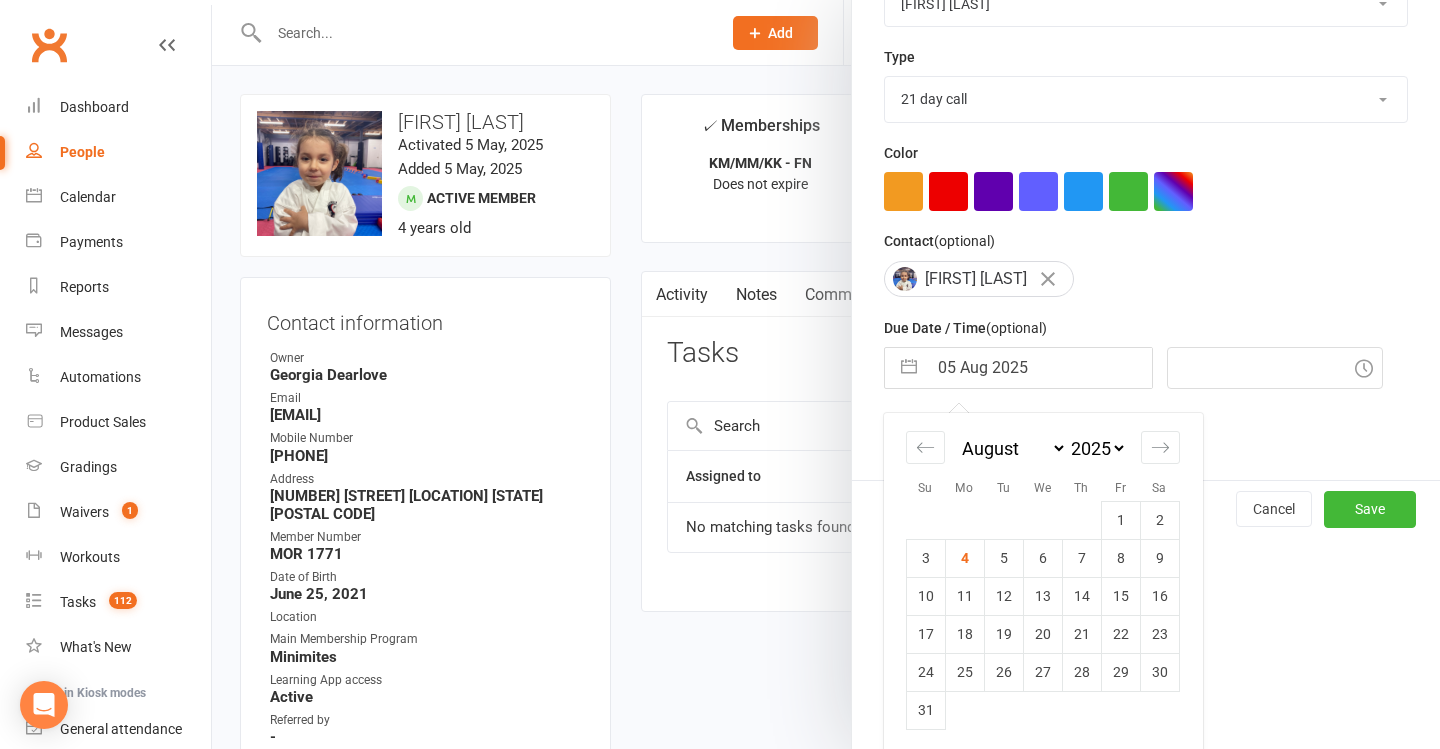 type on "7:15pm" 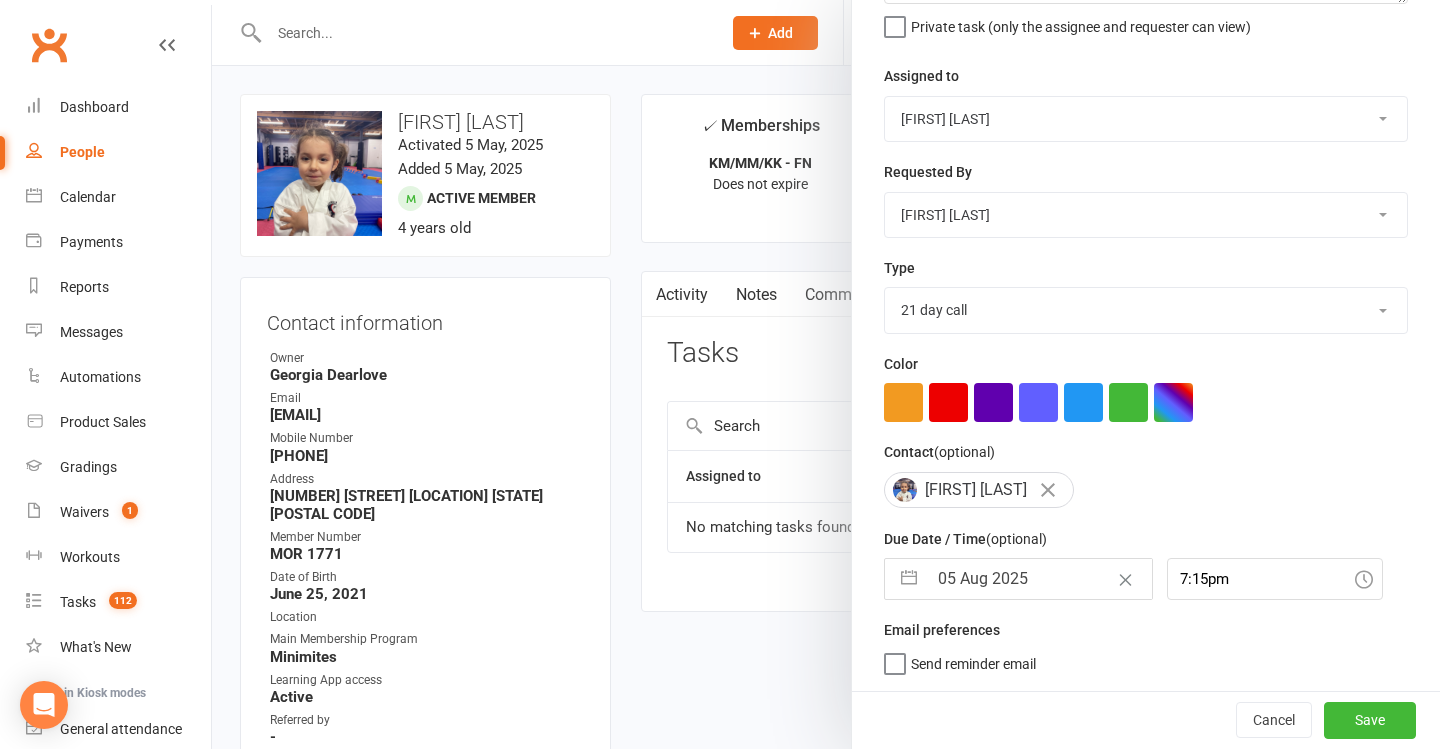 scroll, scrollTop: 198, scrollLeft: 0, axis: vertical 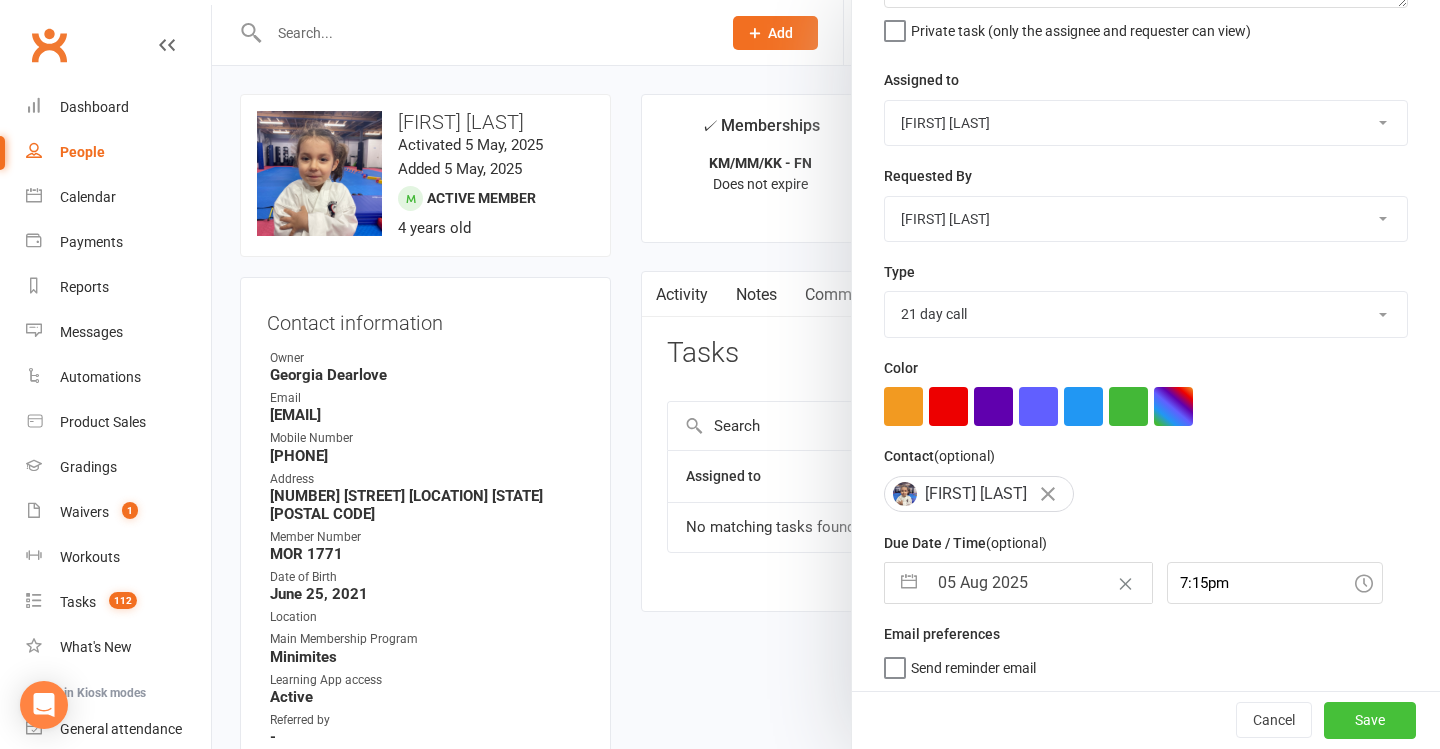 click on "Save" at bounding box center [1370, 721] 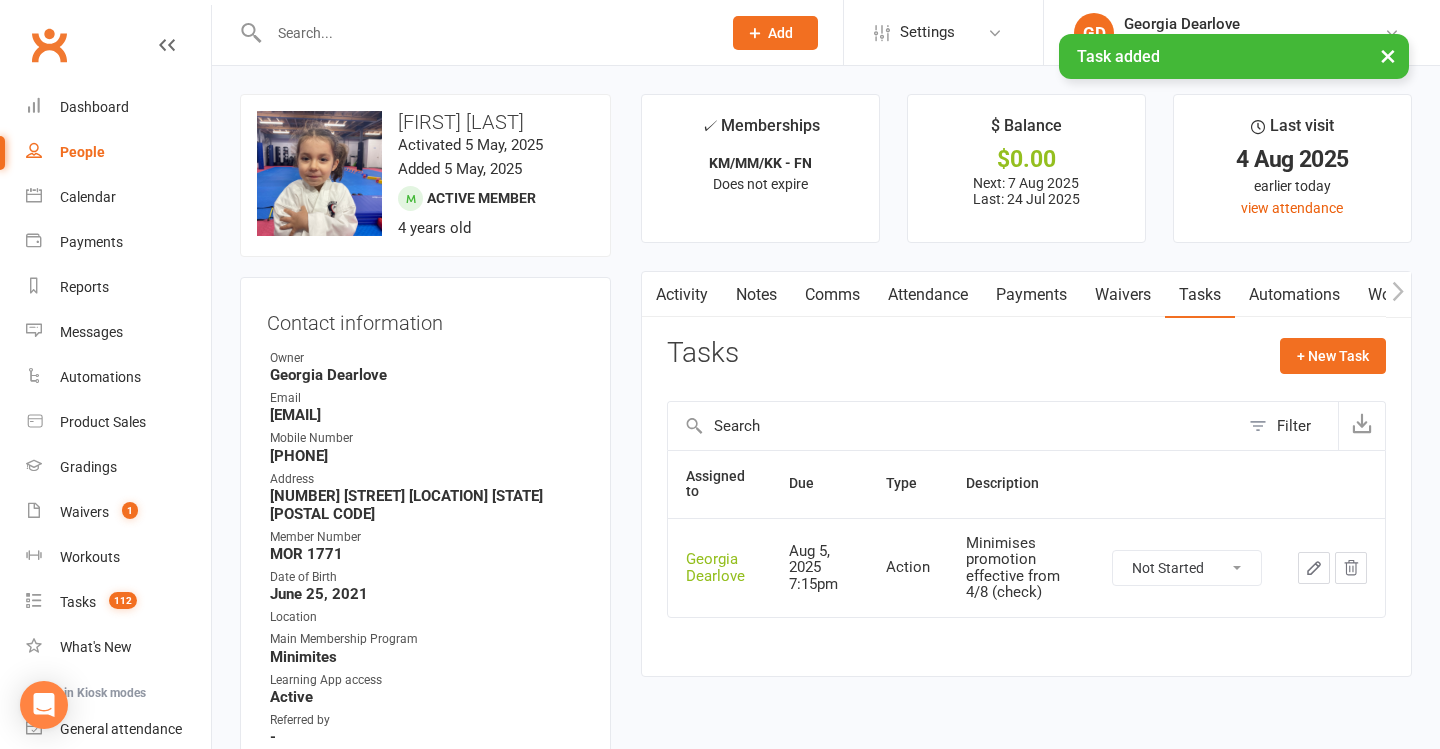 click at bounding box center [485, 33] 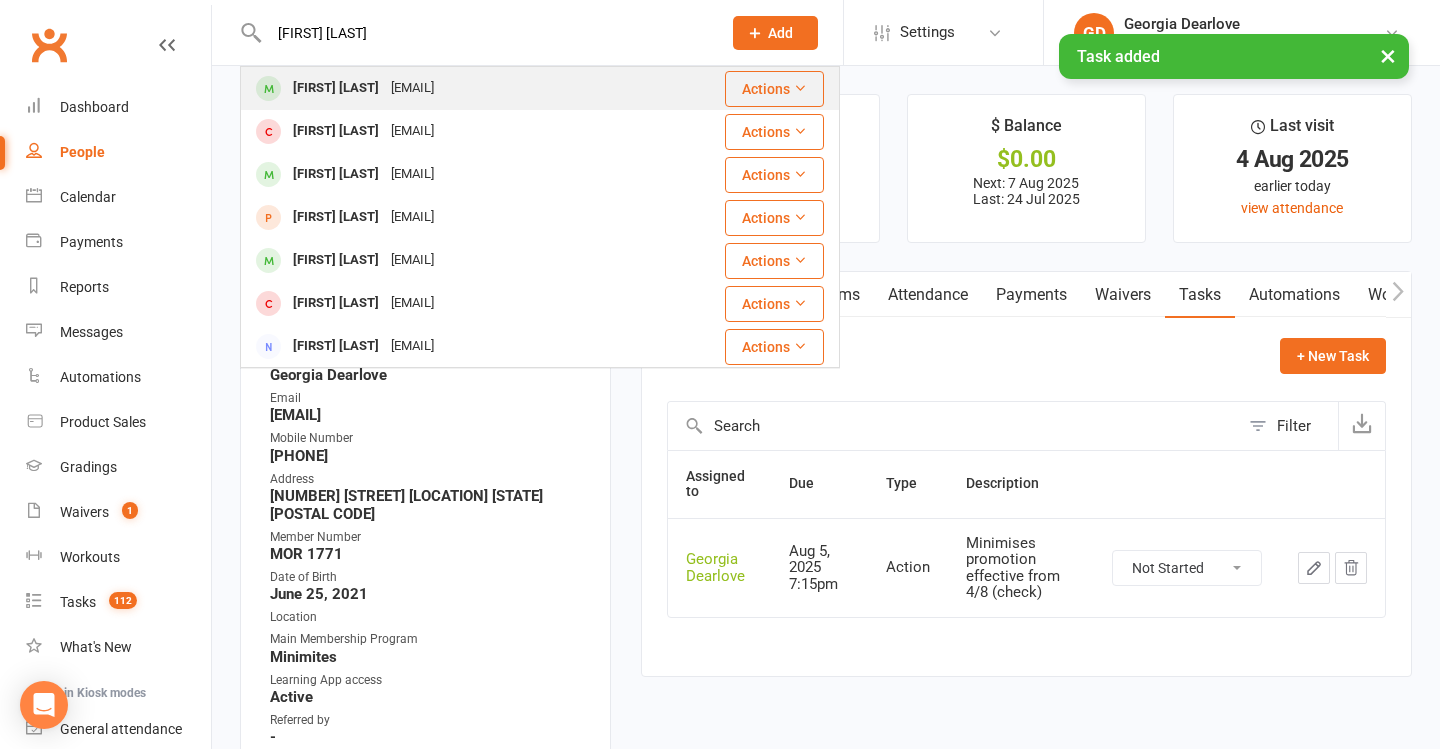 type on "[FIRST] [LAST]" 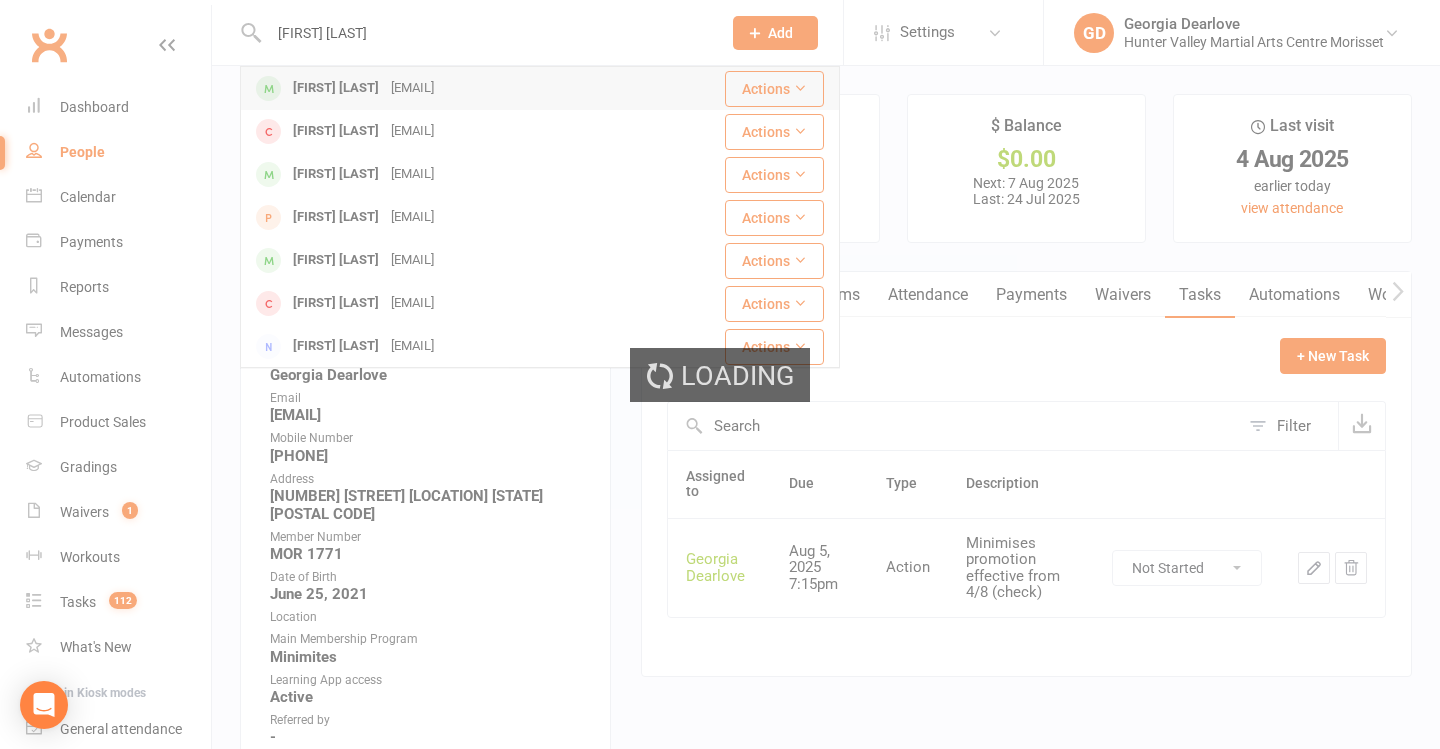 type 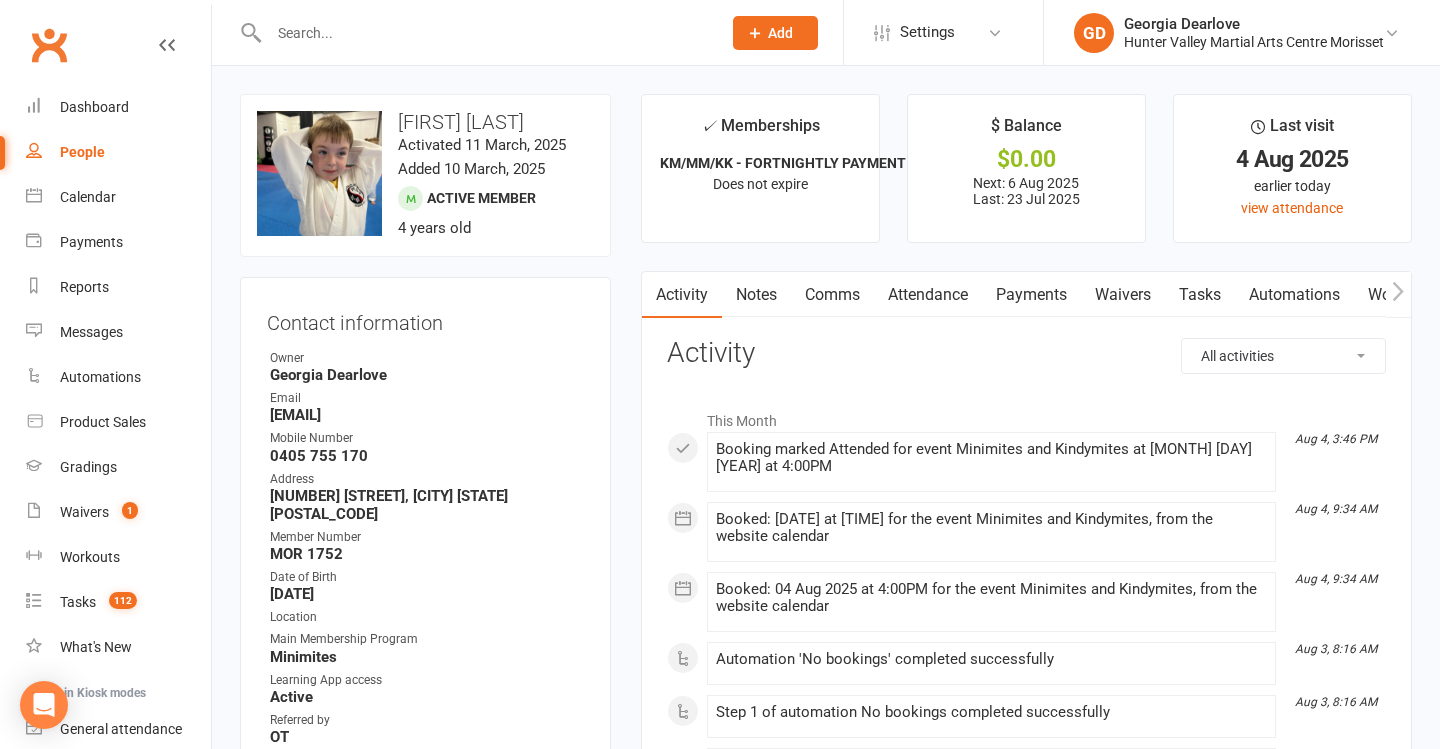 click on "Tasks" at bounding box center [1200, 295] 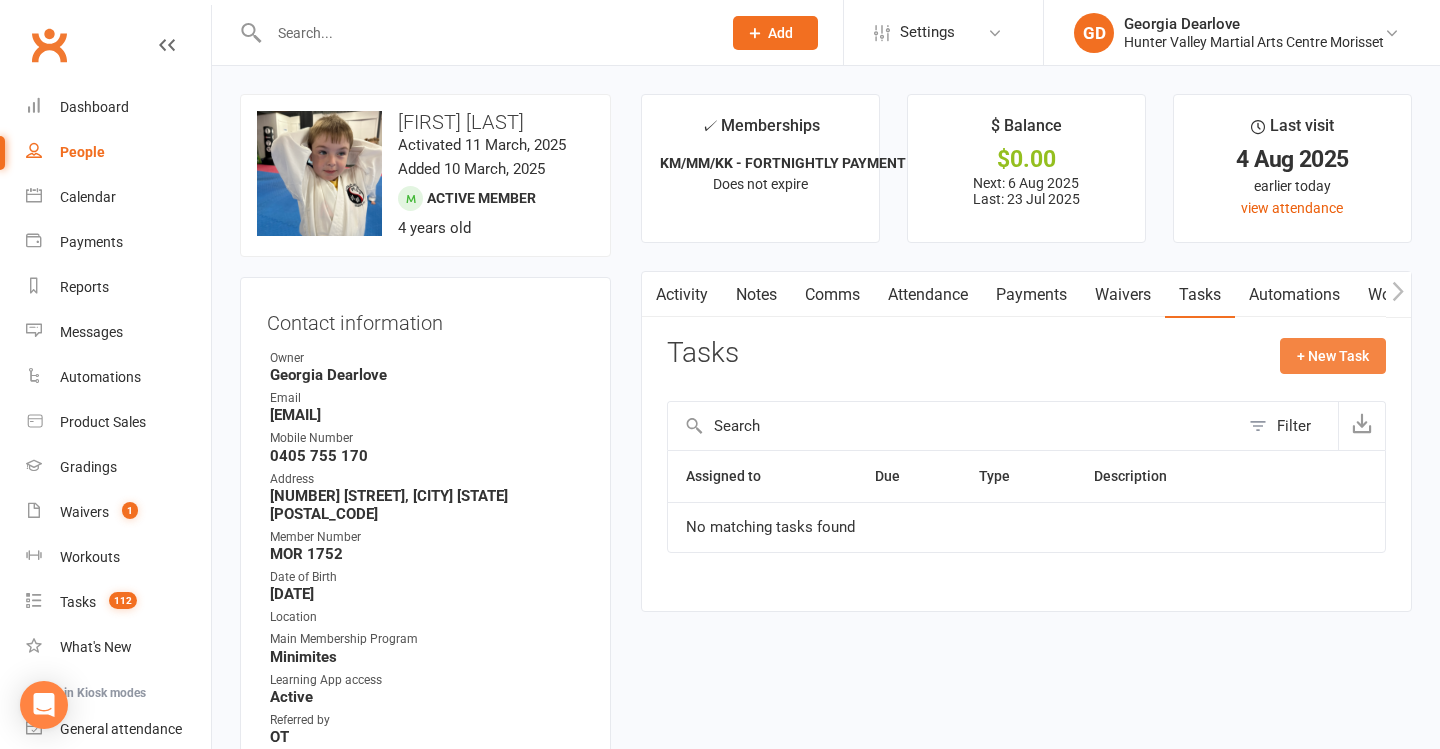 click on "+ New Task" at bounding box center (1333, 356) 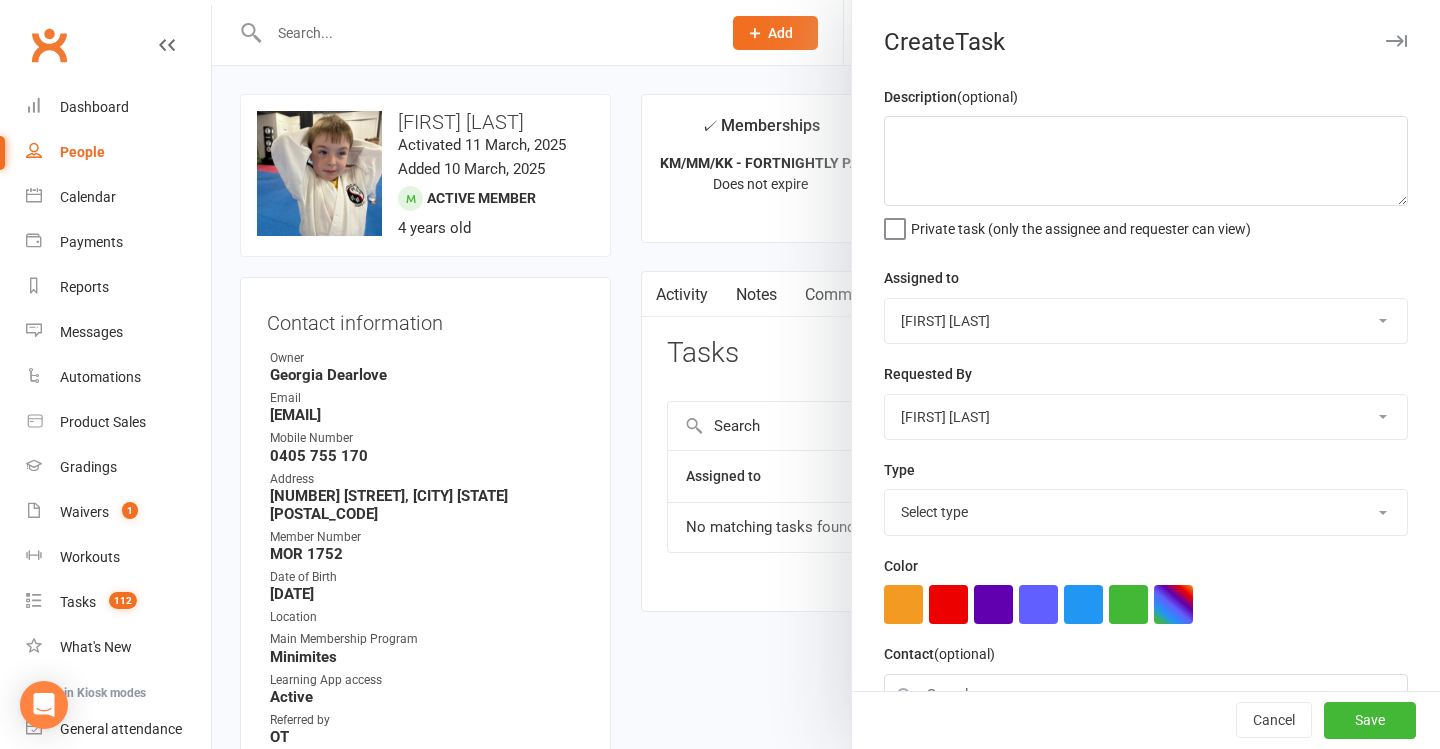 click at bounding box center (826, 374) 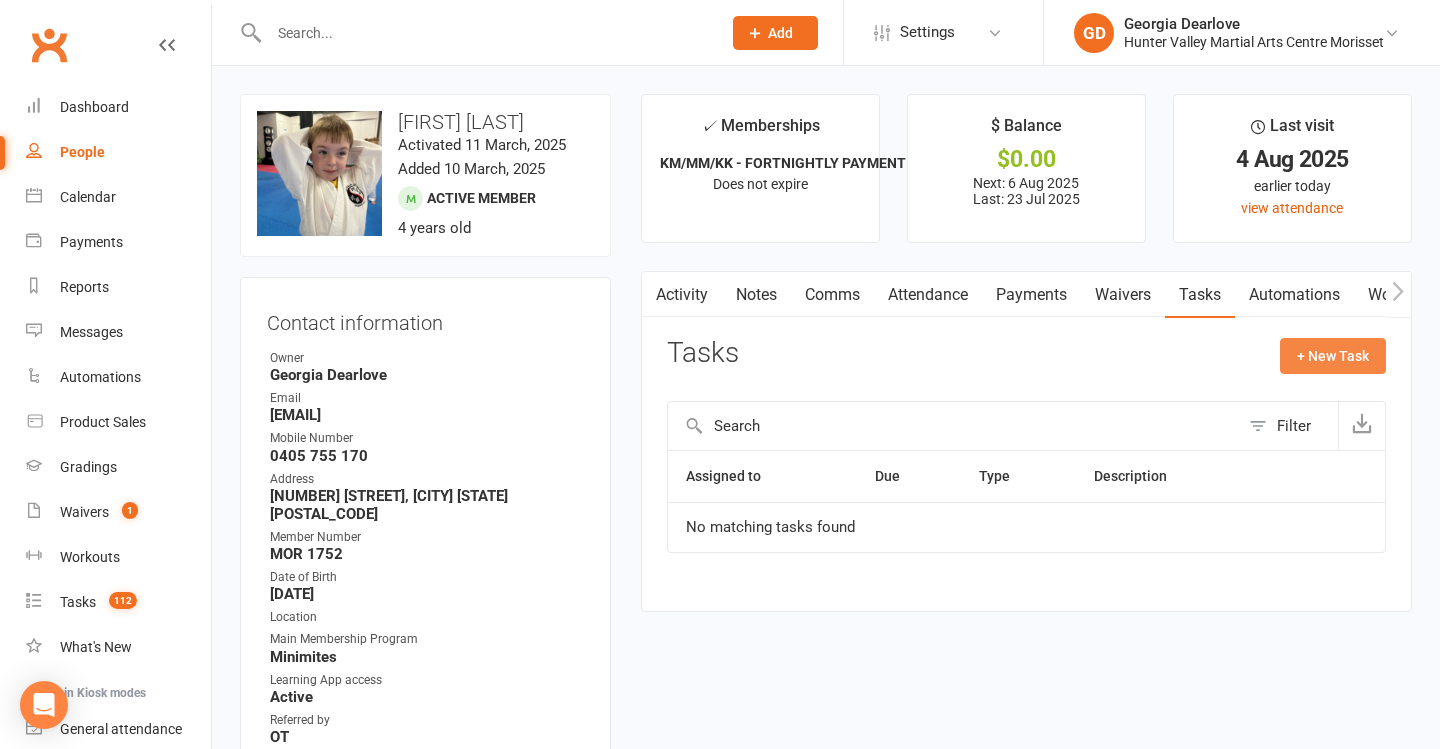 scroll, scrollTop: 0, scrollLeft: 0, axis: both 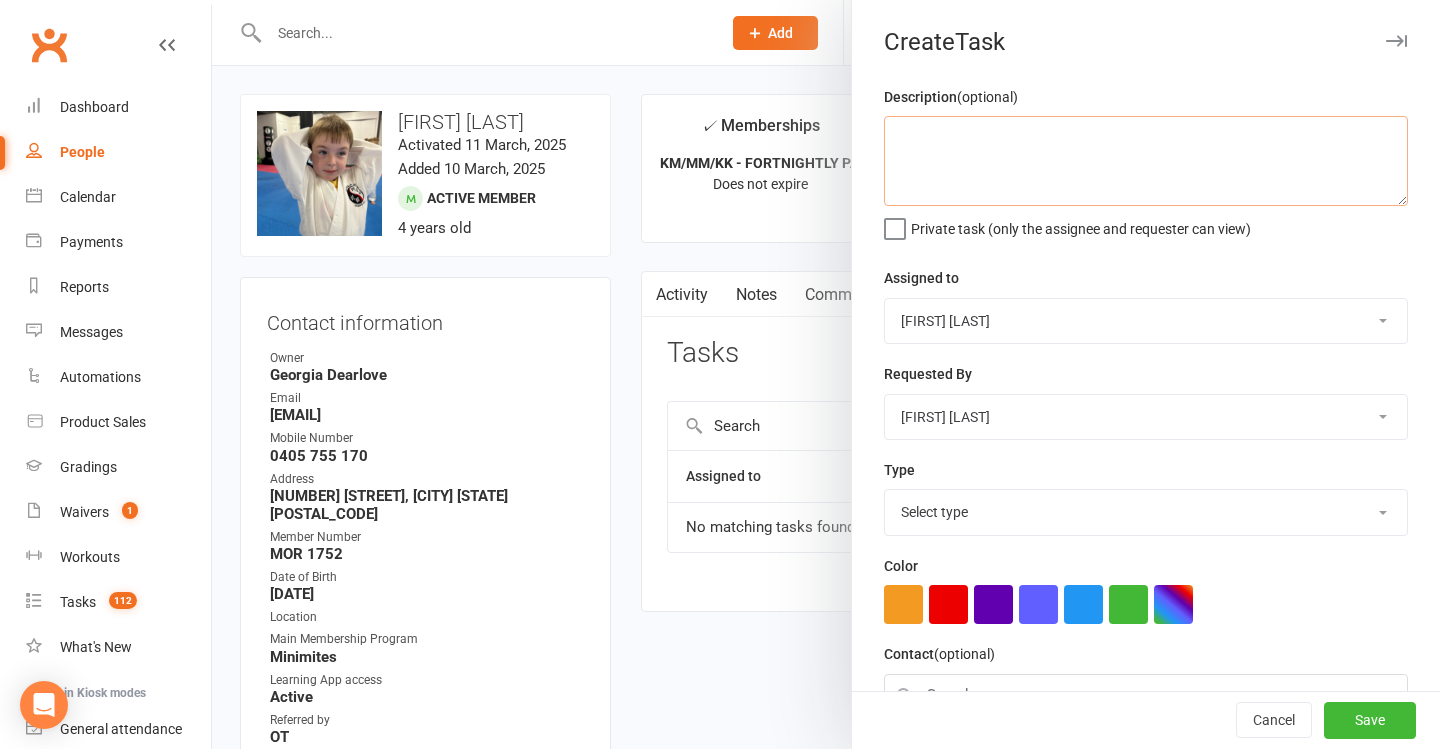 click at bounding box center (1146, 161) 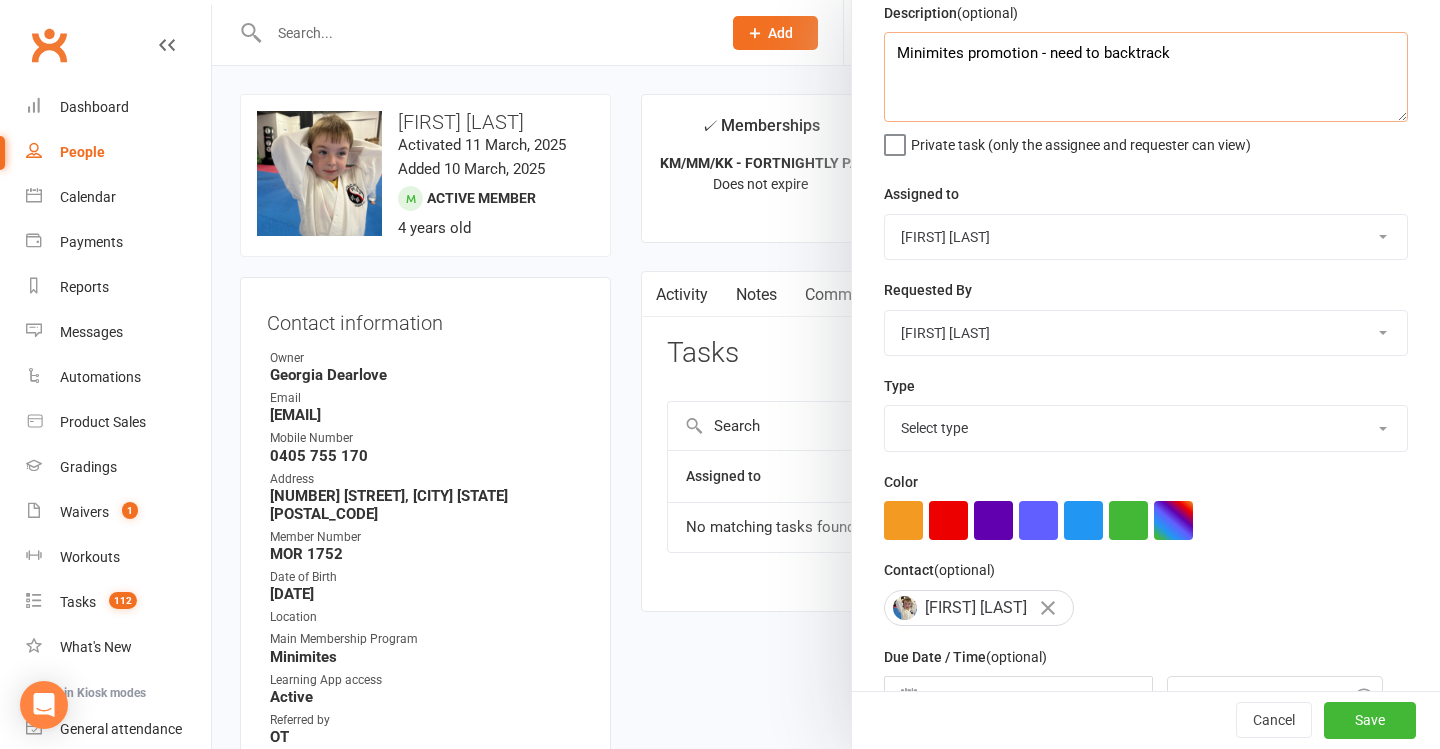 scroll, scrollTop: 90, scrollLeft: 0, axis: vertical 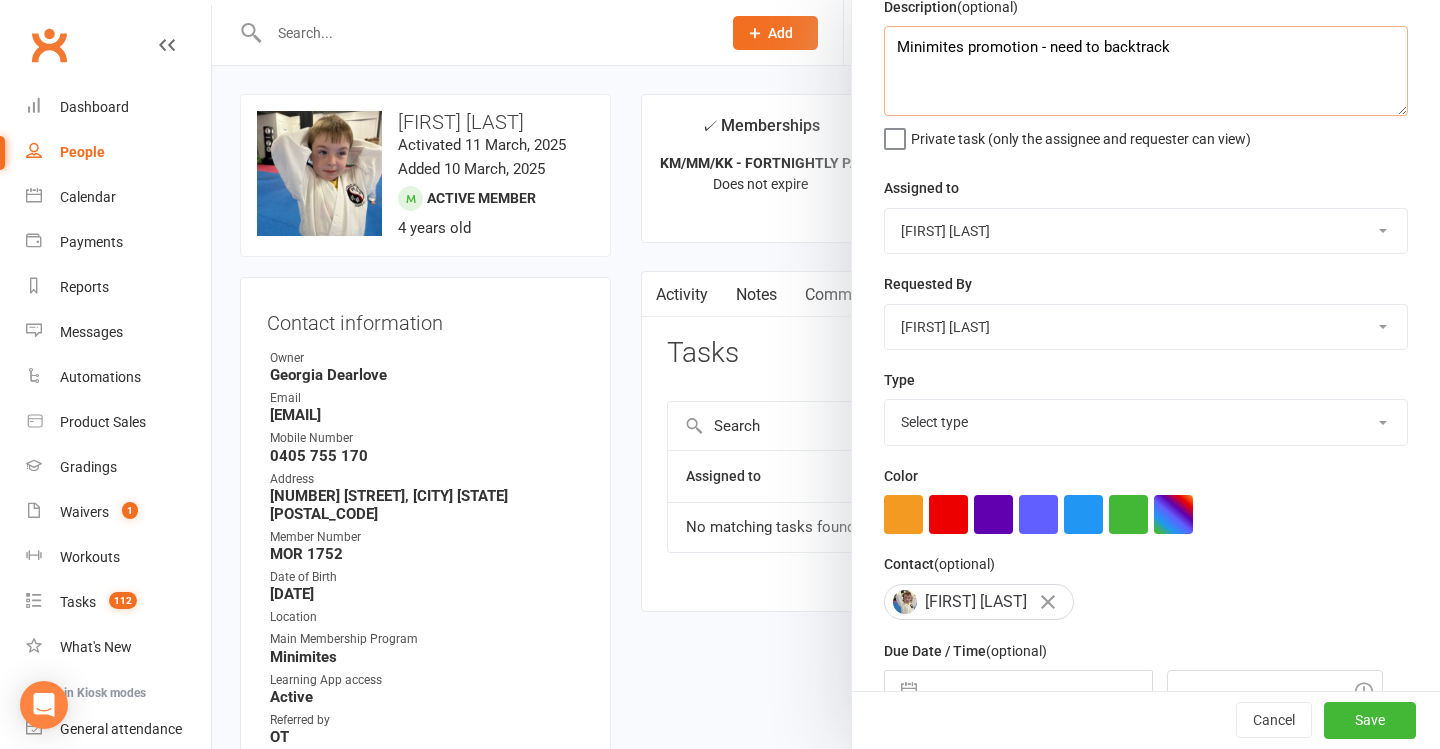type on "Minimites promotion - need to backtrack" 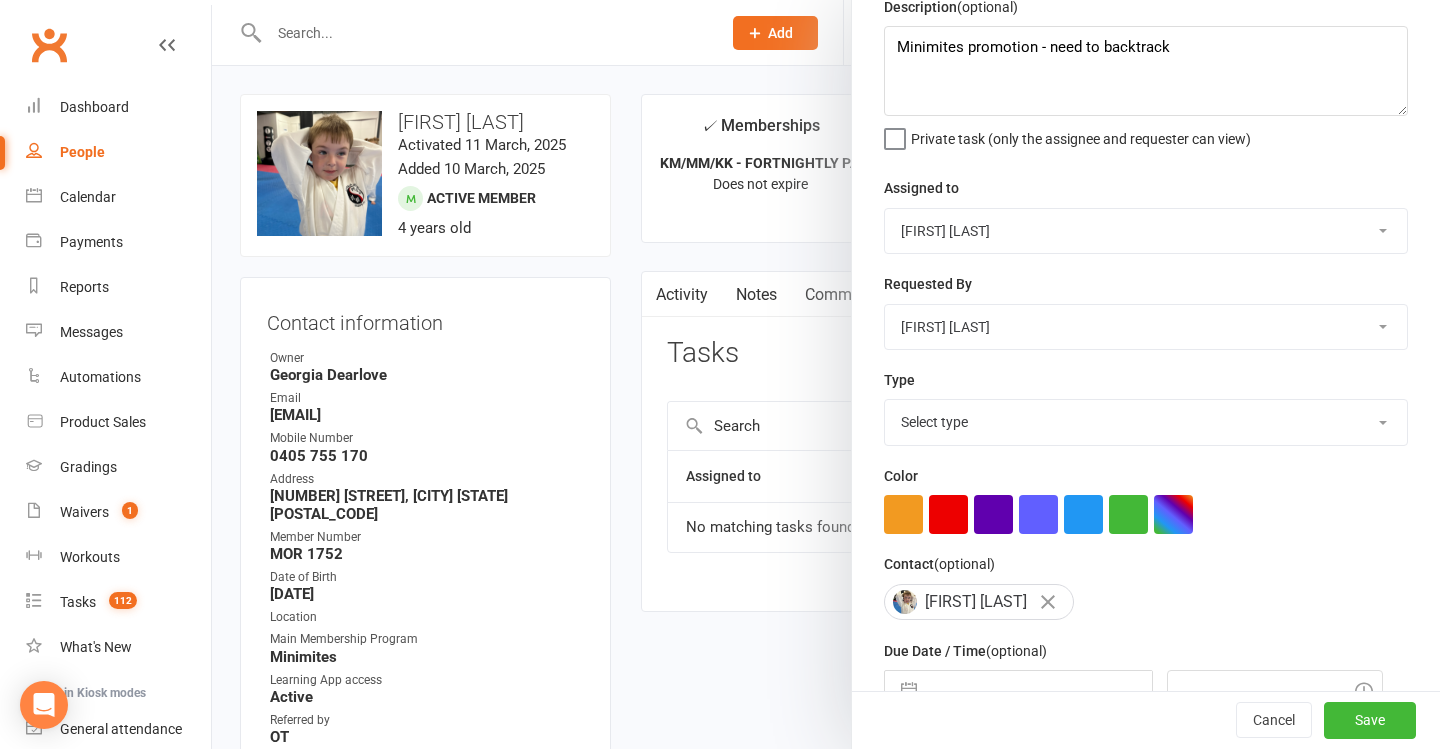 select on "[NUMBER]" 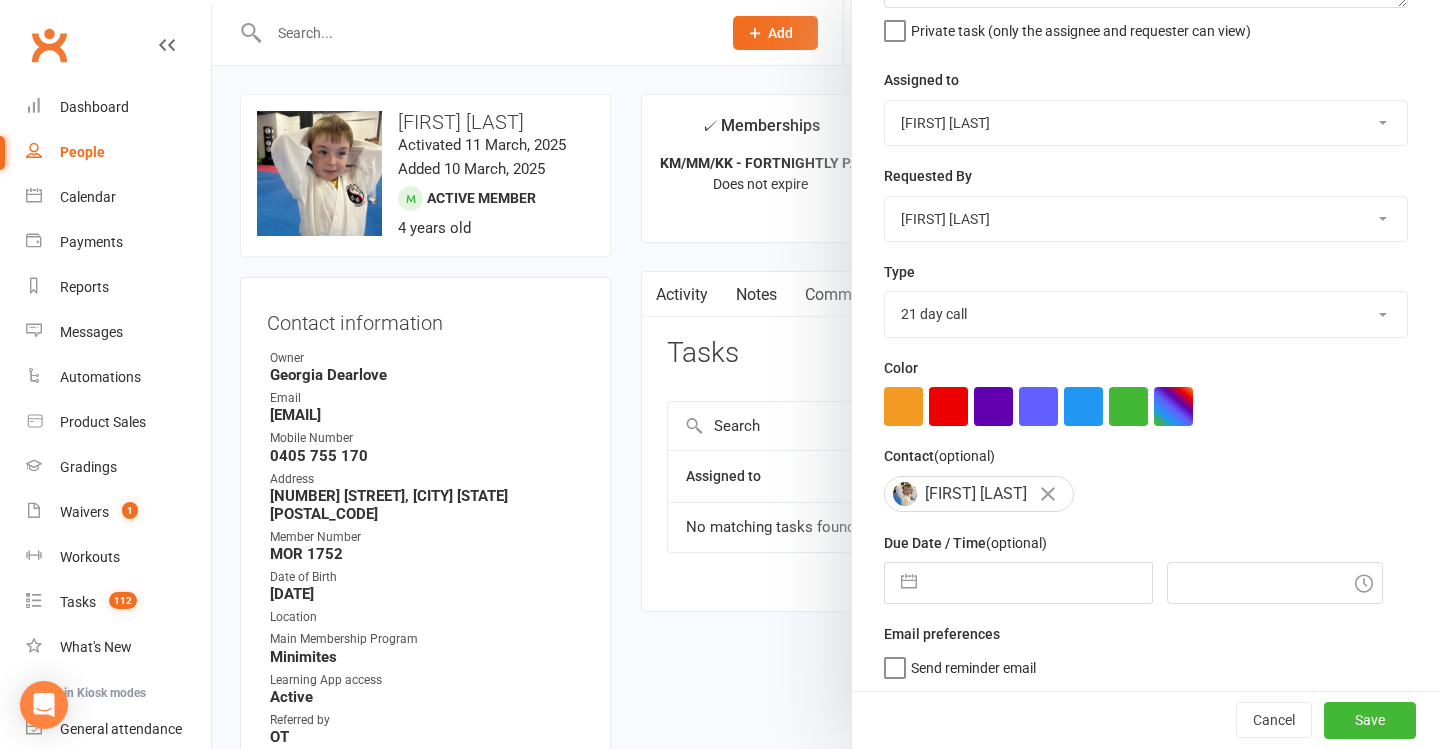 click at bounding box center (1039, 583) 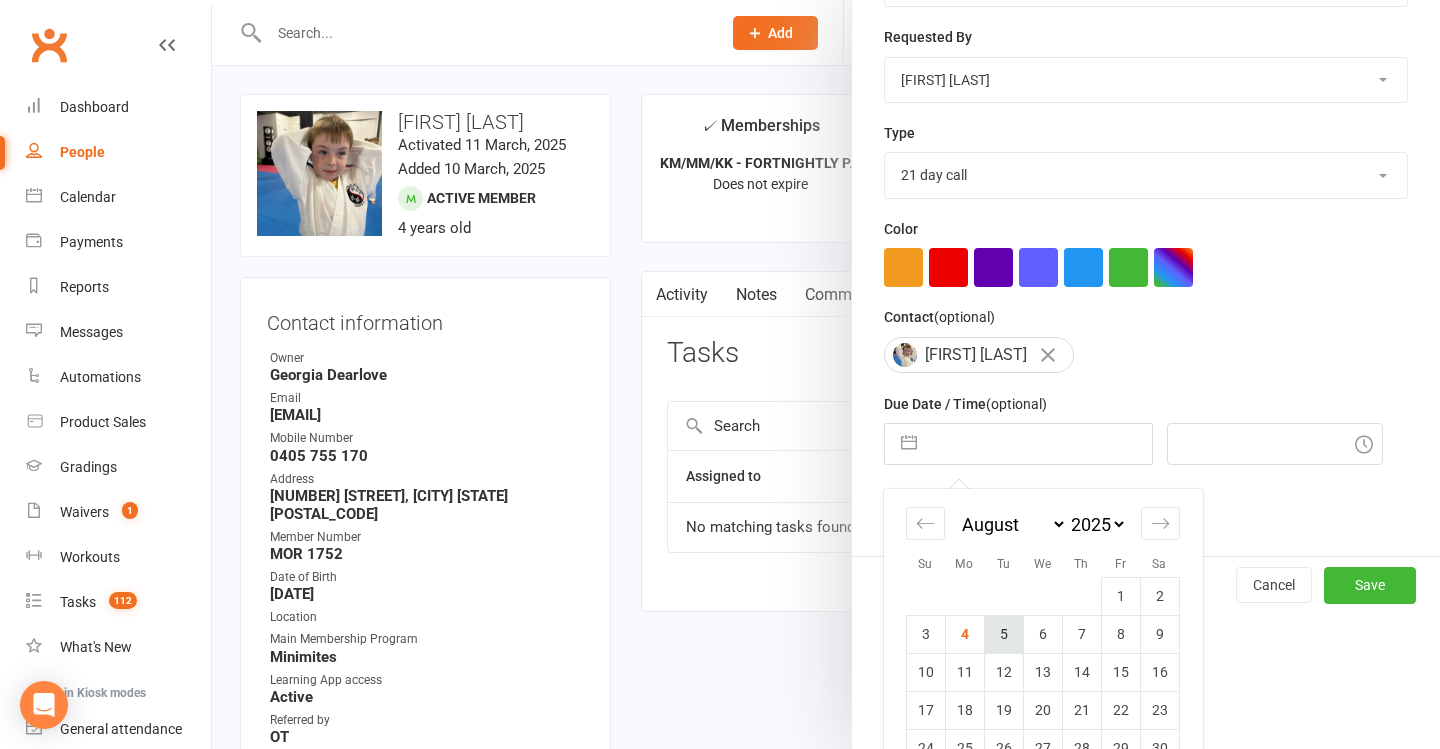click on "5" at bounding box center [1003, 634] 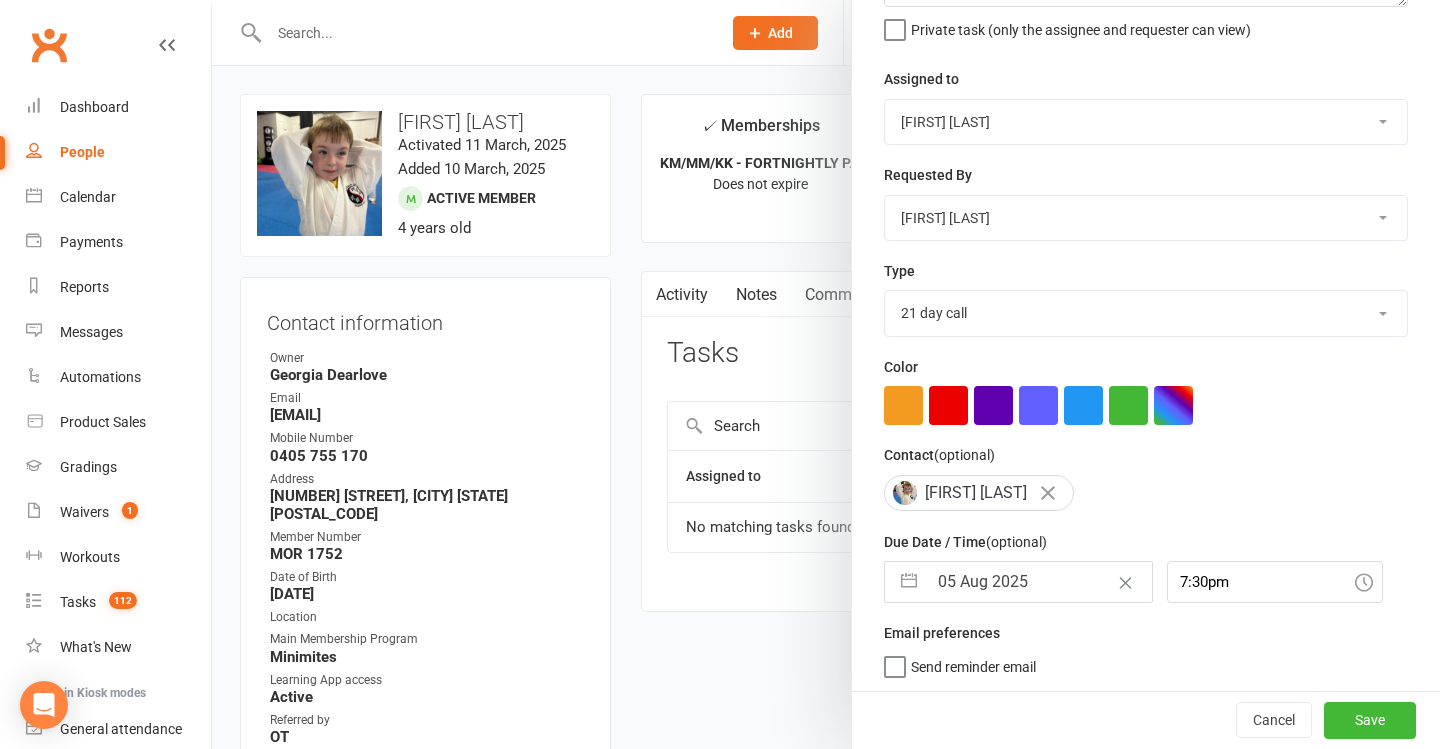 scroll, scrollTop: 198, scrollLeft: 0, axis: vertical 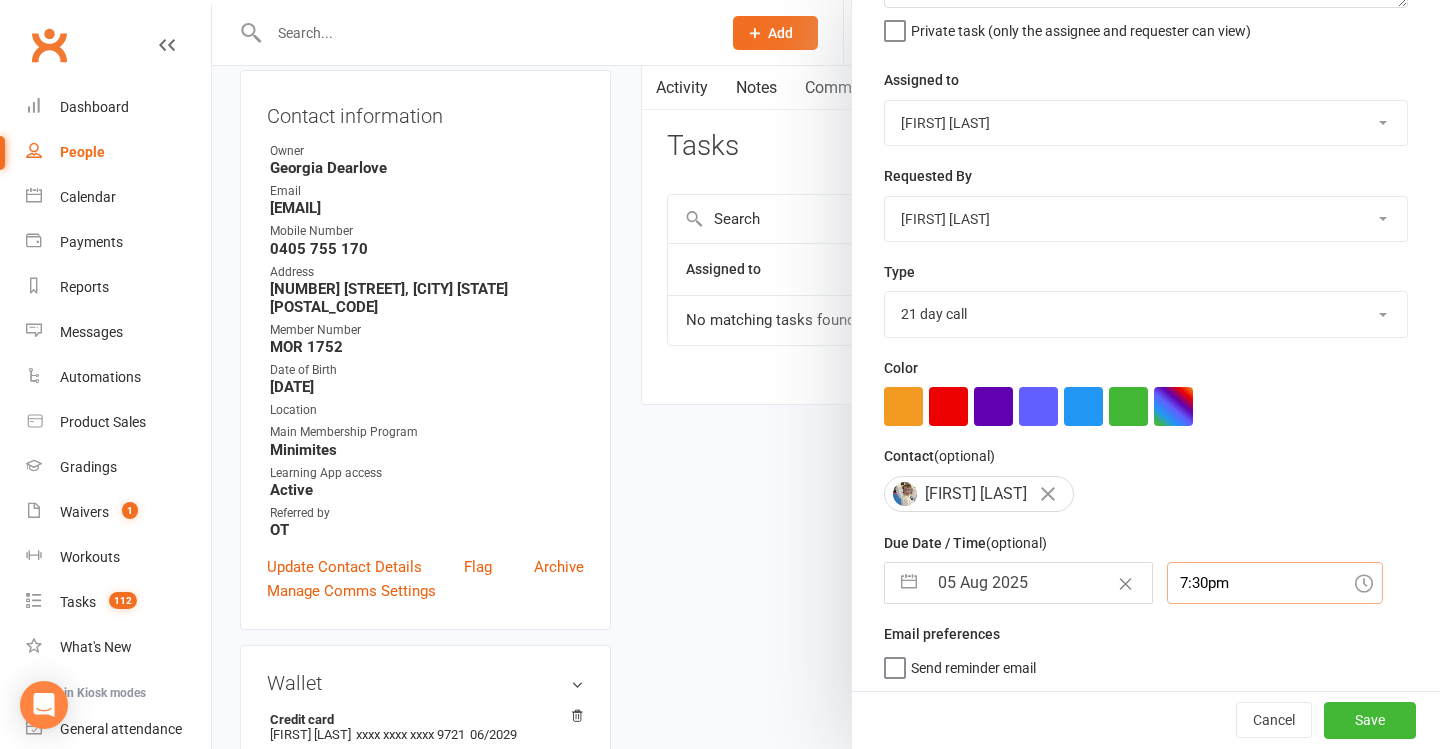 click on "7:30pm" at bounding box center [1275, 583] 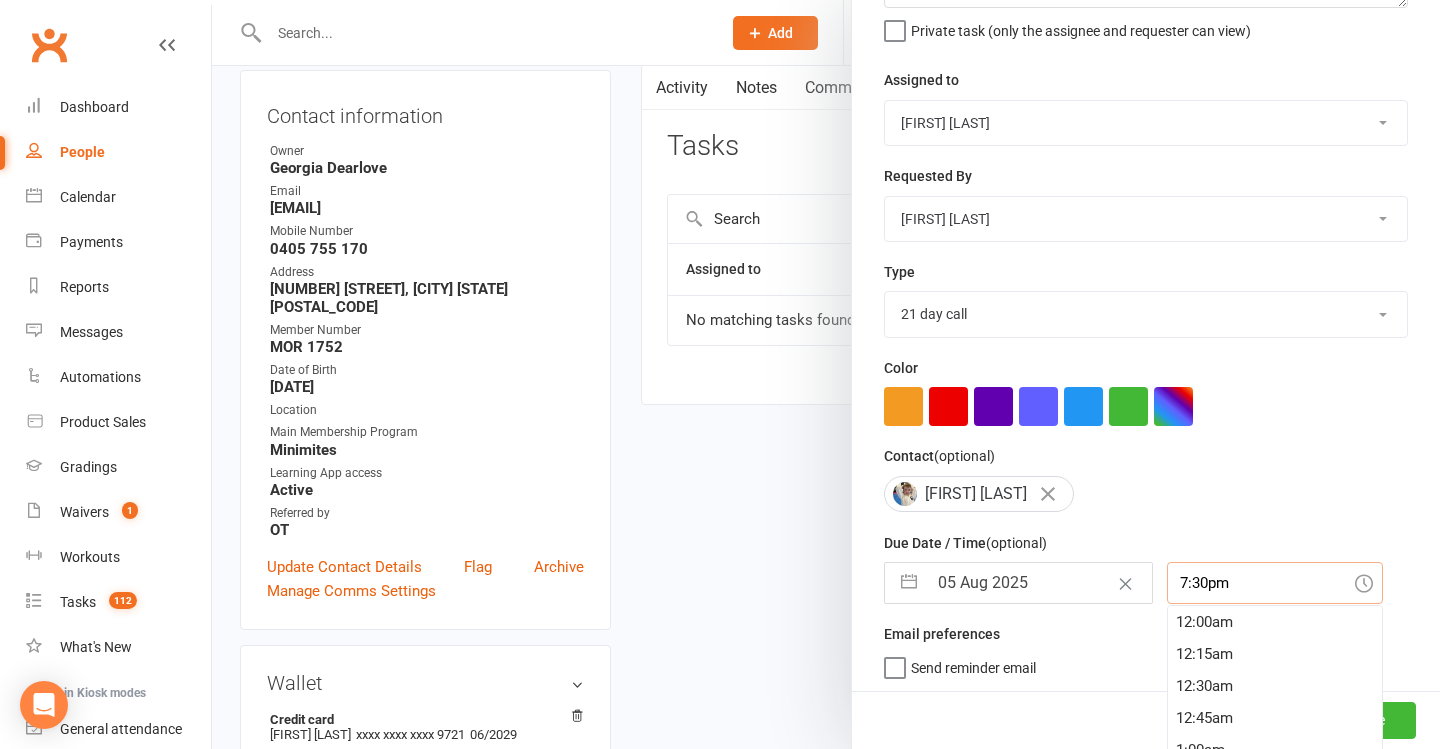 scroll, scrollTop: 2464, scrollLeft: 0, axis: vertical 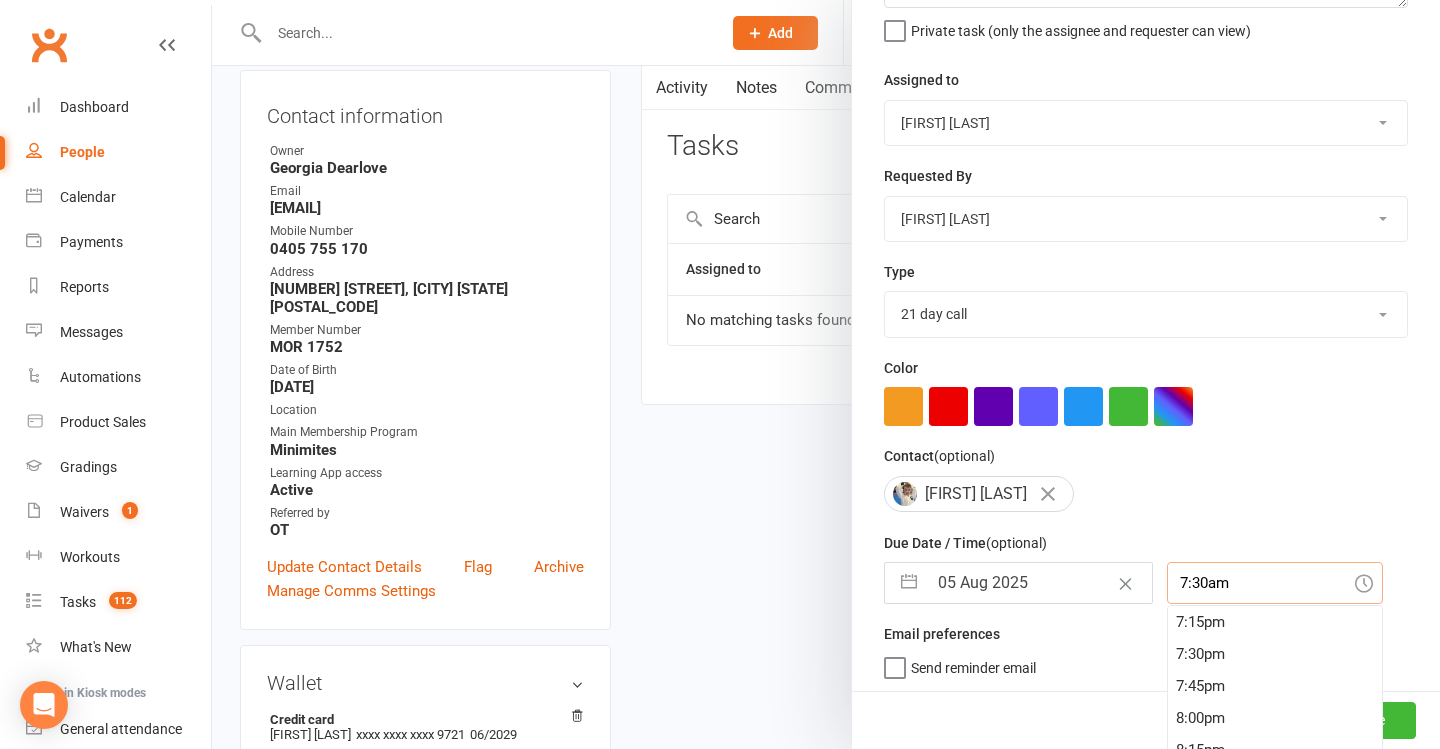 type on "7:30am" 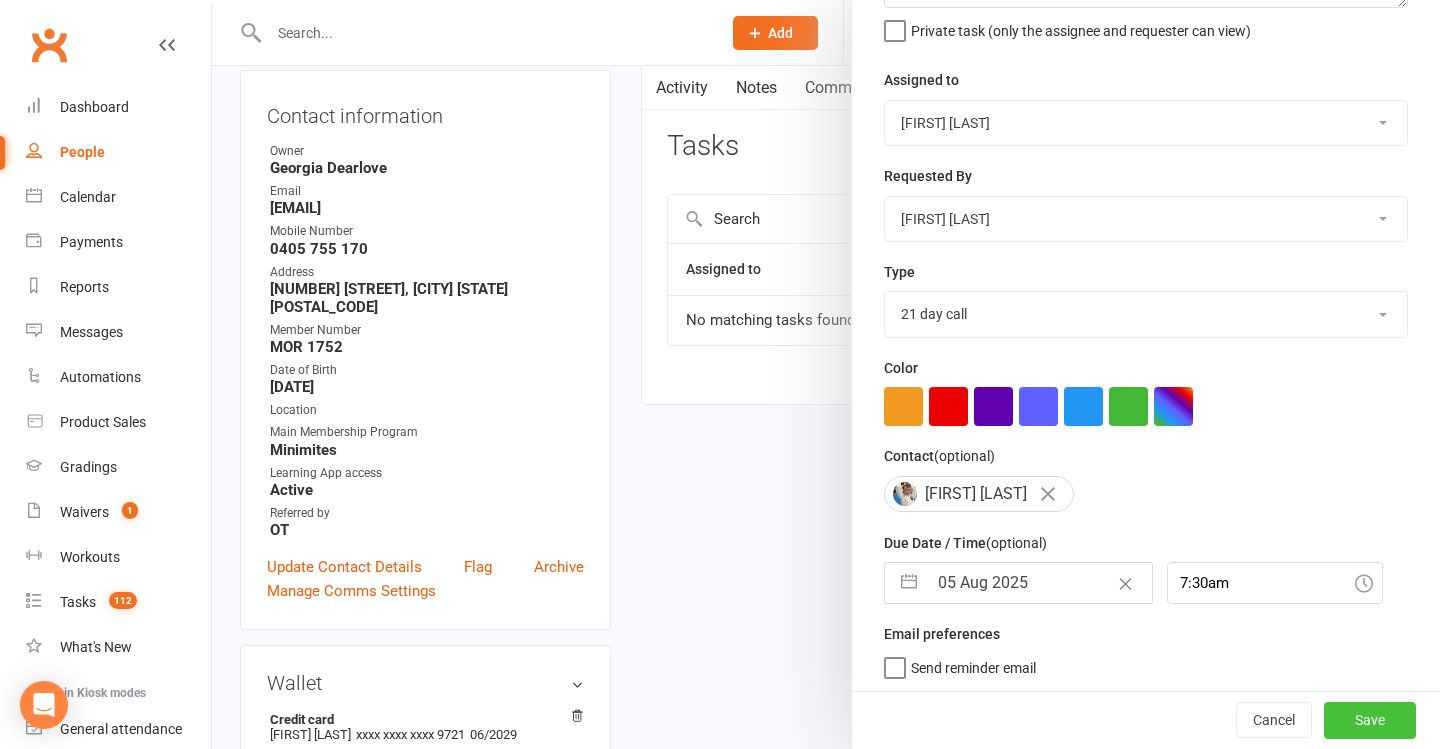 click on "Save" at bounding box center [1370, 721] 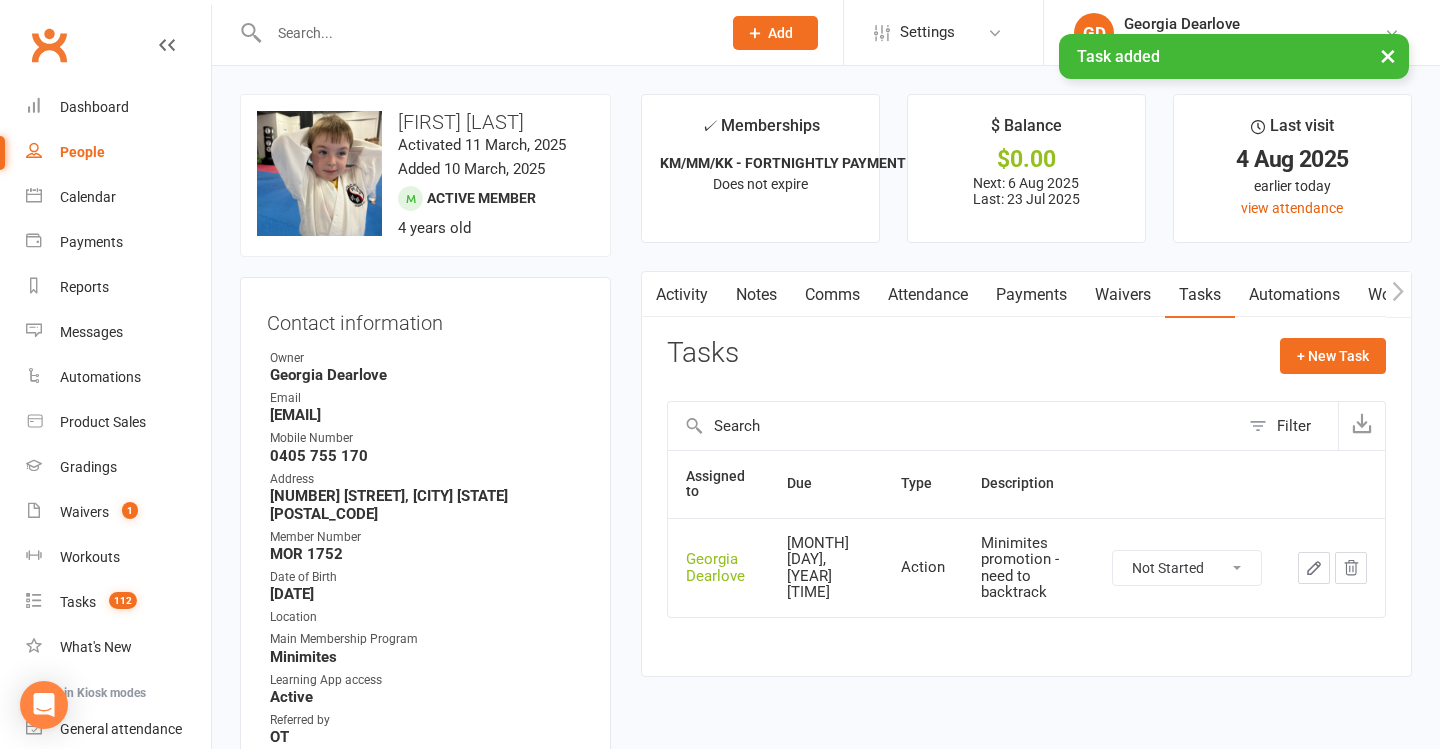 scroll, scrollTop: -2, scrollLeft: 0, axis: vertical 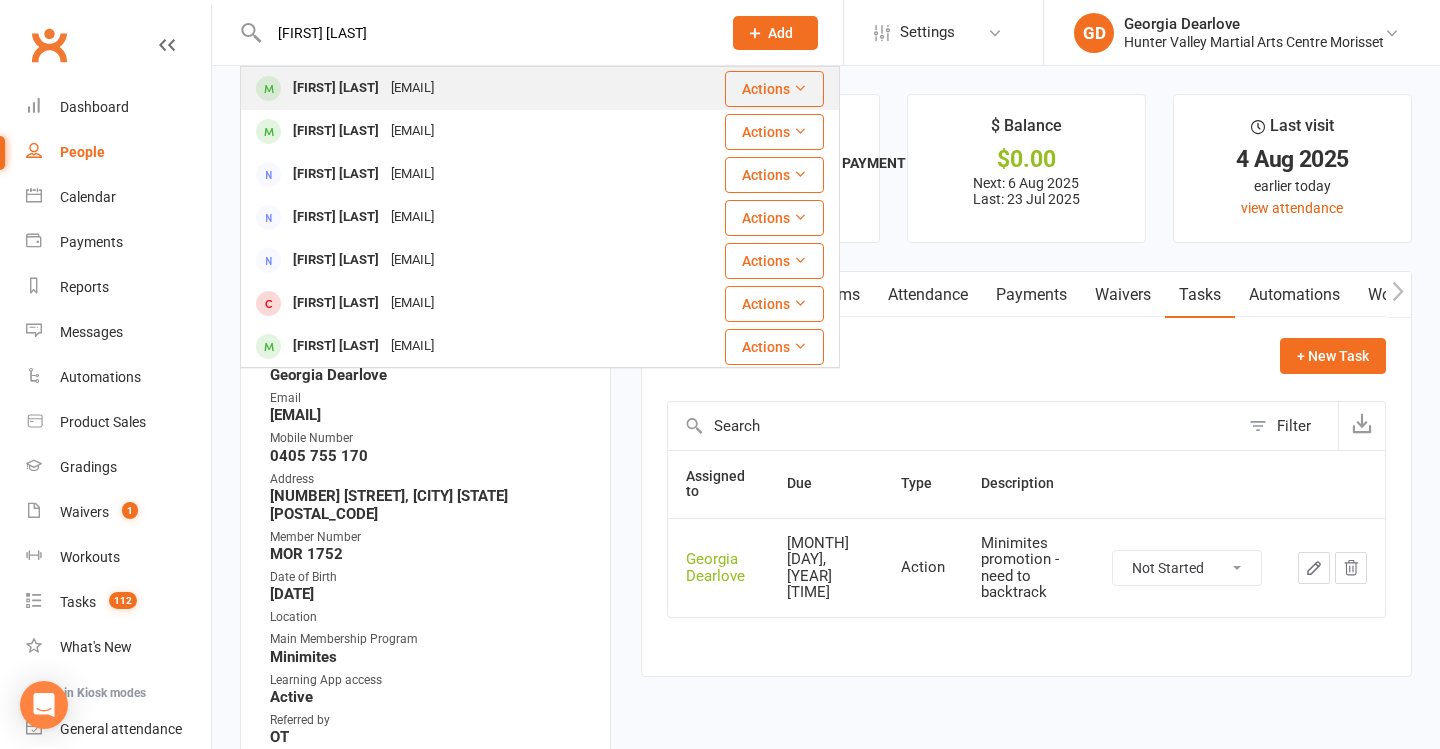 type on "[FIRST] [LAST]" 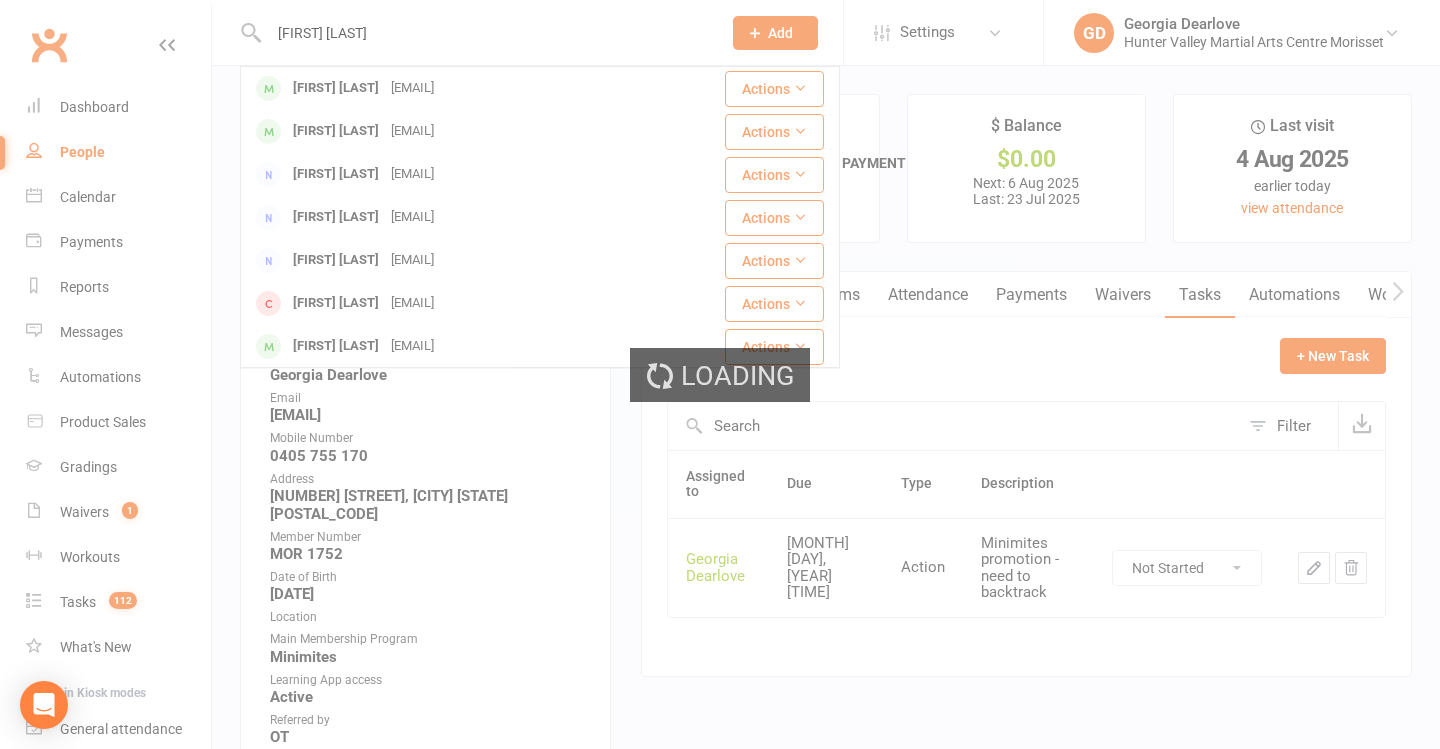 type 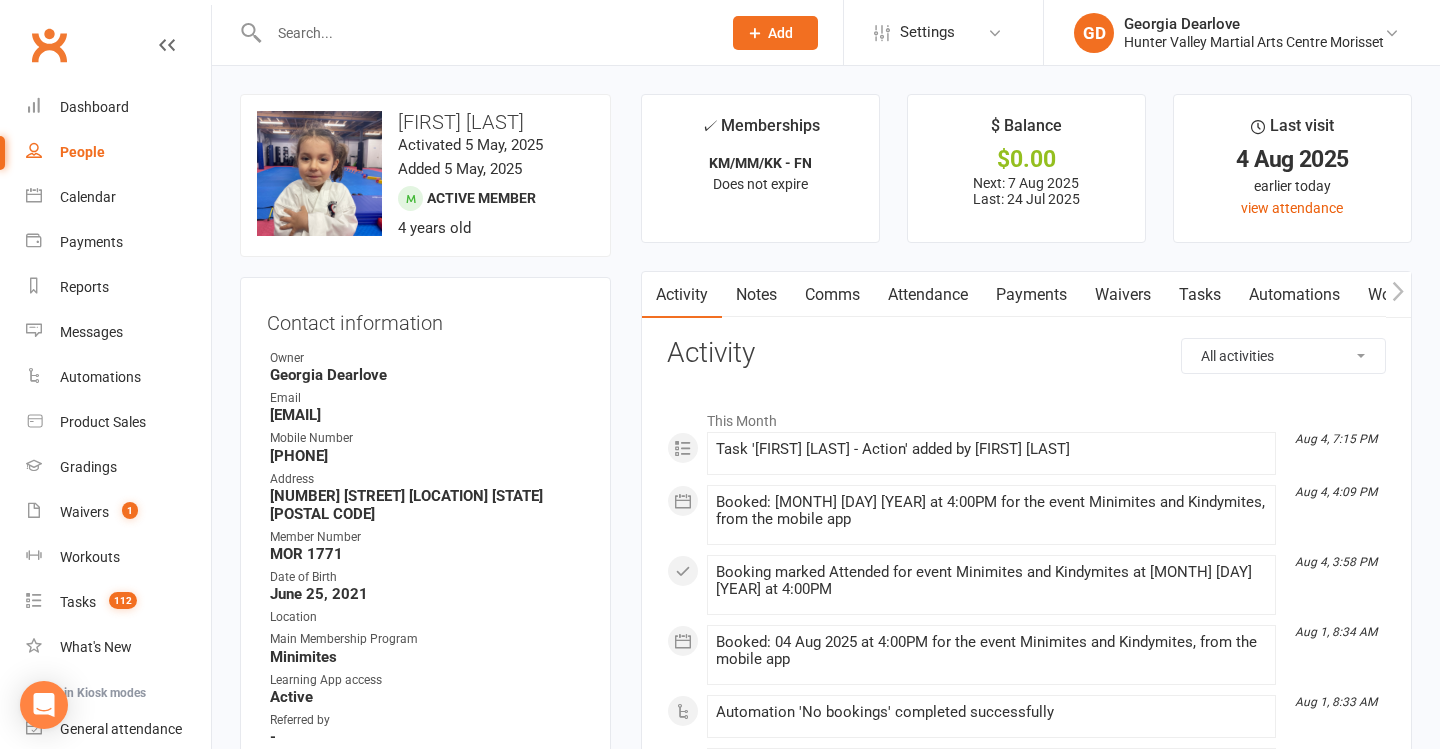 drag, startPoint x: 1209, startPoint y: 296, endPoint x: 1219, endPoint y: 688, distance: 392.12753 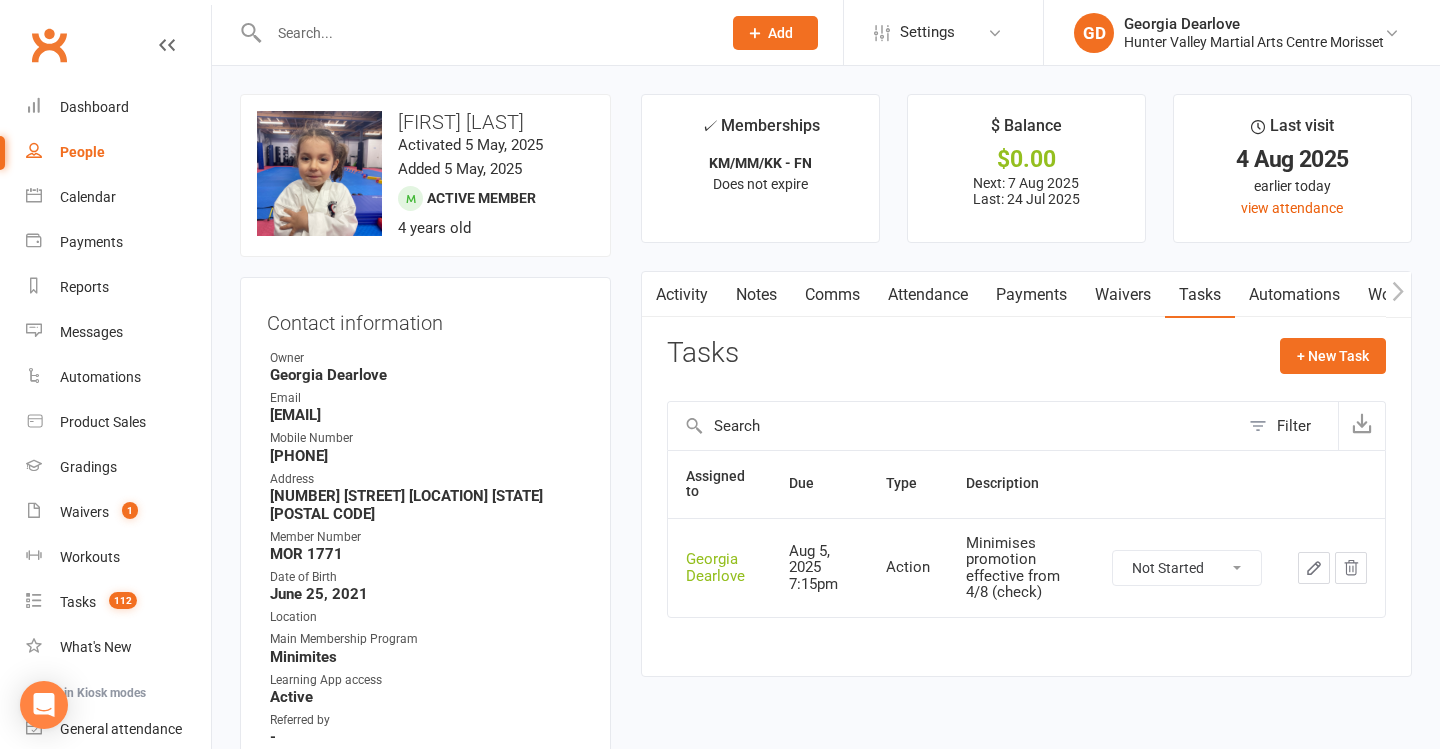 click 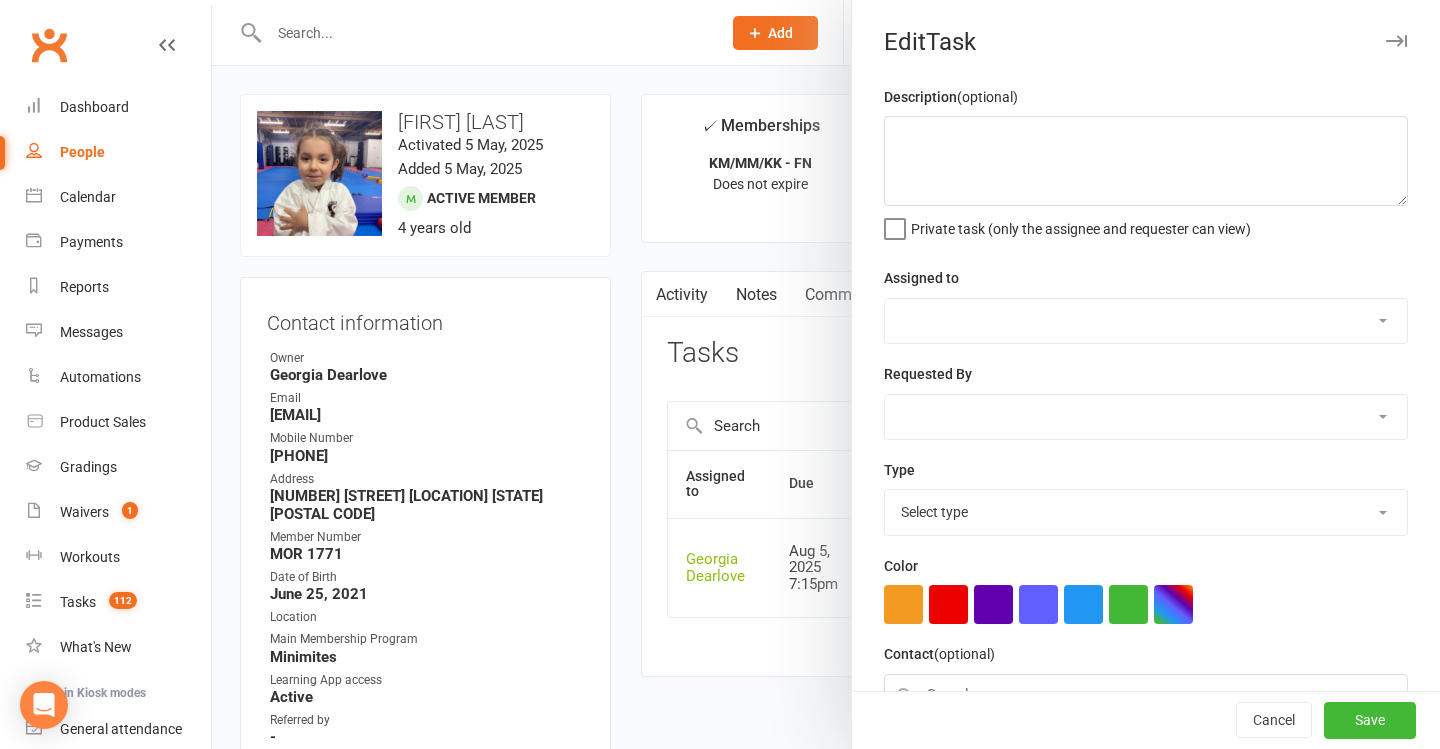 type on "Minimises promotion effective from 4/8 (check)" 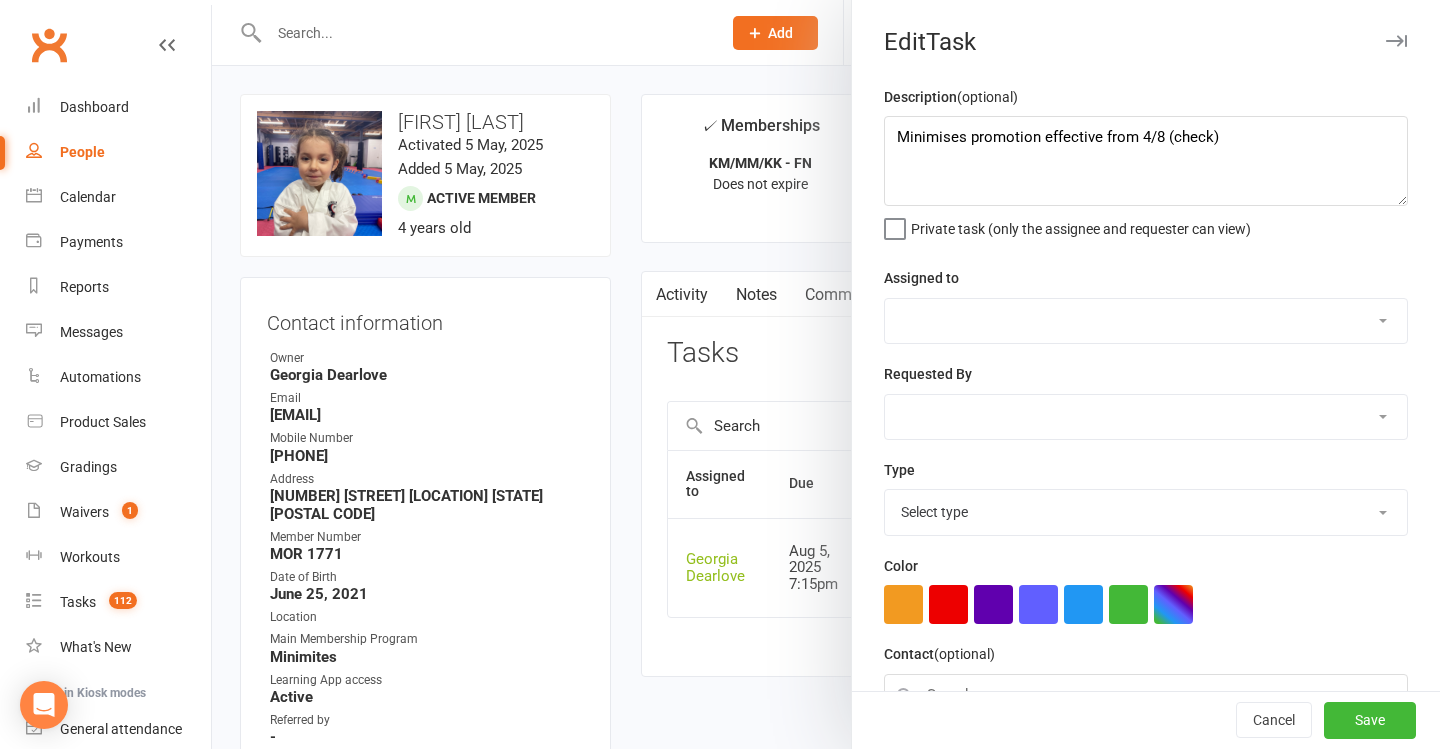 select on "[NUMBER]" 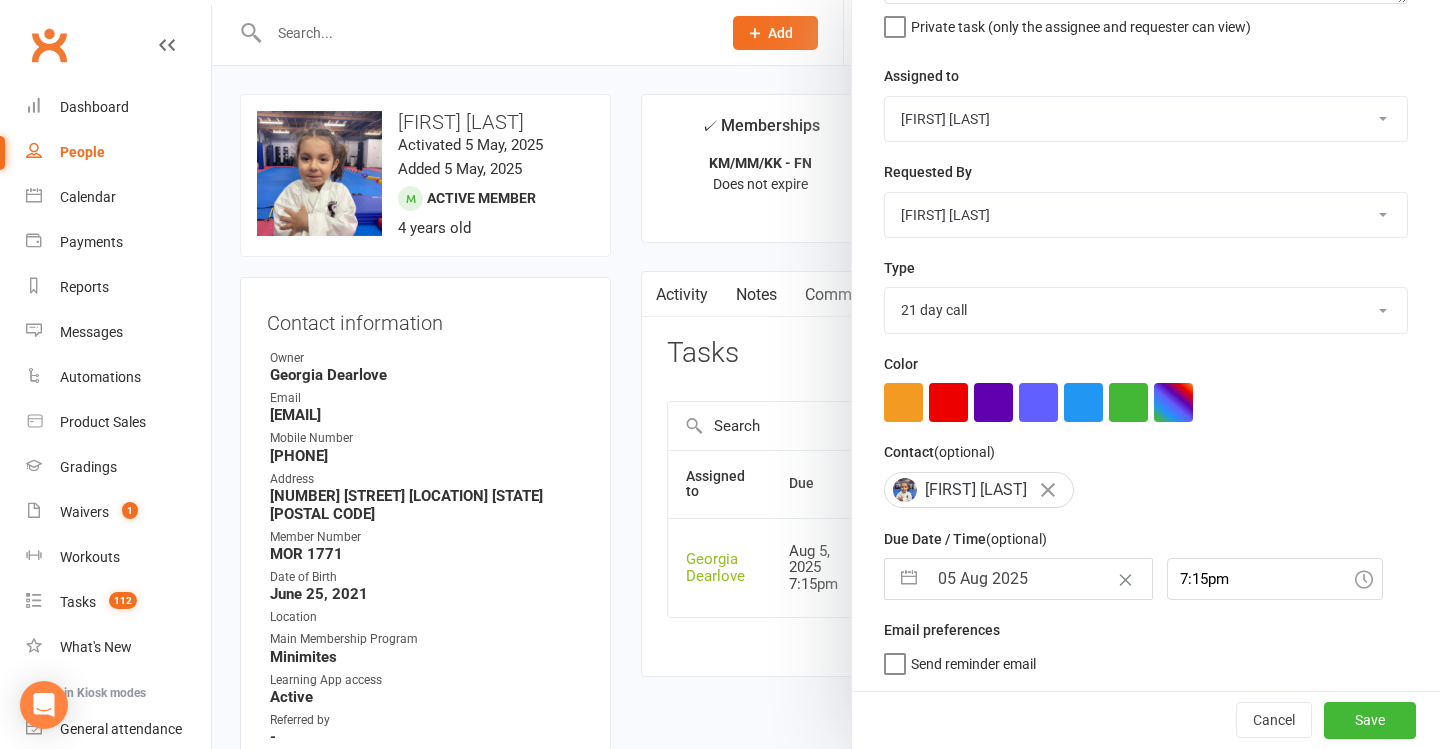 scroll, scrollTop: 198, scrollLeft: 0, axis: vertical 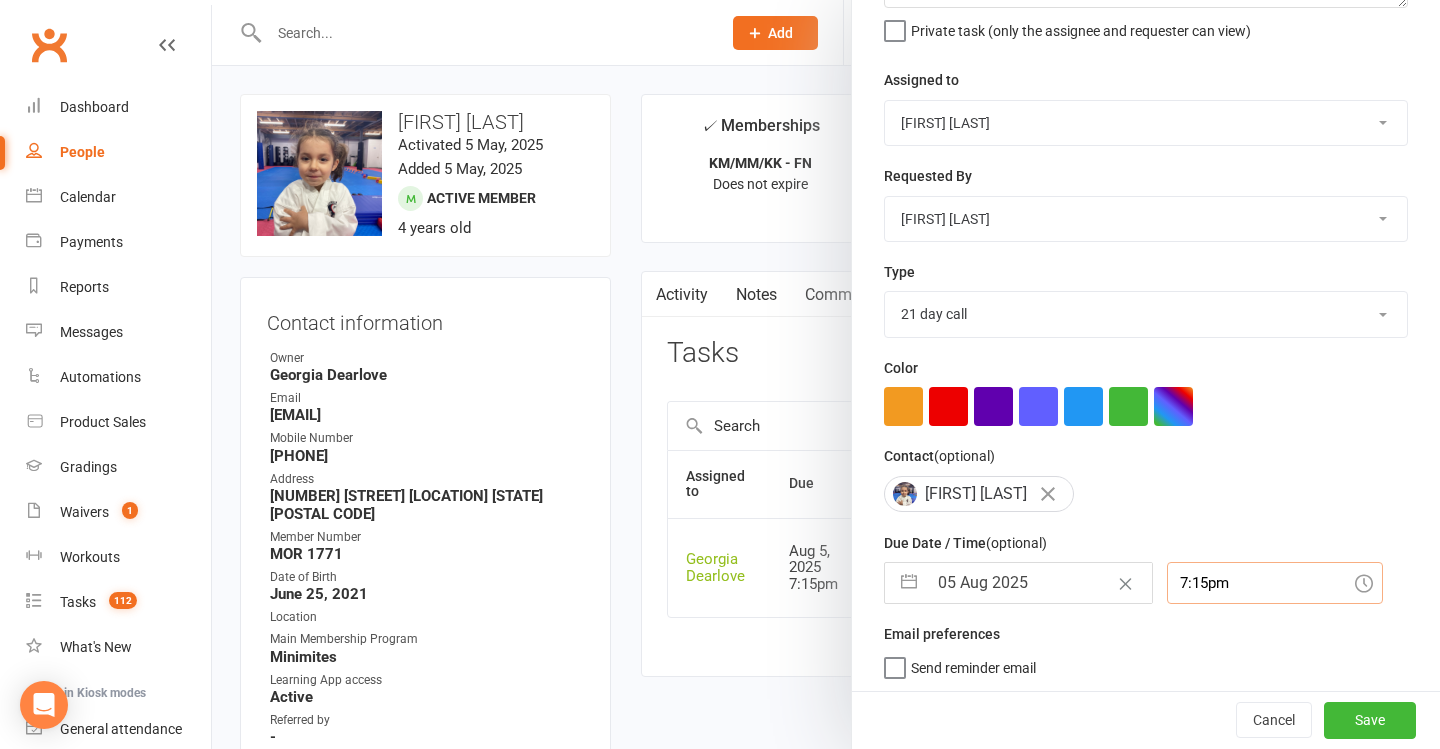 click on "7:15pm" at bounding box center (1275, 583) 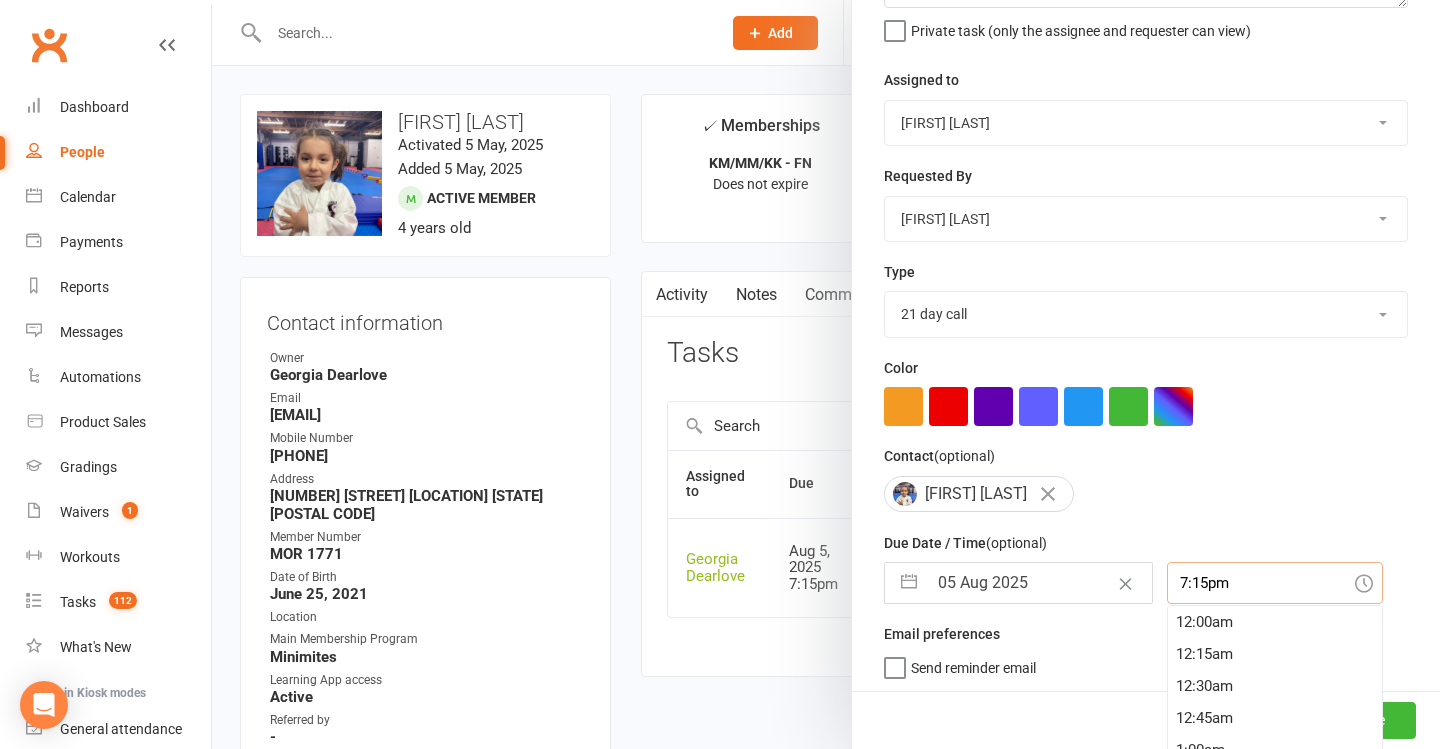scroll, scrollTop: 2432, scrollLeft: 0, axis: vertical 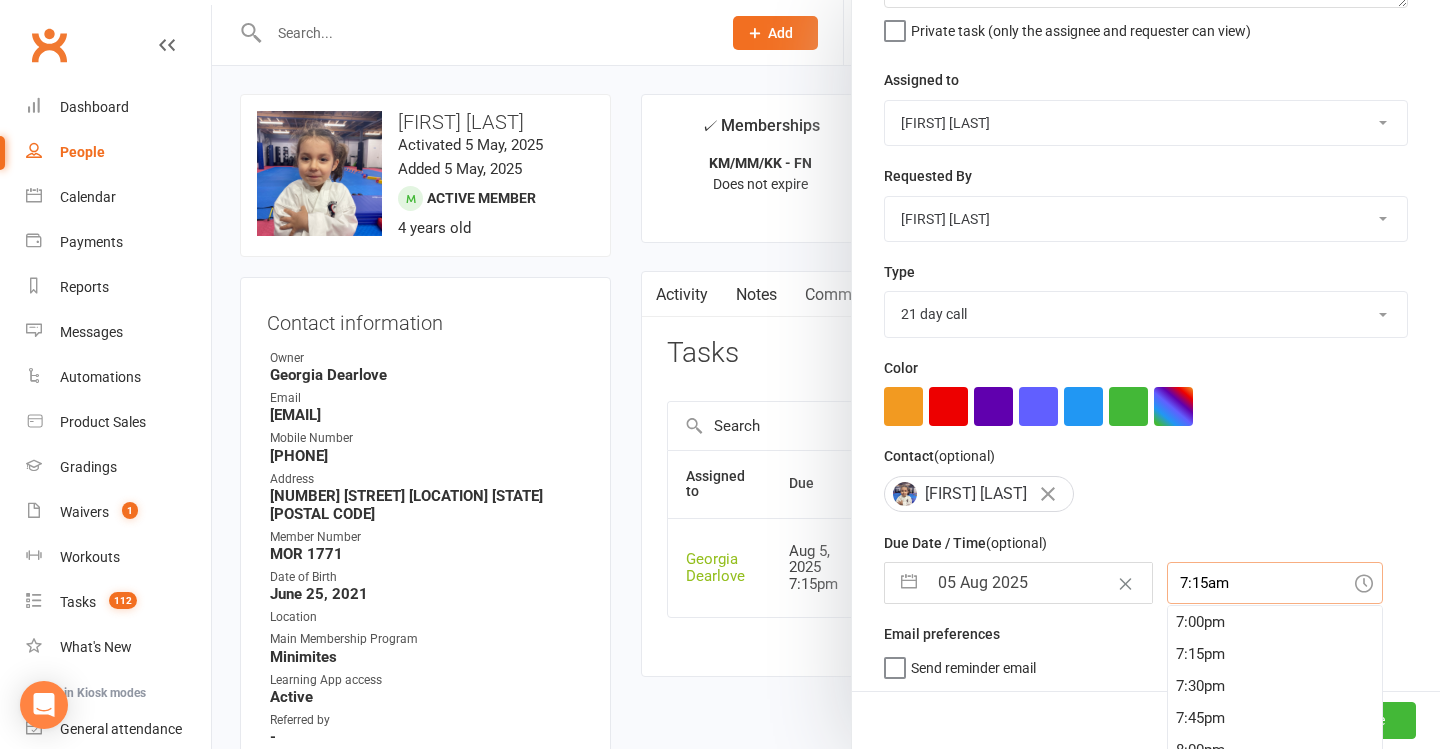 type on "7:15am" 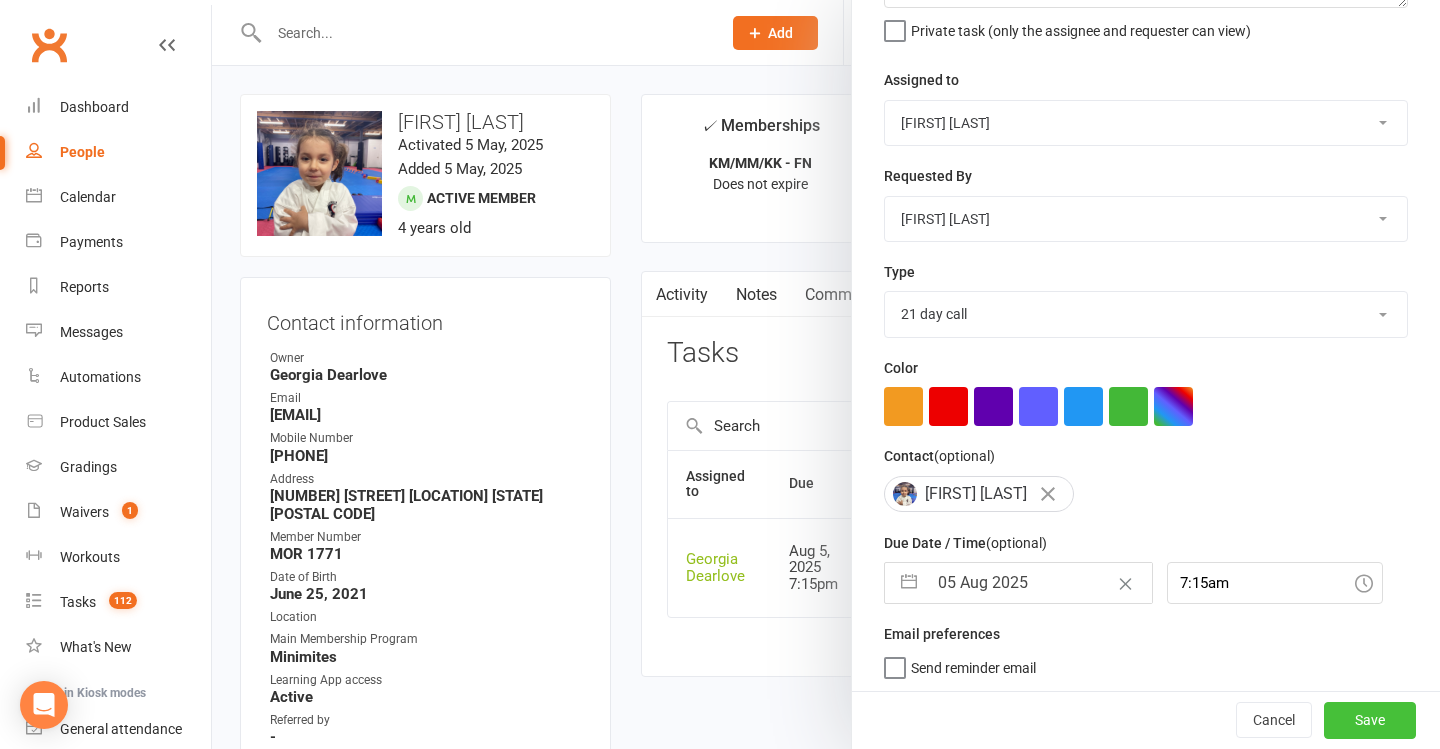 click on "Save" at bounding box center (1370, 721) 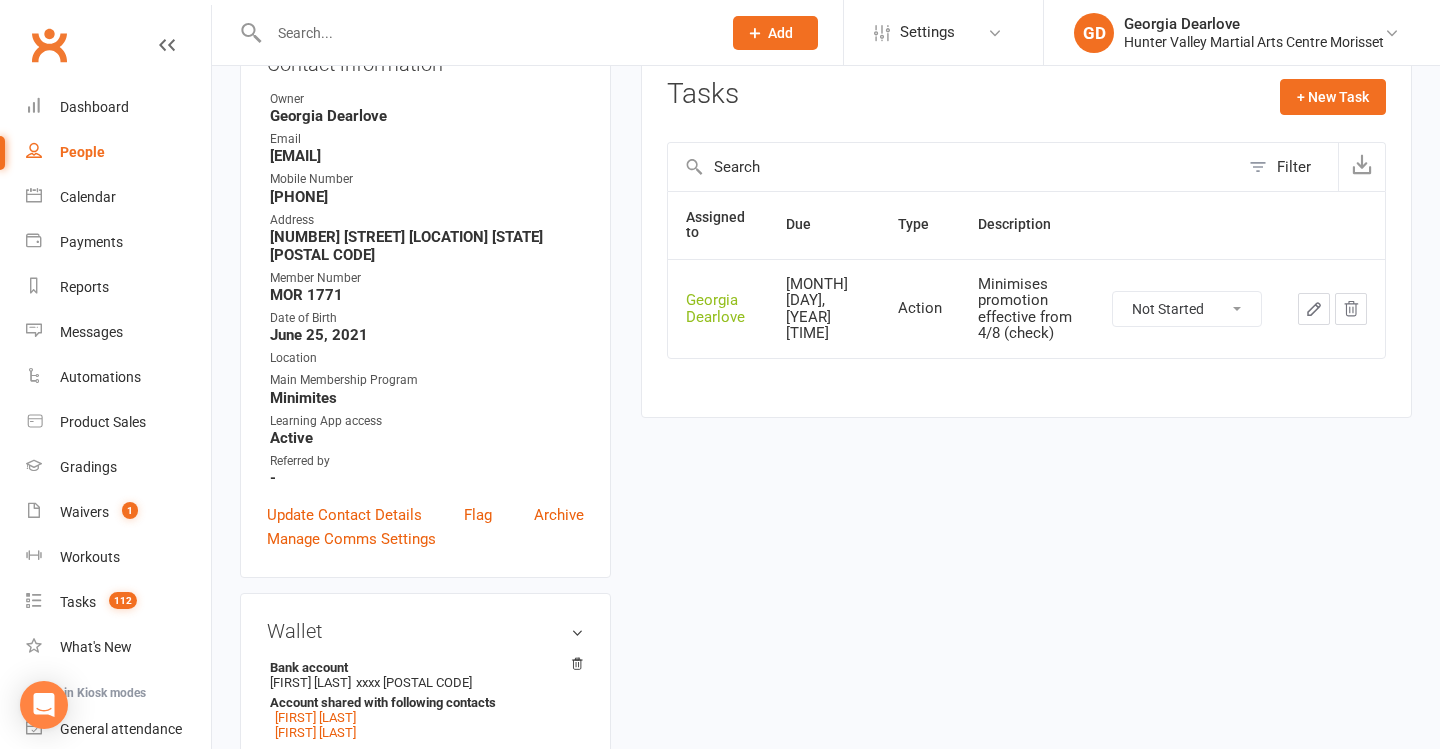 scroll, scrollTop: 308, scrollLeft: 0, axis: vertical 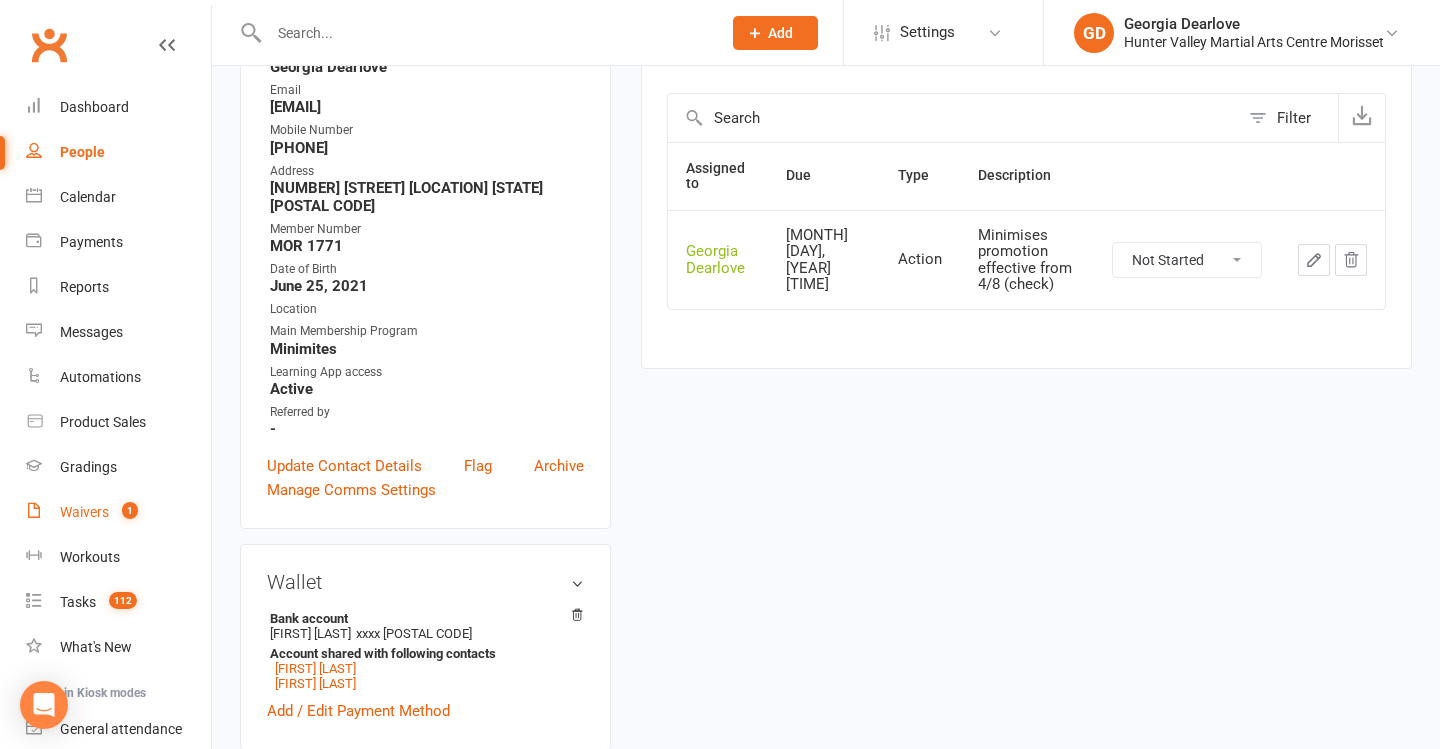 click on "Waivers" at bounding box center (84, 512) 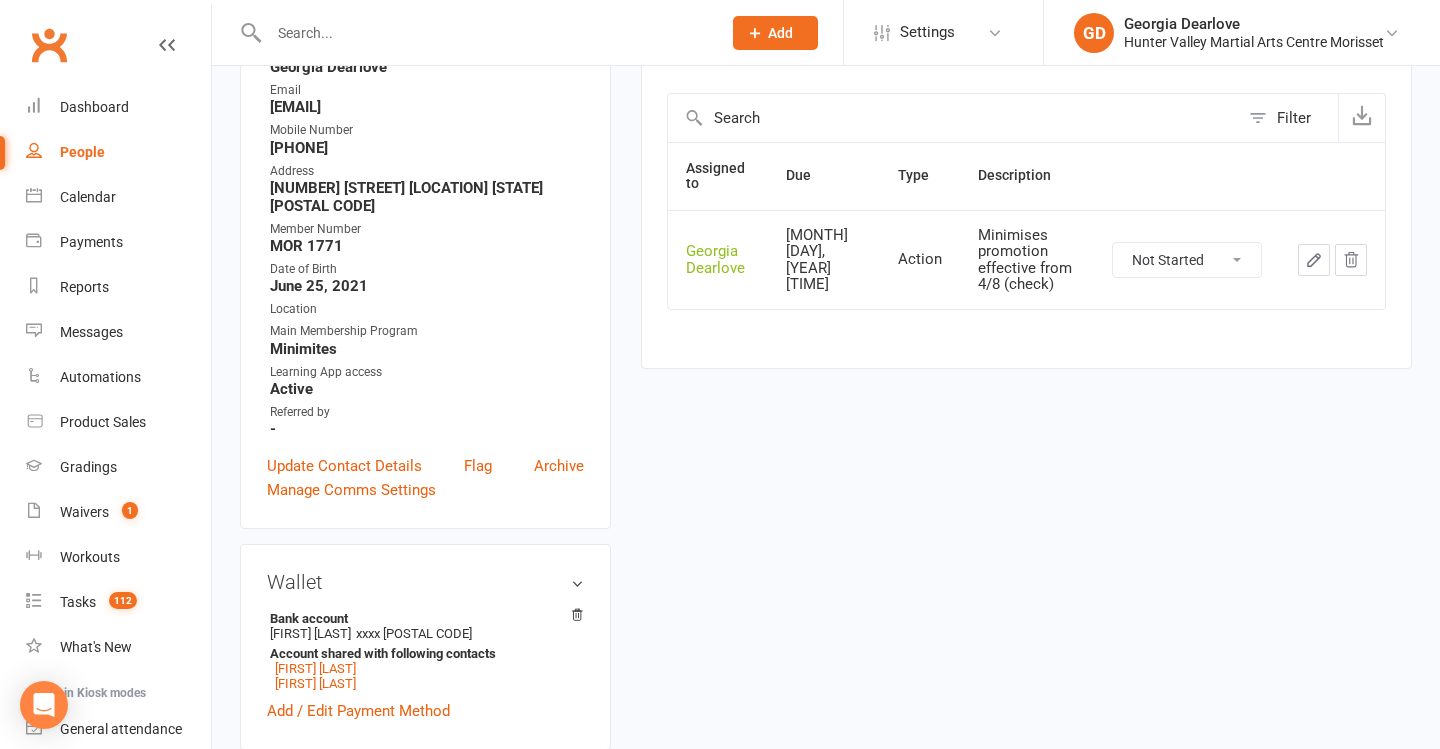 scroll, scrollTop: 0, scrollLeft: 0, axis: both 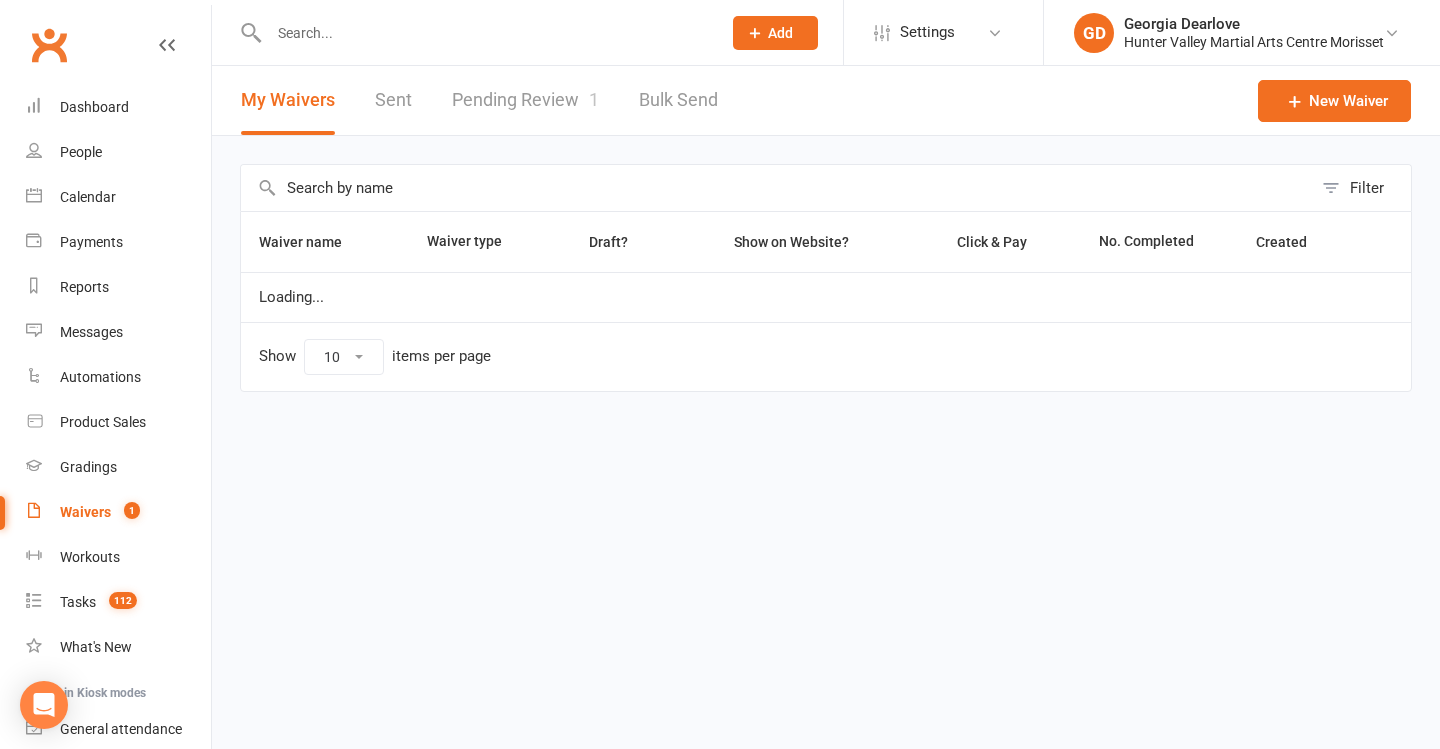 click on "Pending Review 1" at bounding box center [525, 100] 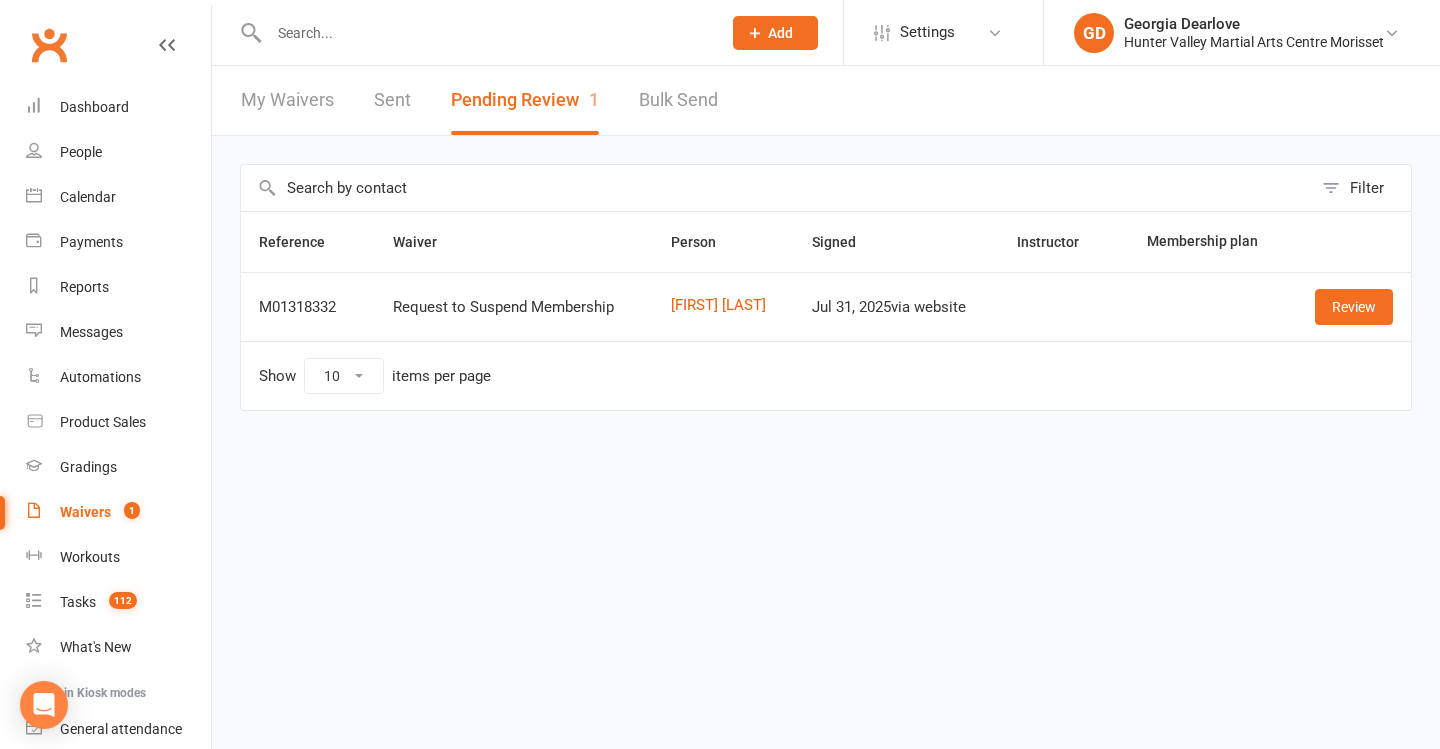 click at bounding box center (473, 32) 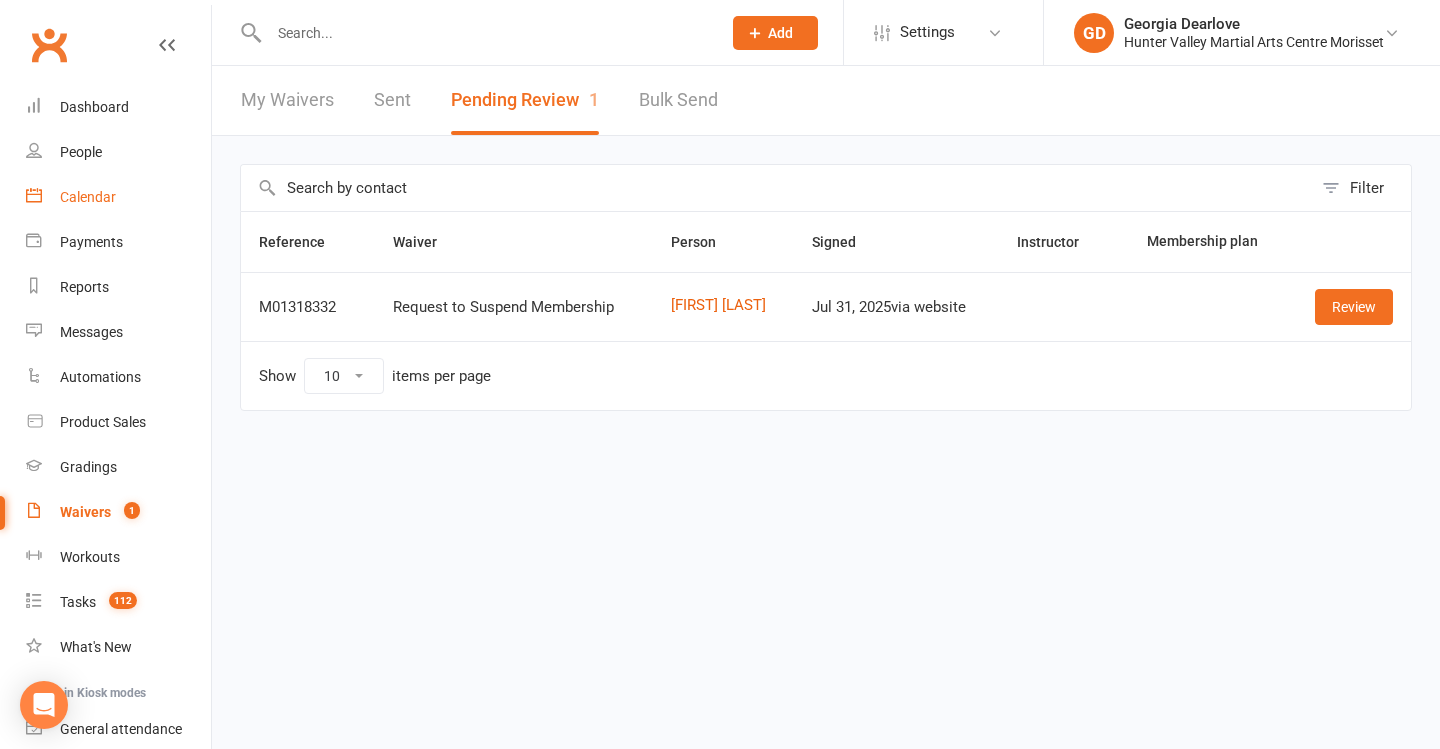 click on "Calendar" at bounding box center [88, 197] 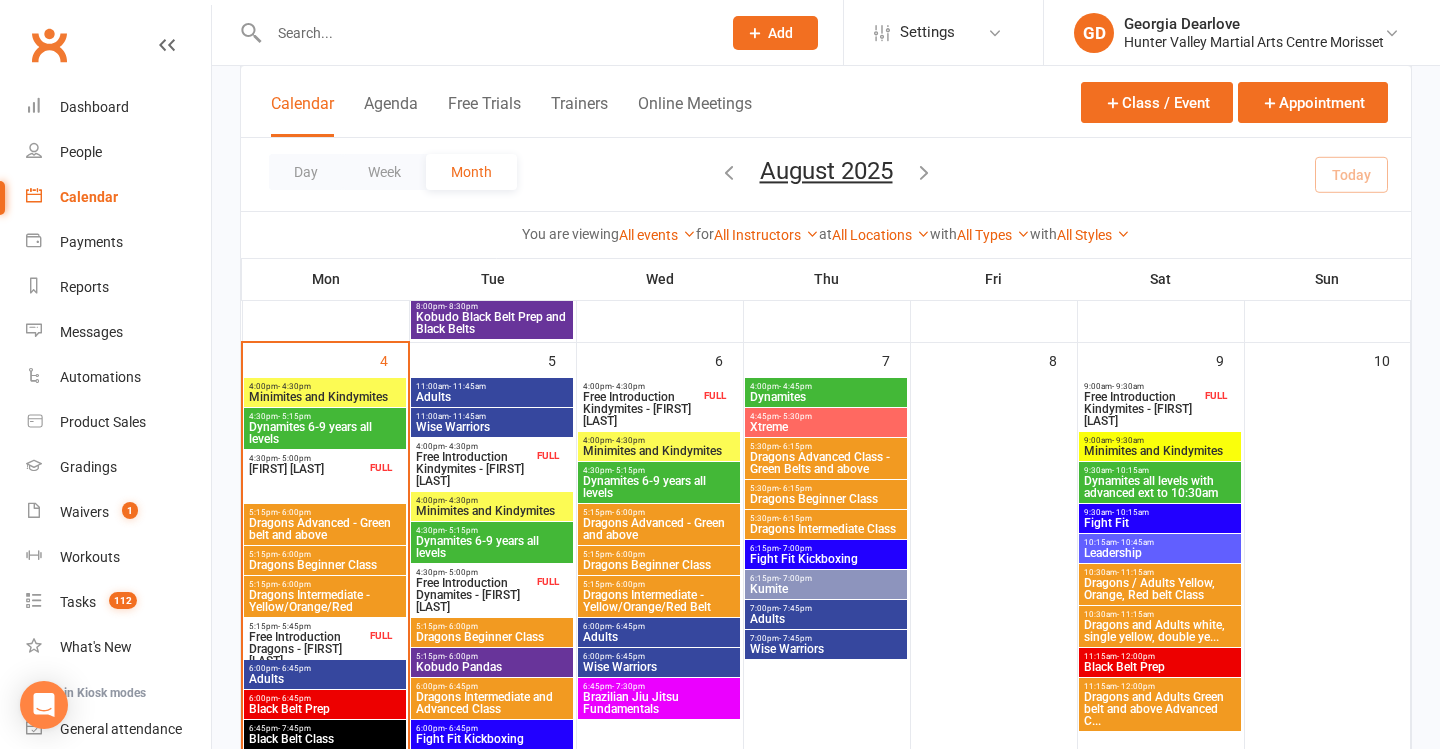 scroll, scrollTop: 569, scrollLeft: 0, axis: vertical 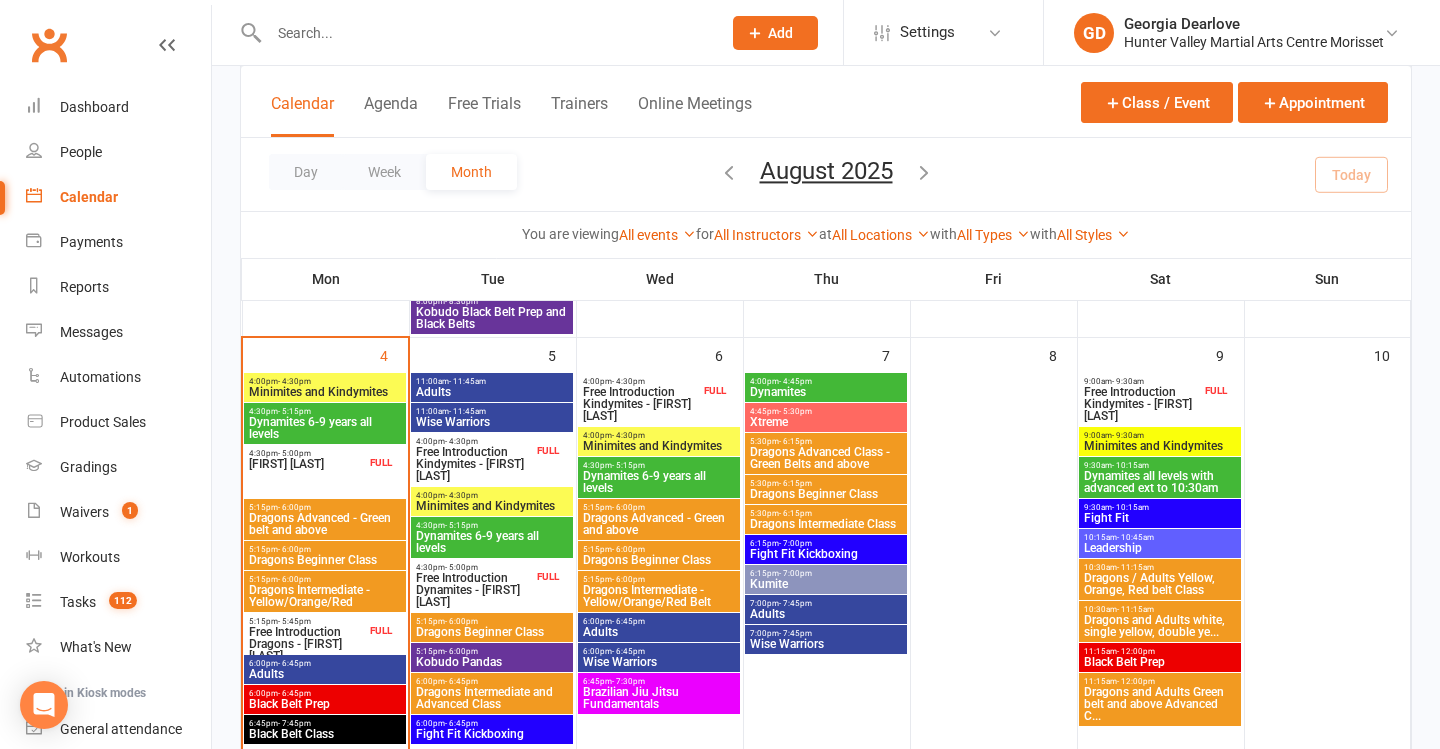 click on "Dragons Advanced - Green belt and above" at bounding box center [325, 524] 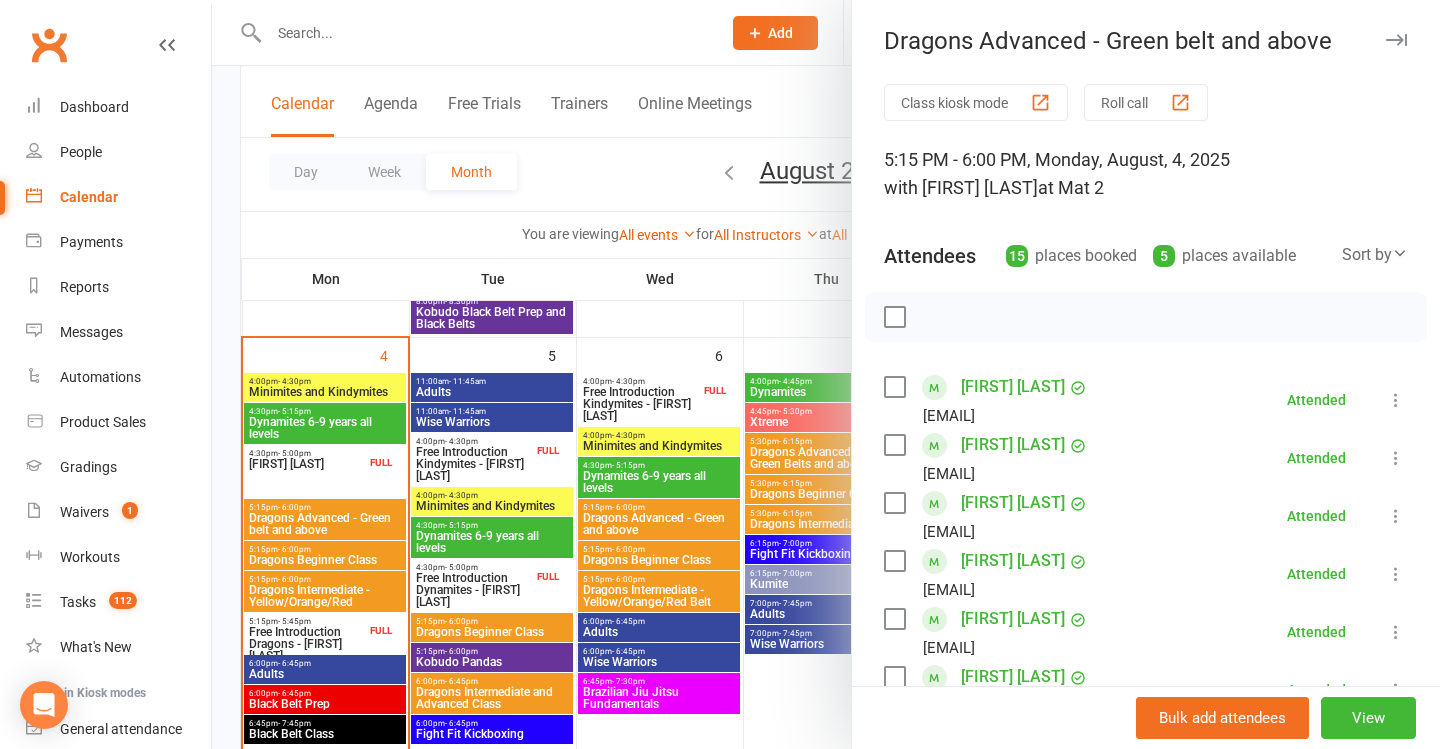 scroll, scrollTop: 2, scrollLeft: 0, axis: vertical 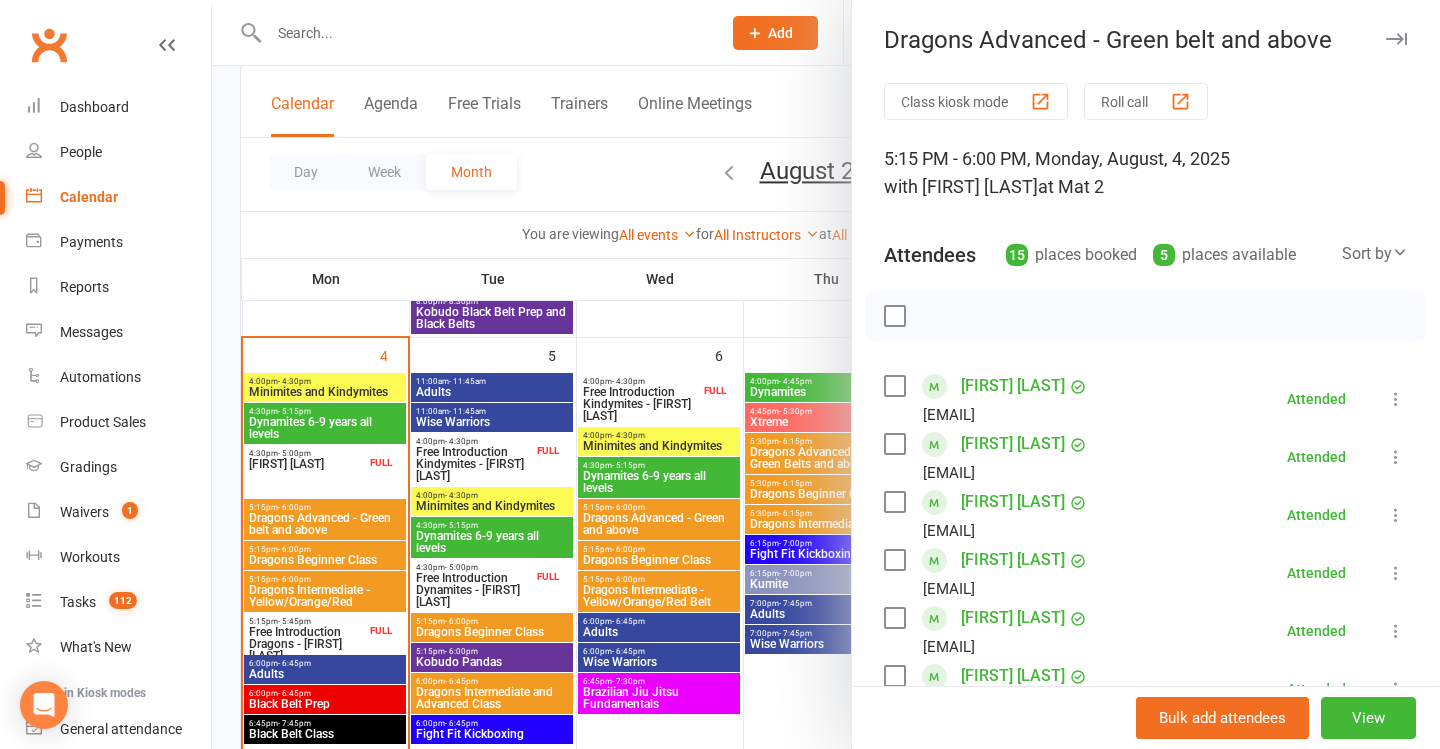 click at bounding box center [826, 374] 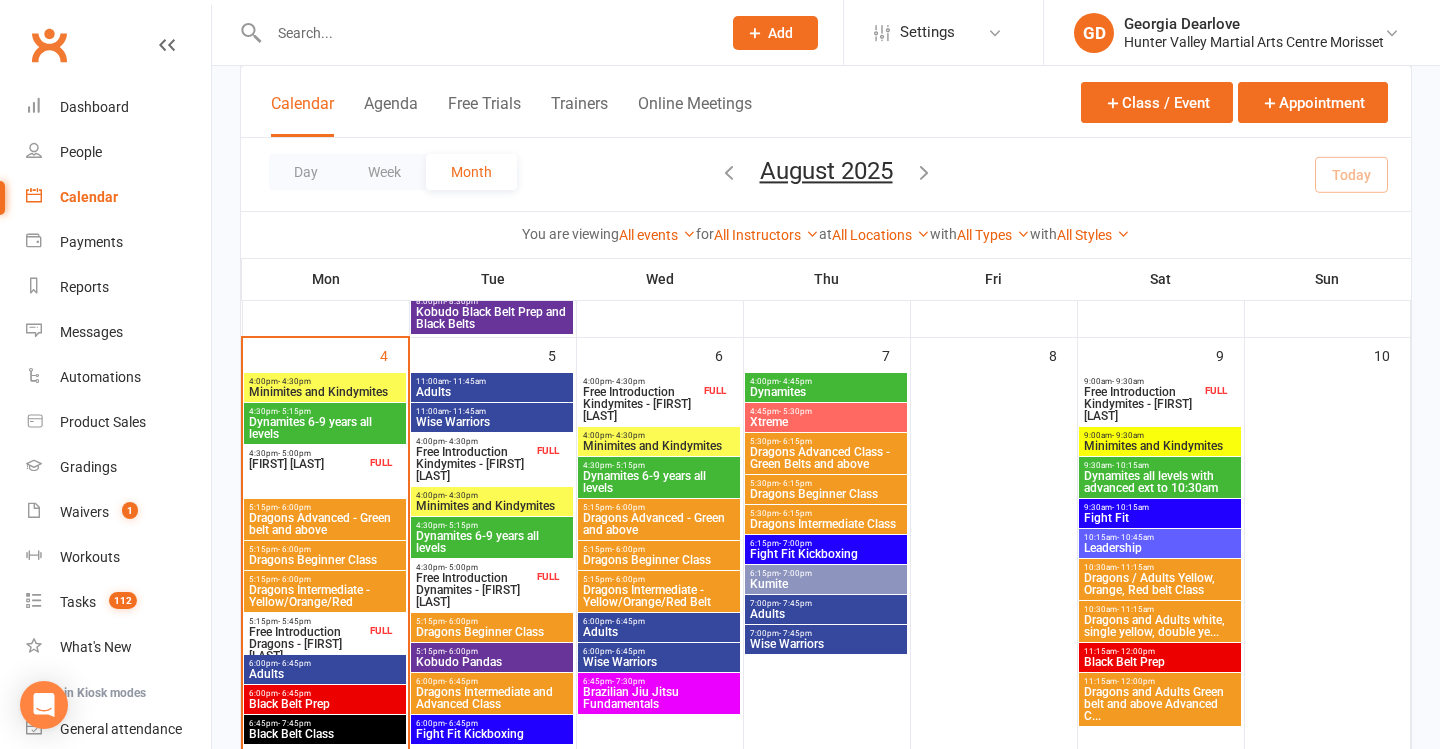 click on "FULL" at bounding box center [381, 462] 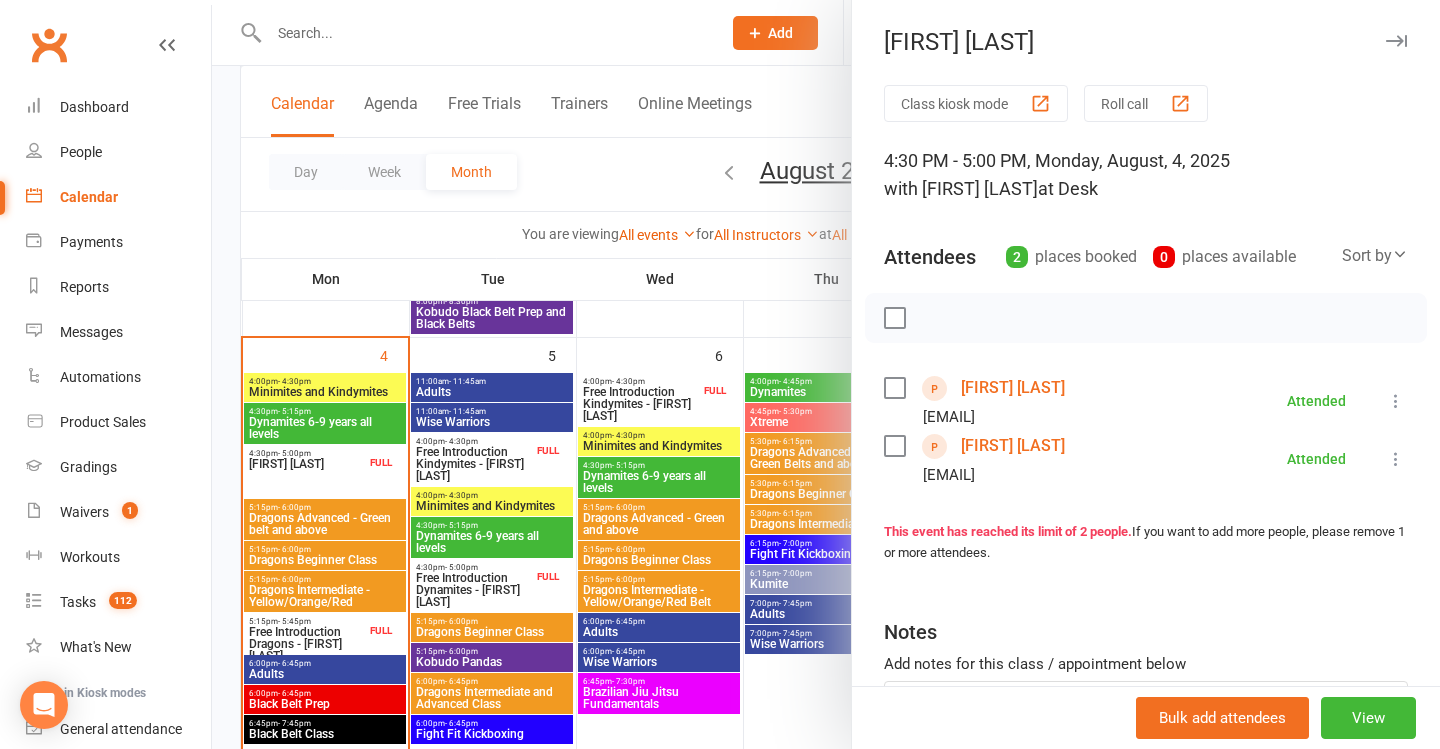 drag, startPoint x: 1009, startPoint y: 454, endPoint x: 940, endPoint y: 500, distance: 82.92768 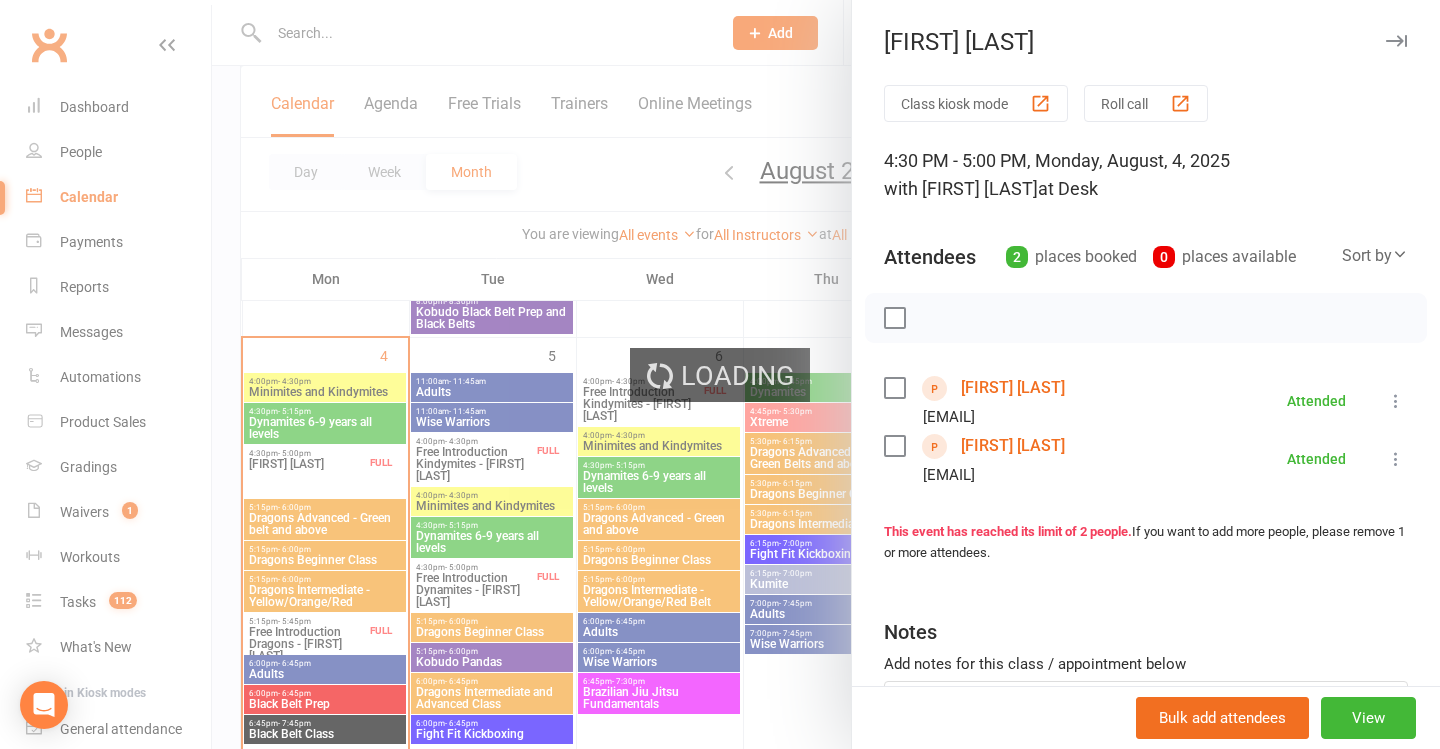 scroll, scrollTop: 0, scrollLeft: 0, axis: both 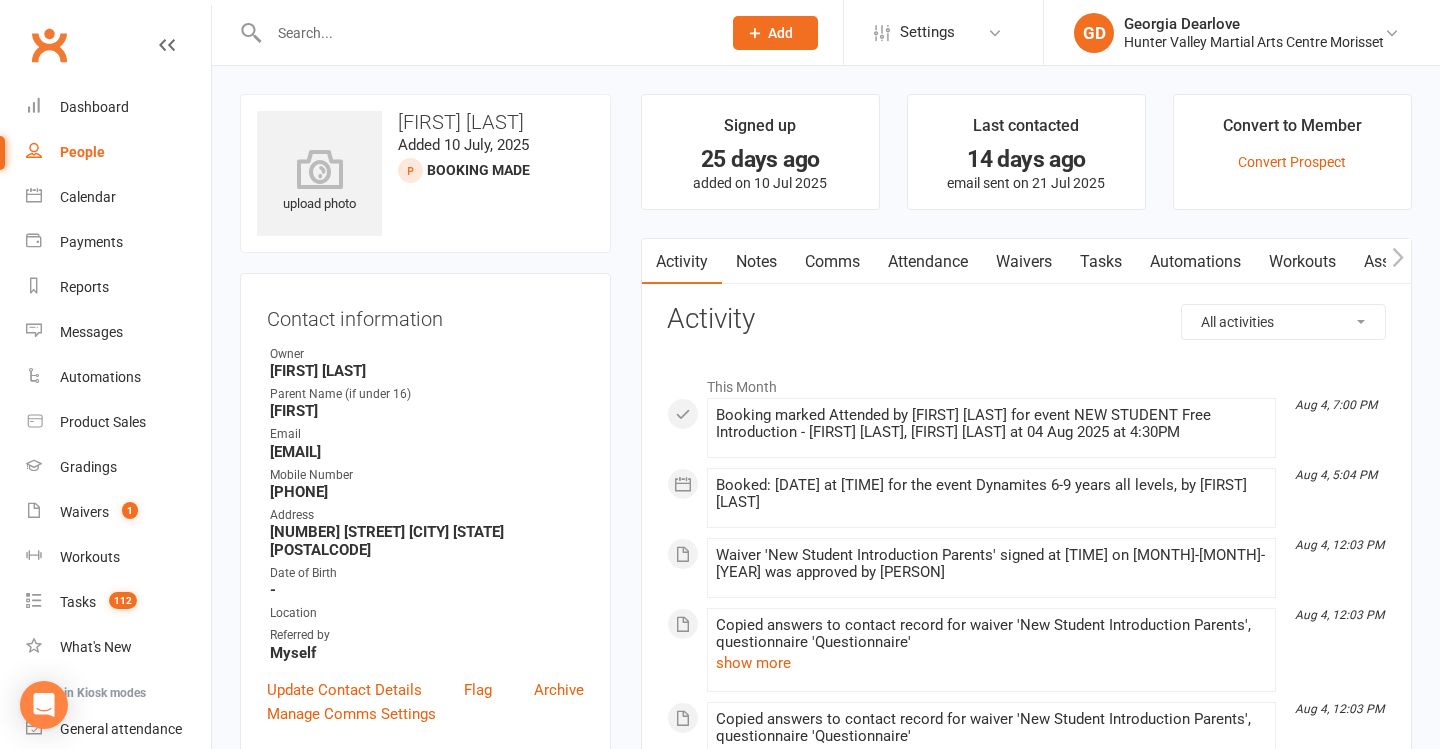 click on "Notes" at bounding box center [756, 262] 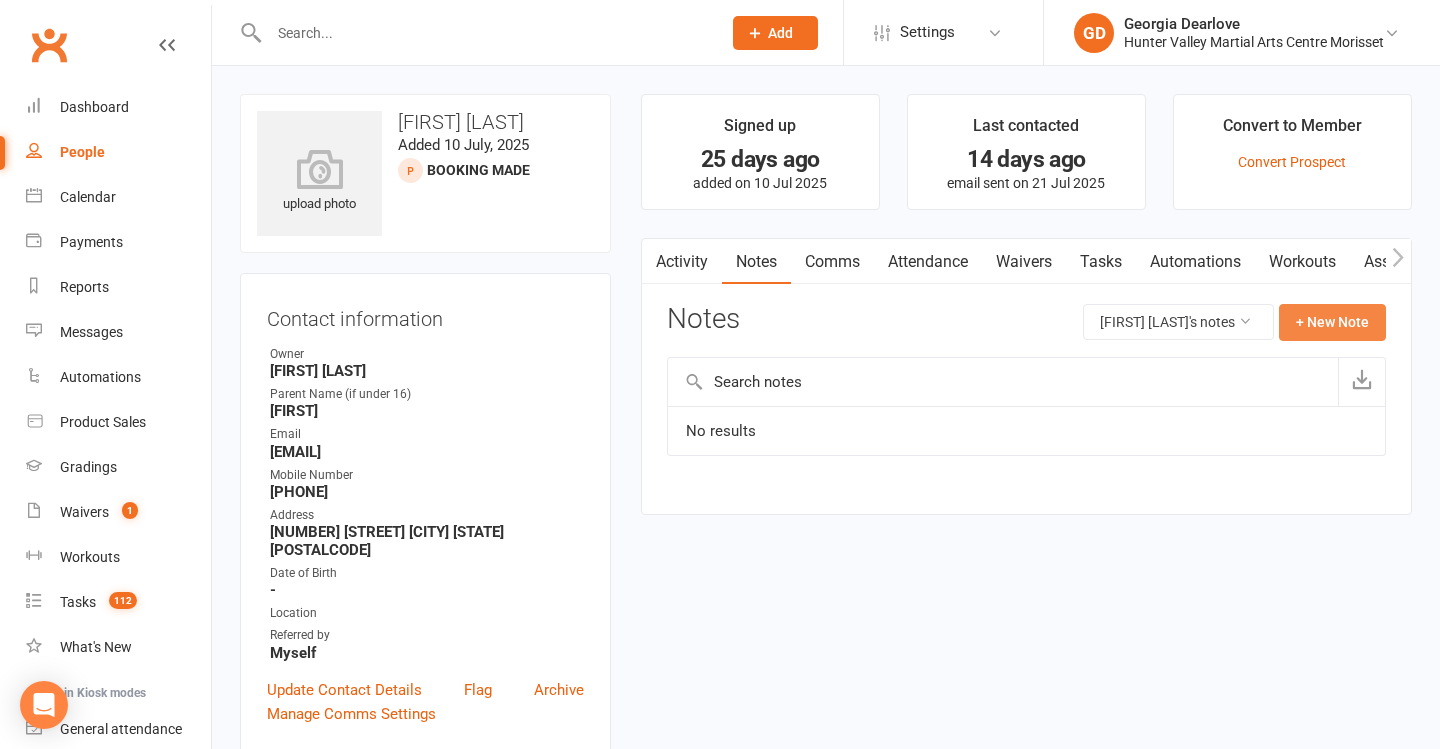 click on "+ New Note" at bounding box center [1332, 322] 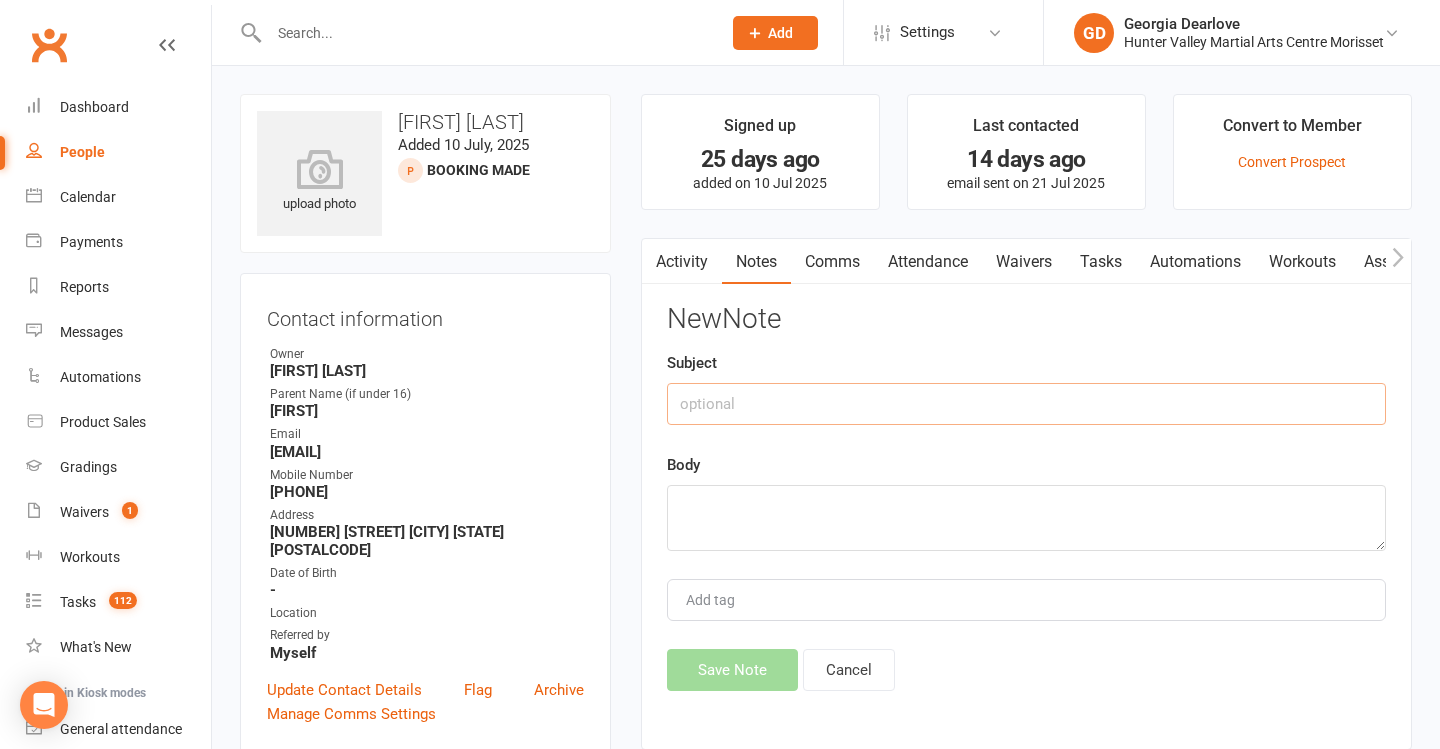 click at bounding box center (1026, 404) 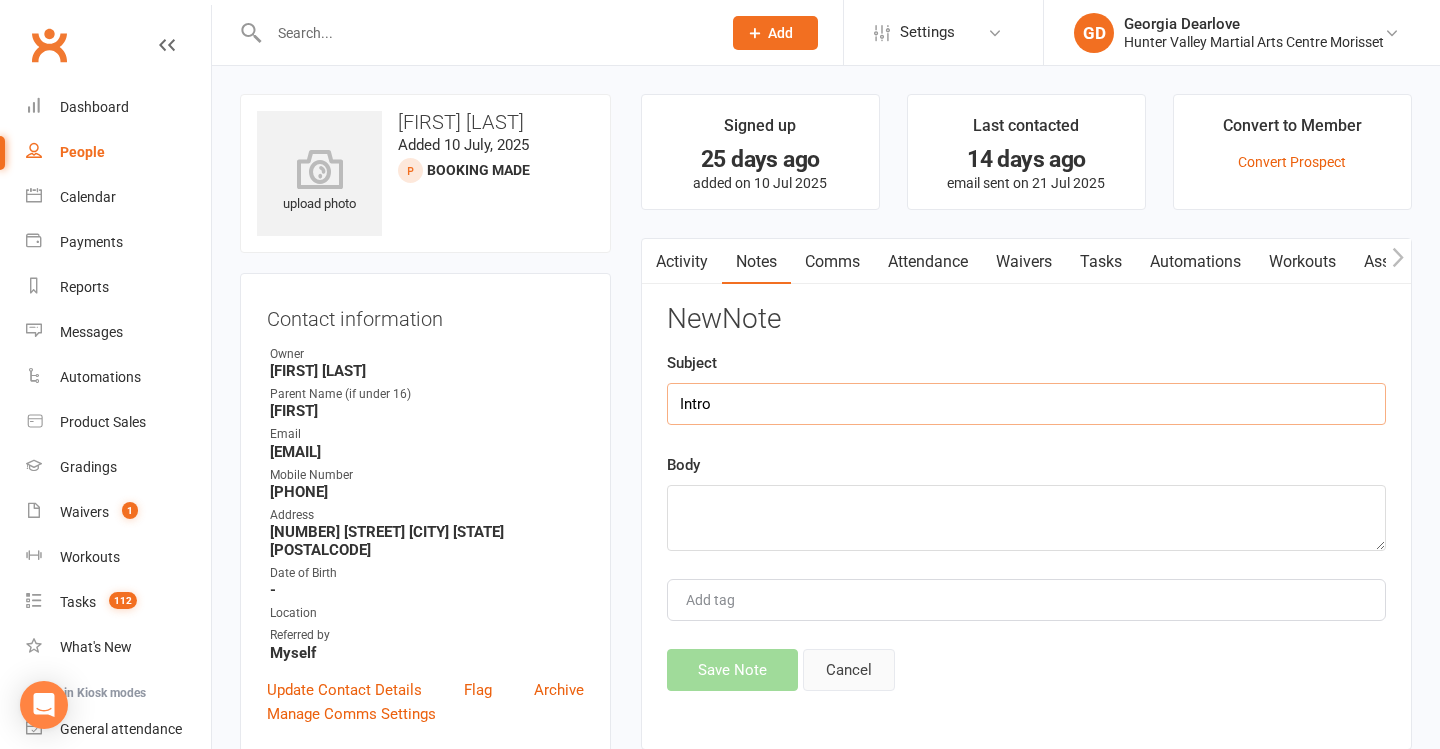type on "Intro" 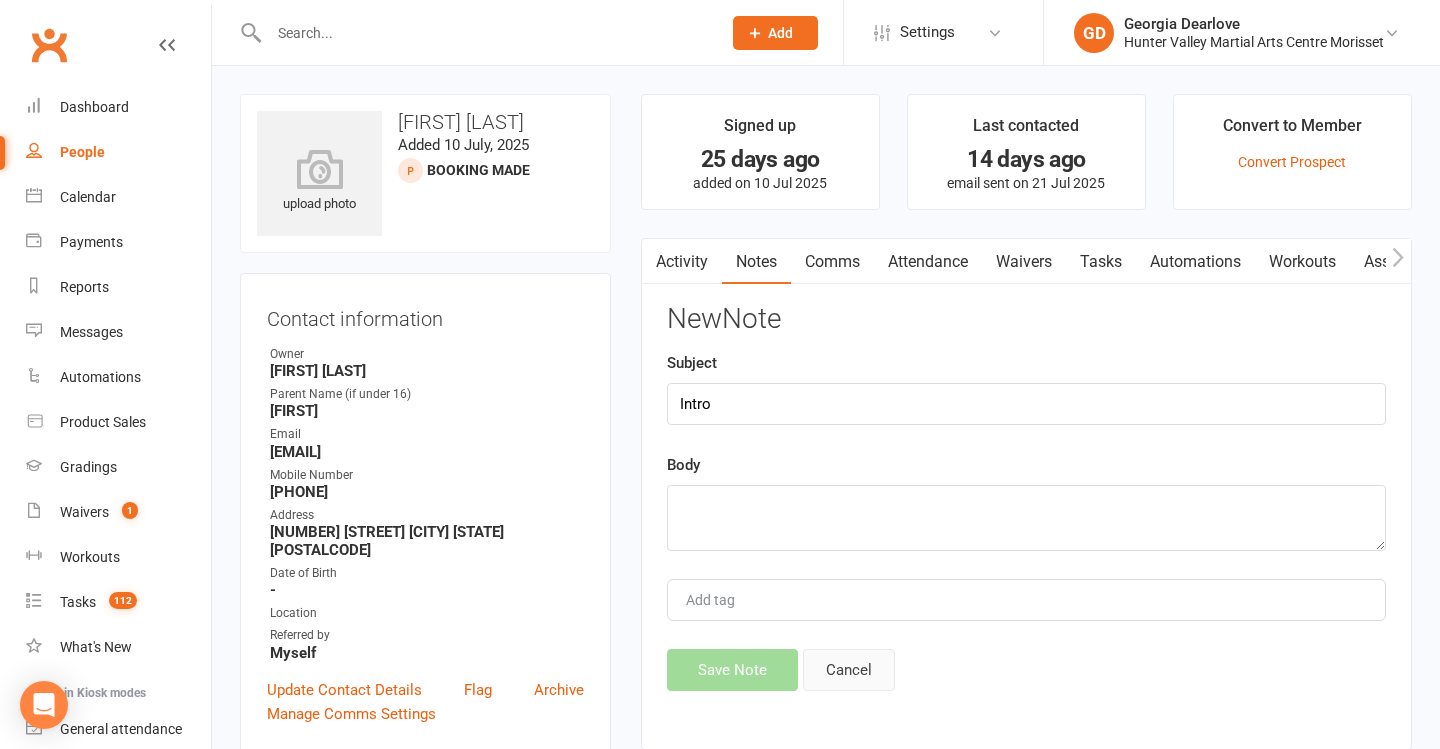 click on "Cancel" at bounding box center [849, 670] 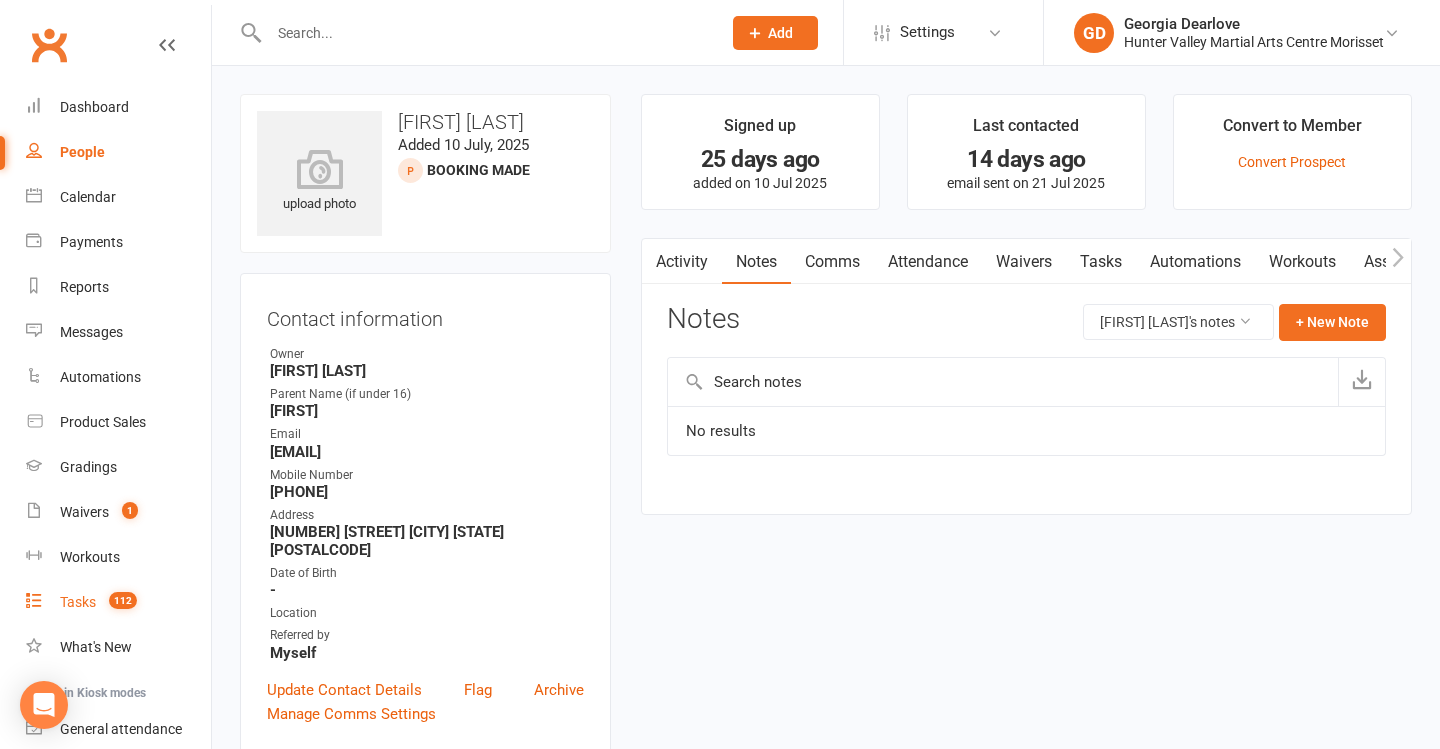 click on "Tasks   112" at bounding box center [118, 602] 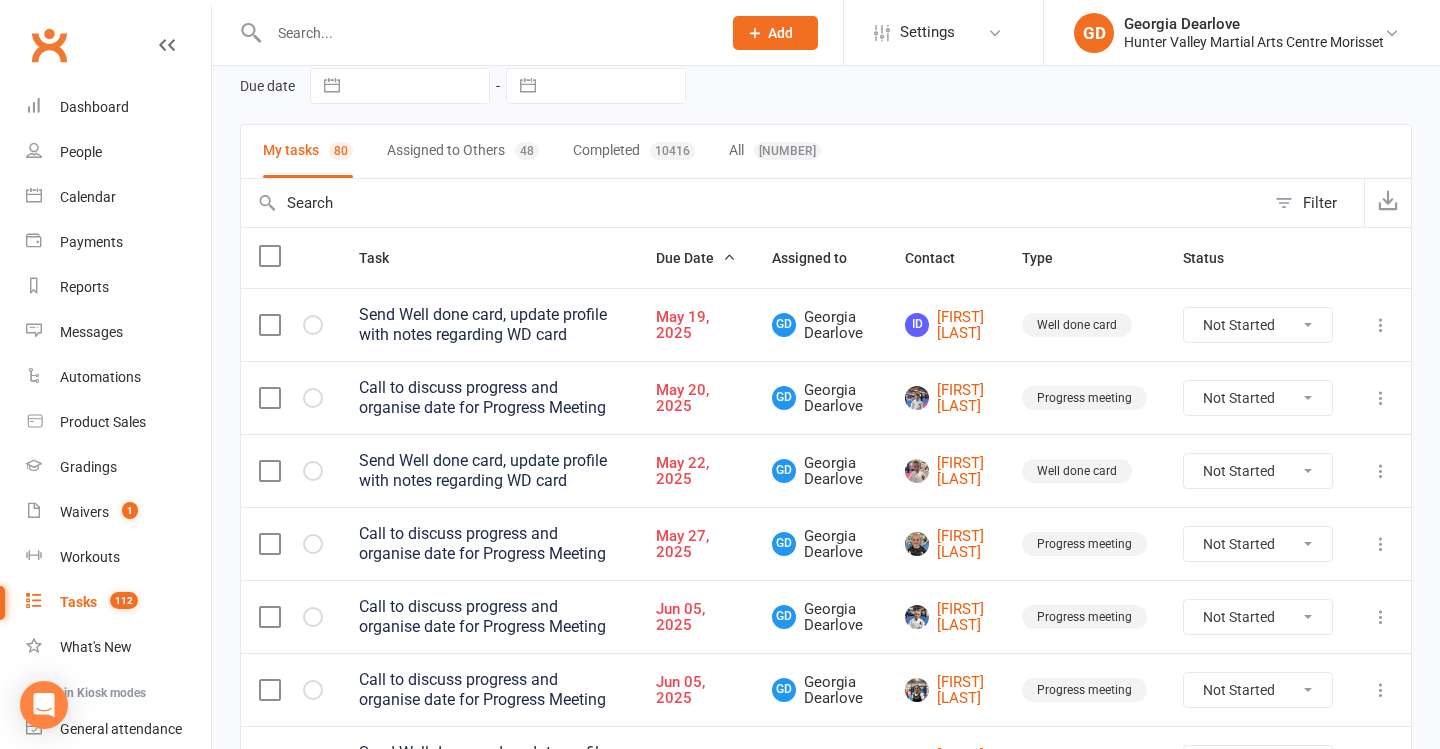 scroll, scrollTop: 90, scrollLeft: 0, axis: vertical 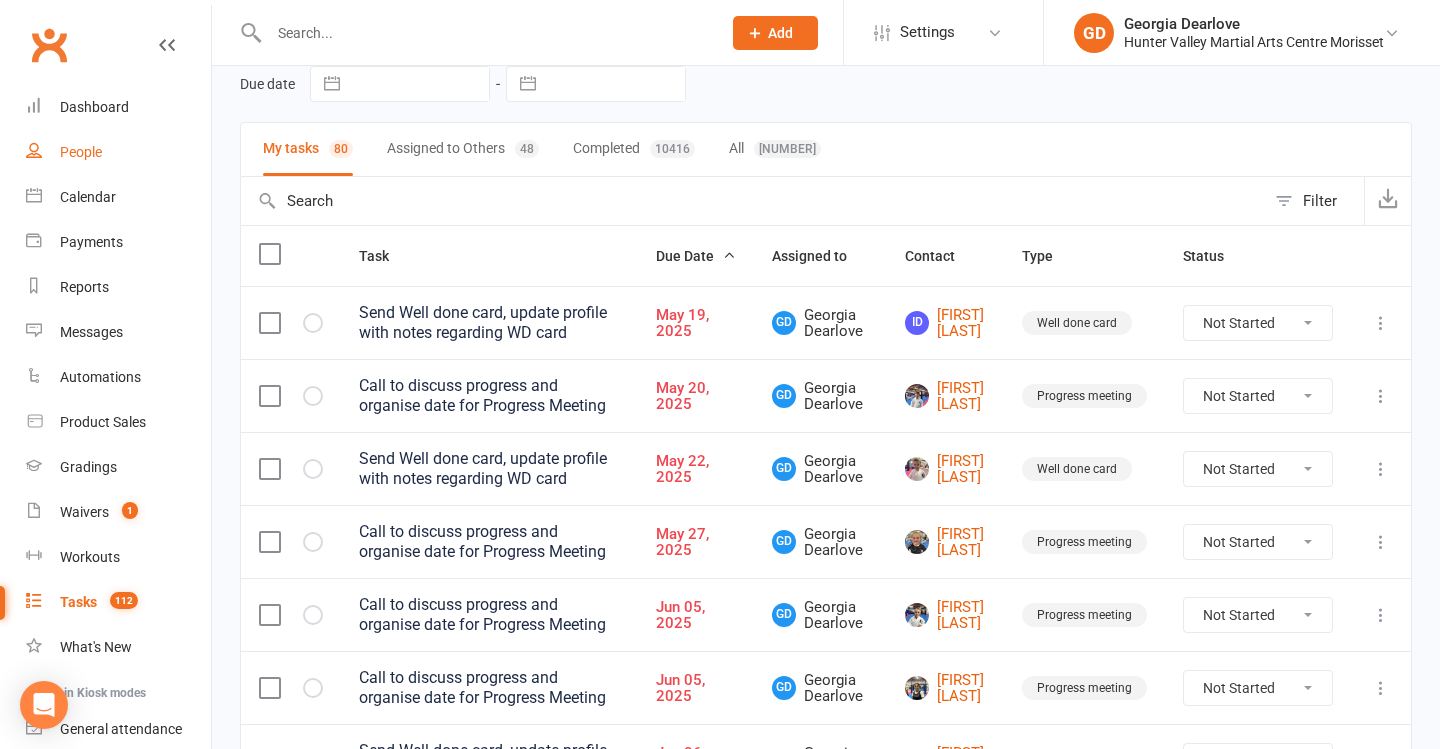 drag, startPoint x: 104, startPoint y: 89, endPoint x: 191, endPoint y: 147, distance: 104.56099 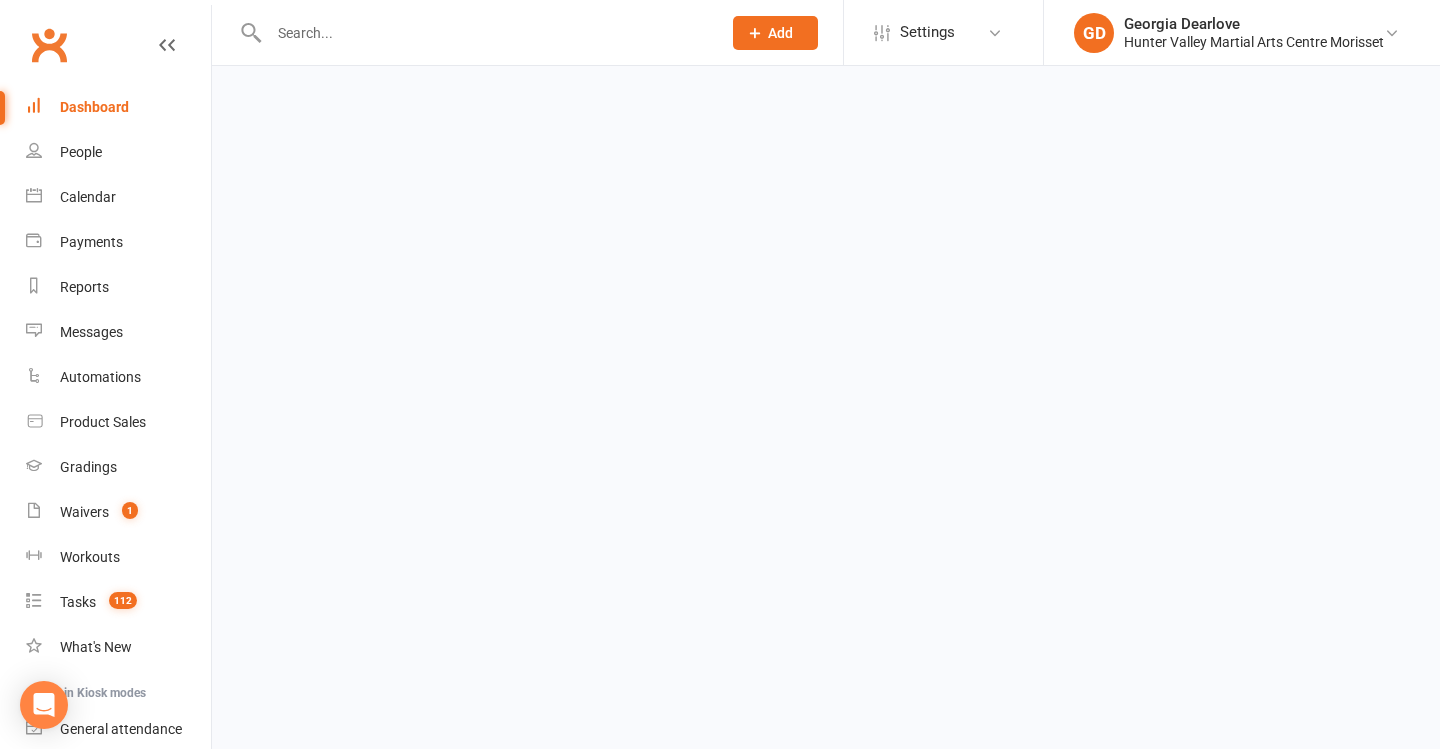scroll, scrollTop: 0, scrollLeft: 0, axis: both 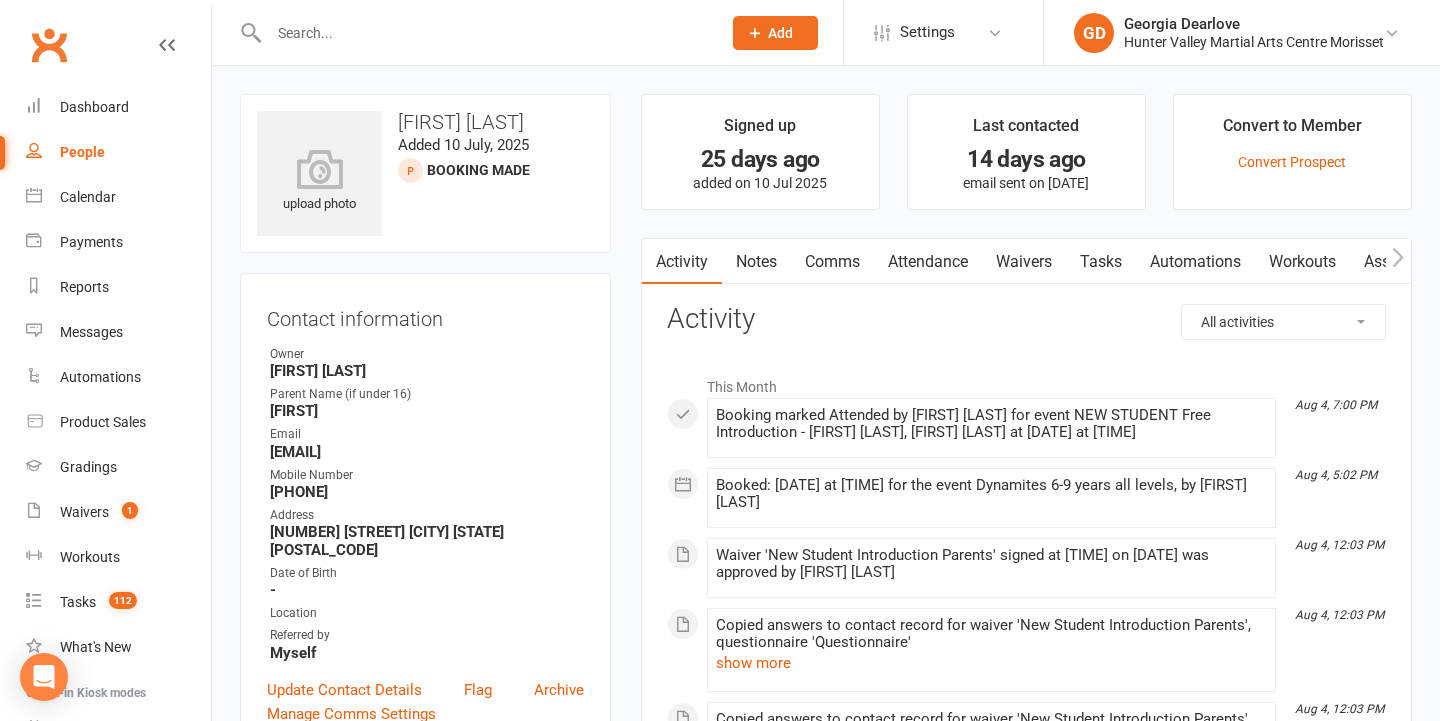 click on "Waivers" at bounding box center (1024, 262) 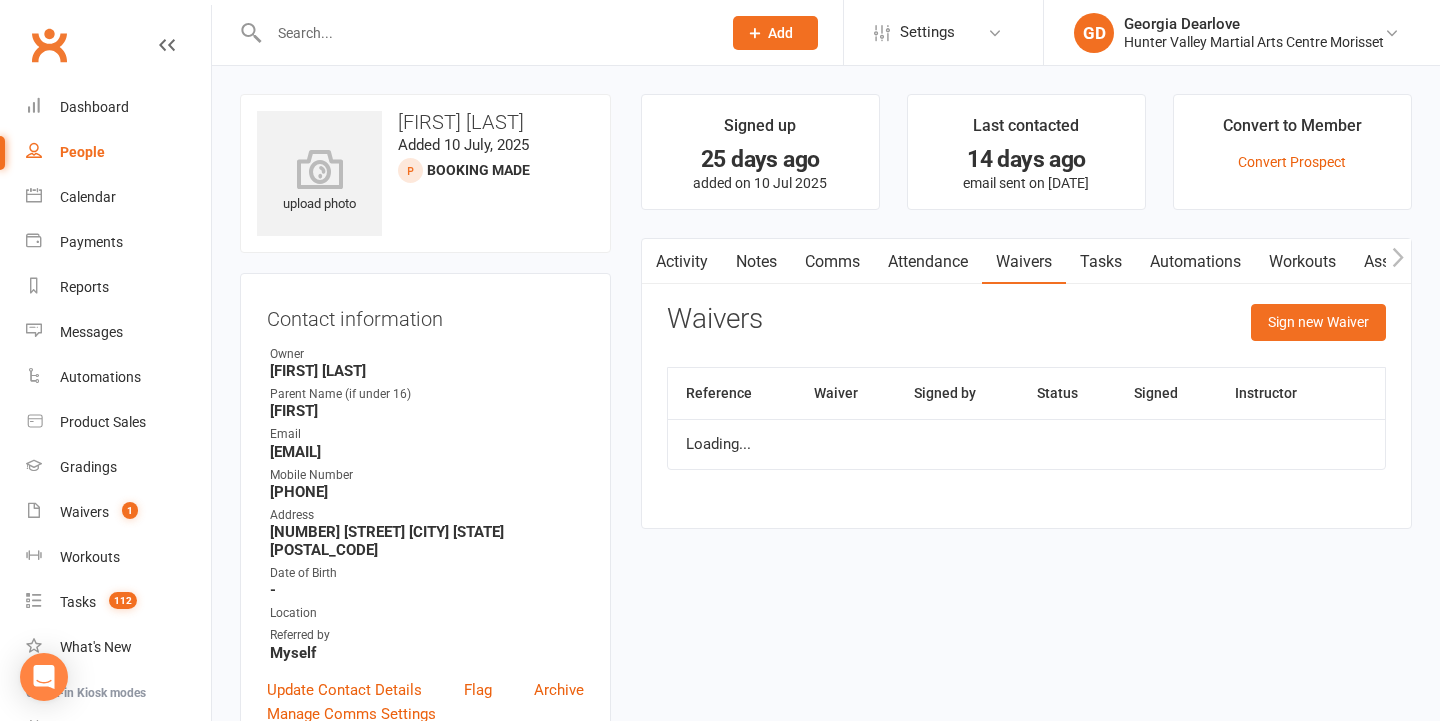 scroll, scrollTop: 104, scrollLeft: 0, axis: vertical 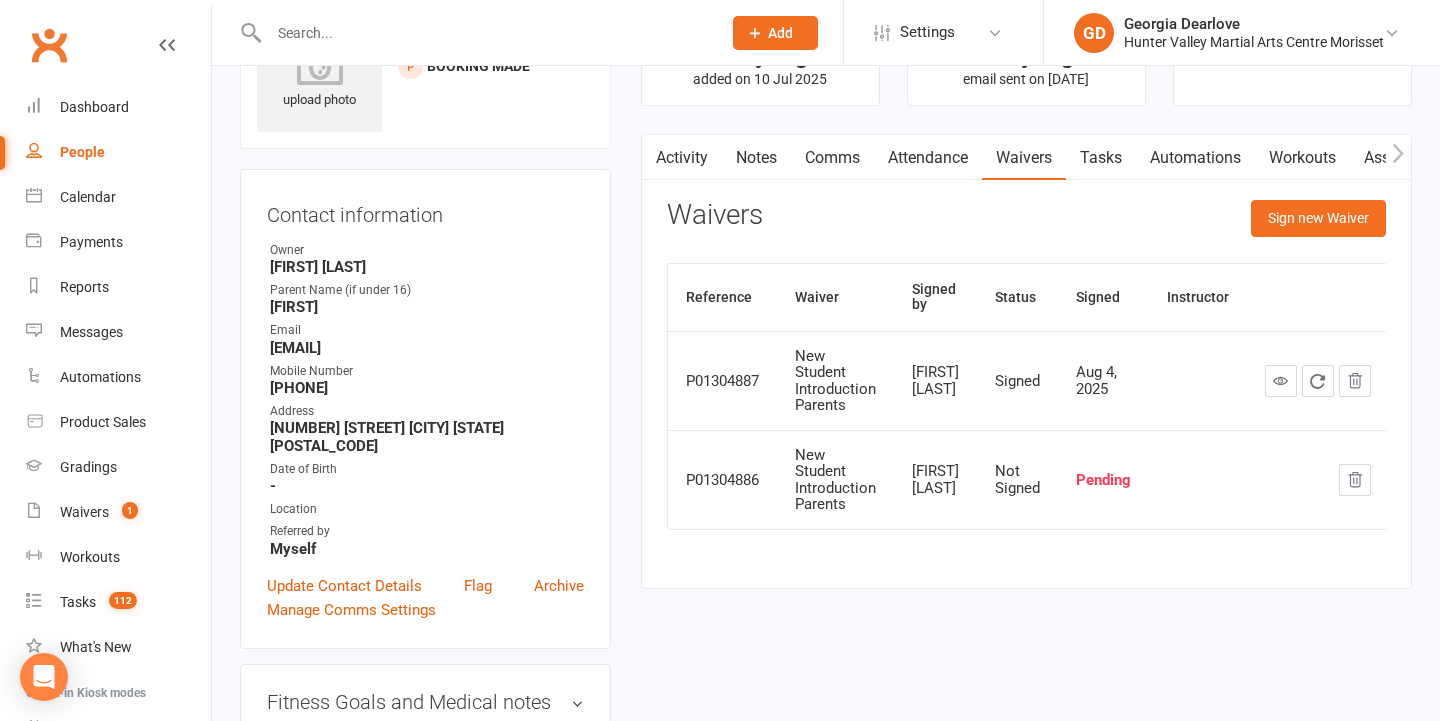 click on "Notes" at bounding box center [756, 158] 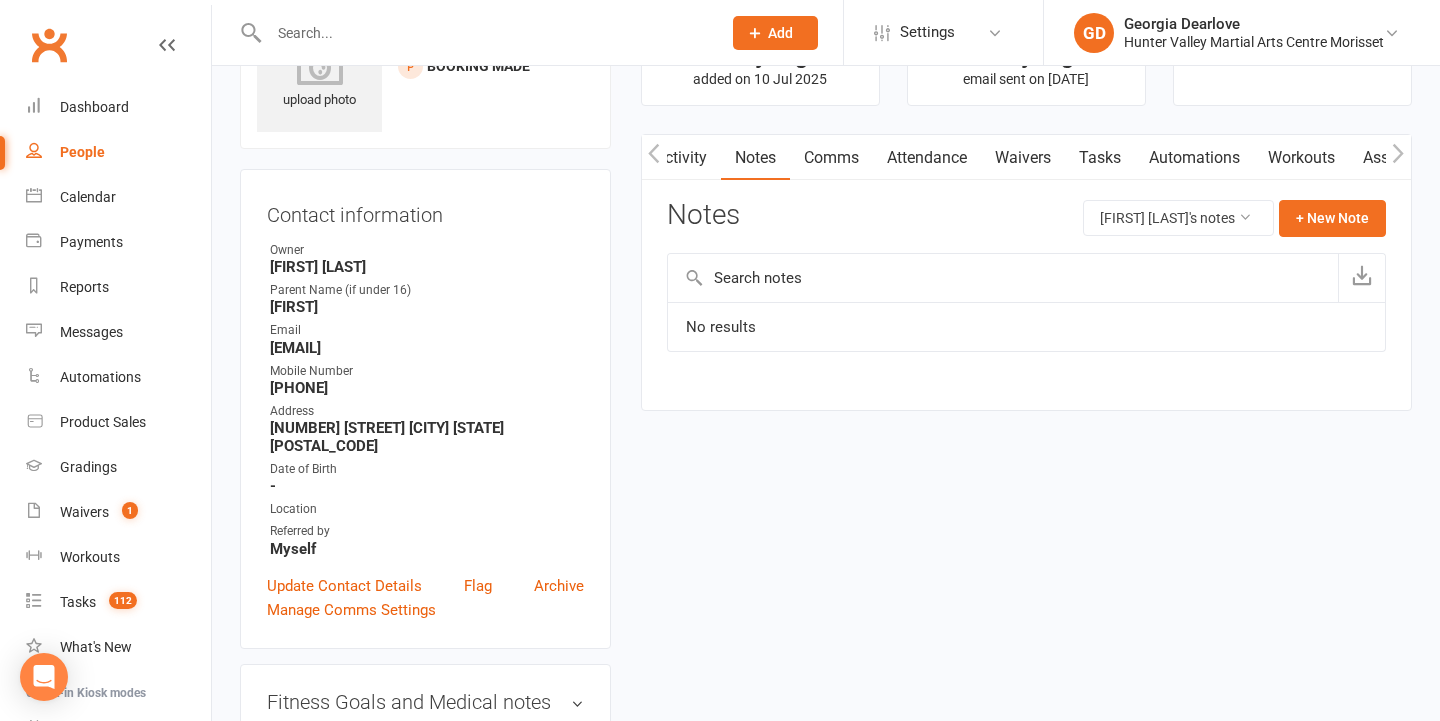 click on "Activity" at bounding box center (681, 158) 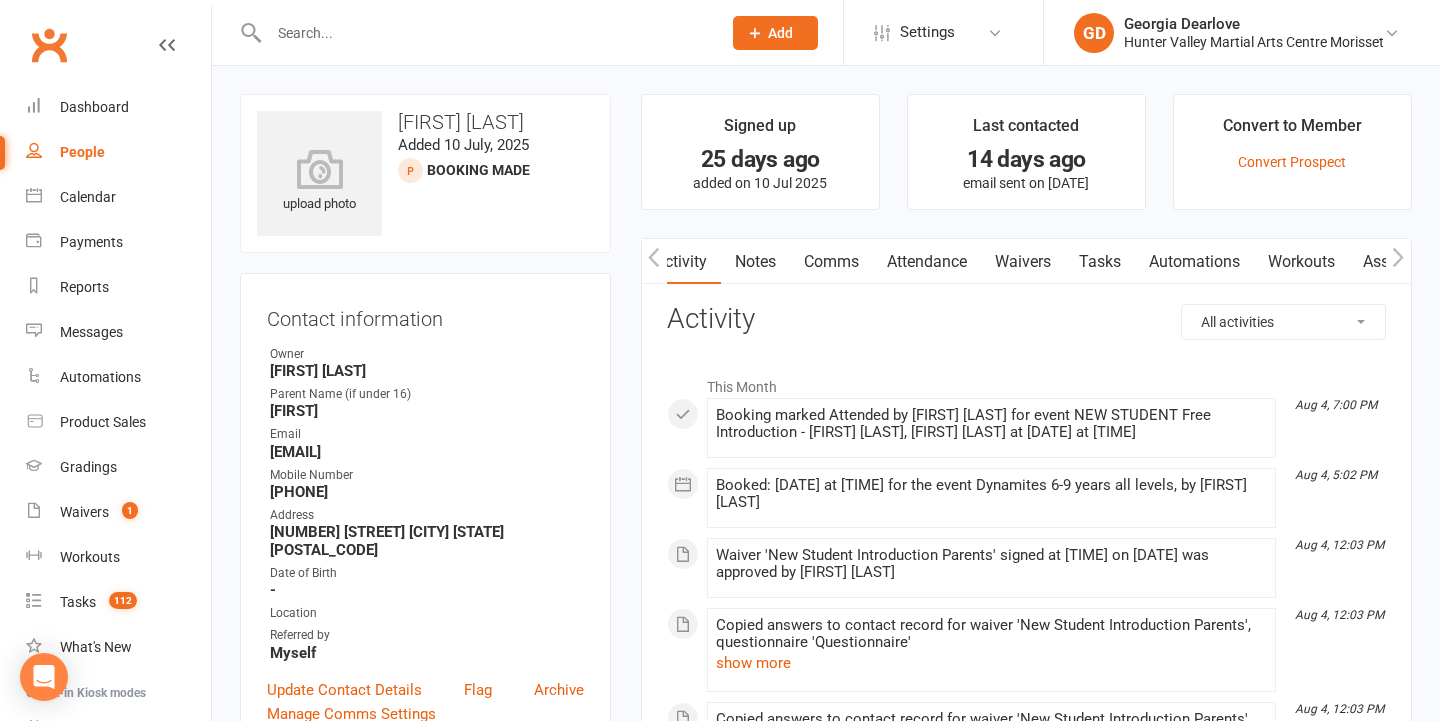 scroll, scrollTop: 0, scrollLeft: 0, axis: both 